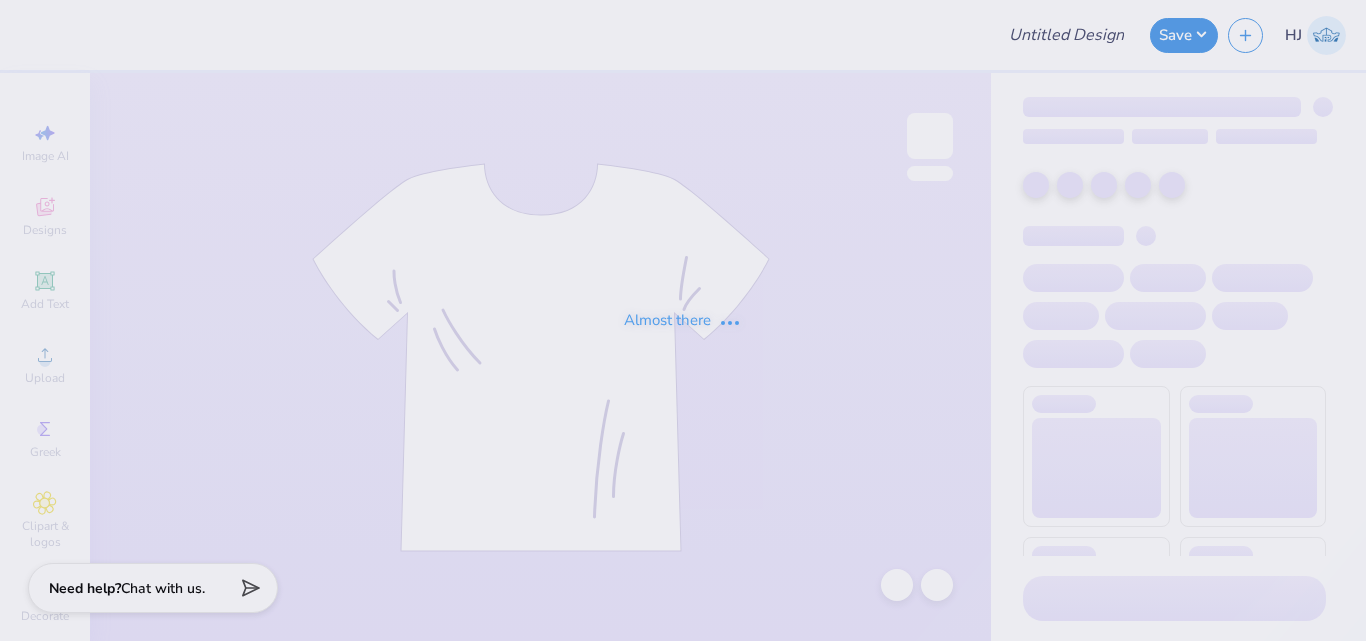 scroll, scrollTop: 0, scrollLeft: 0, axis: both 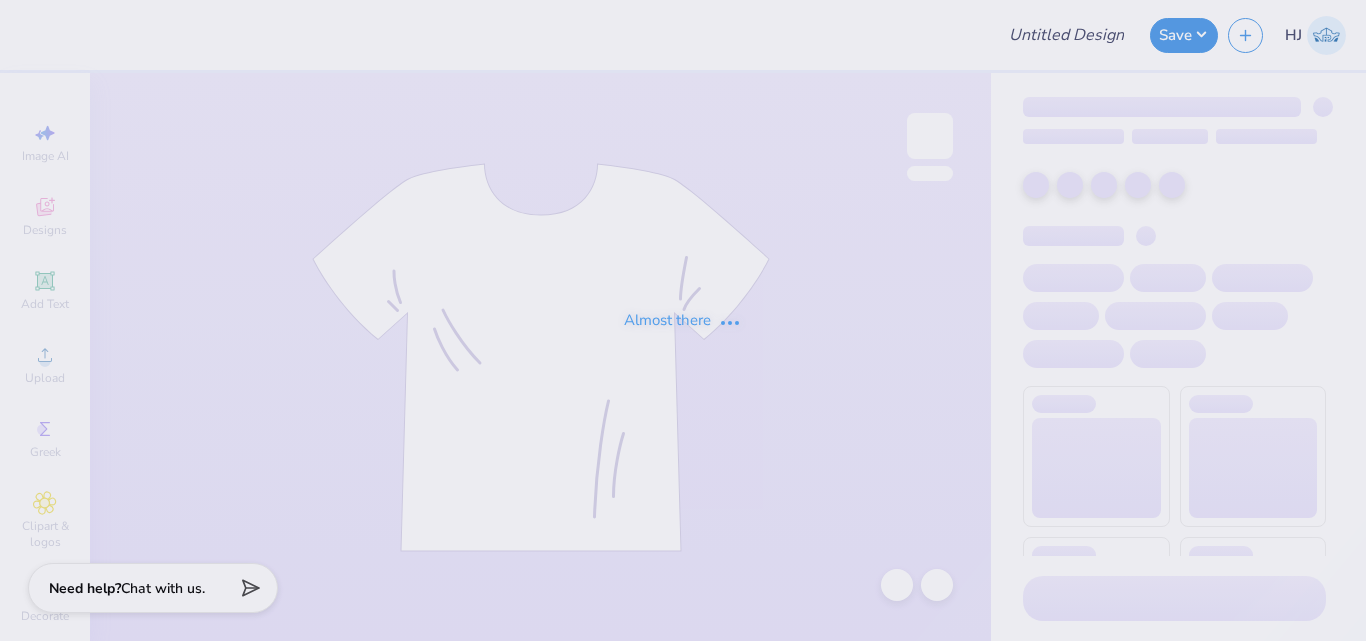 type on "Sigma Phi Delta PR Merch" 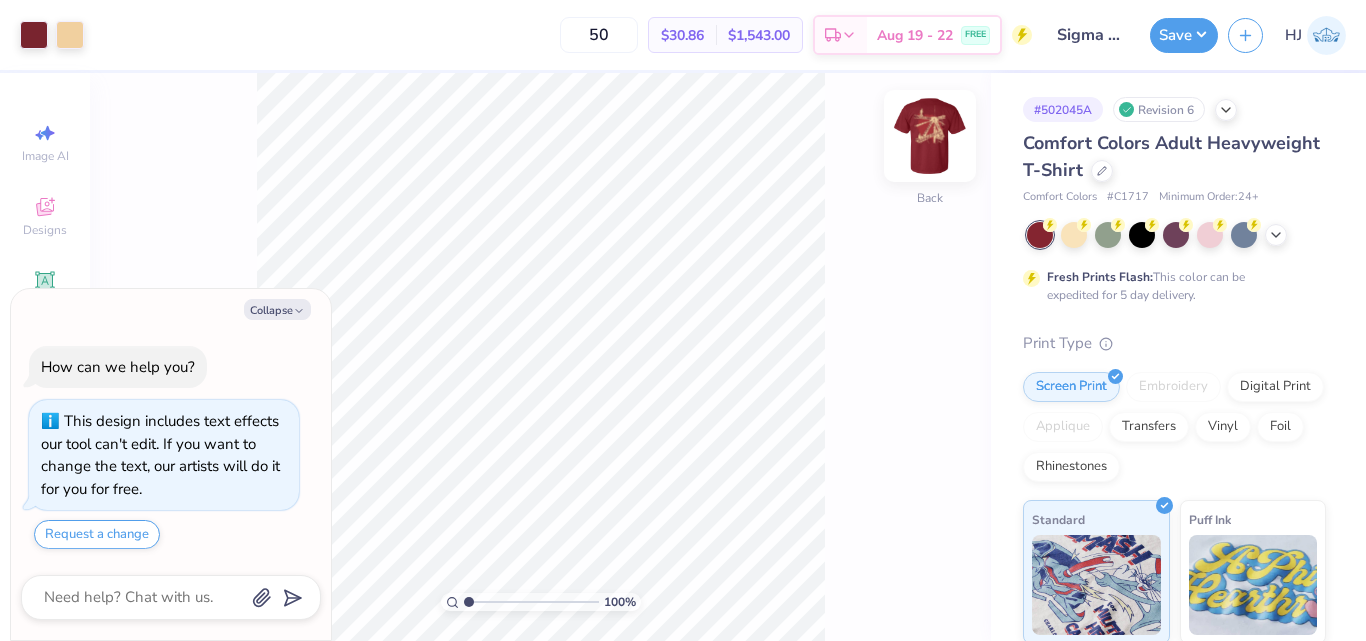 click at bounding box center (930, 136) 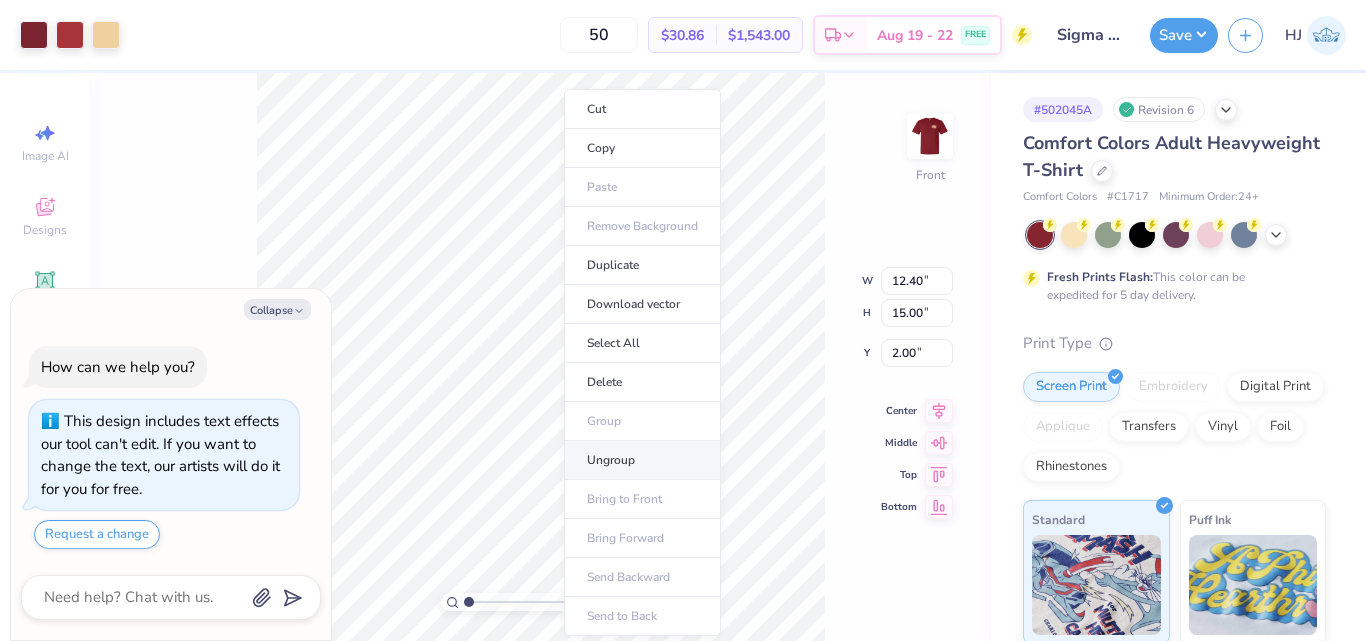 click on "Ungroup" at bounding box center (642, 460) 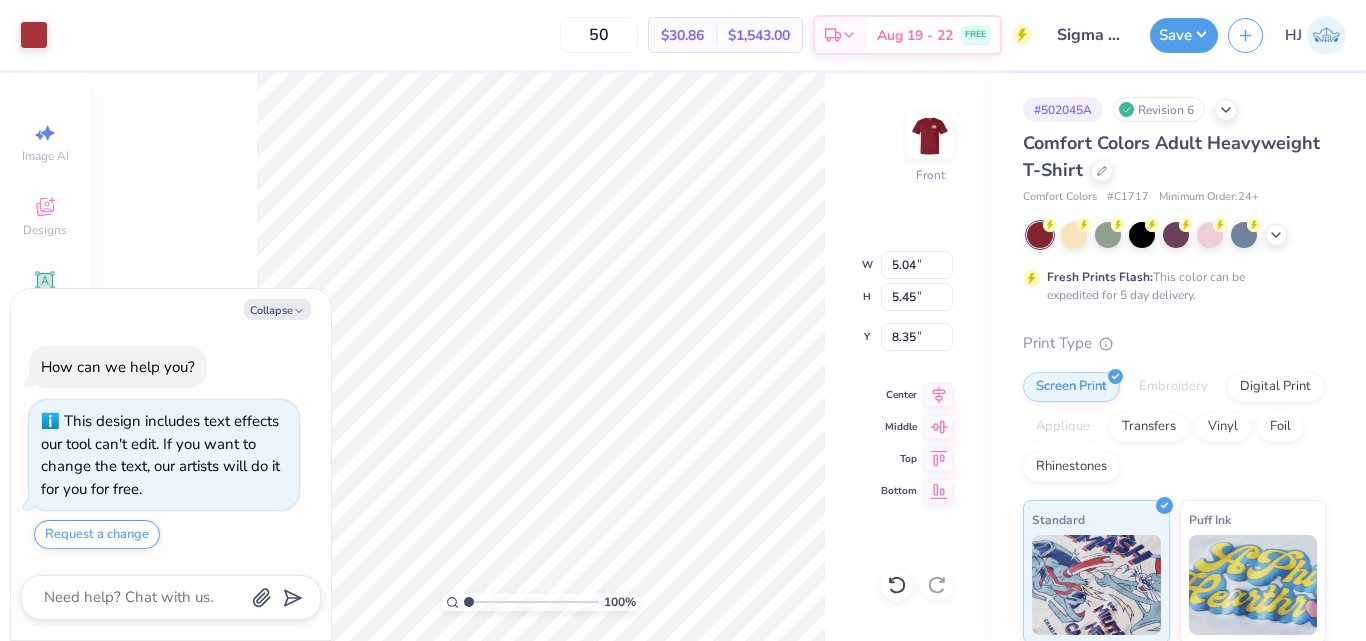 type on "x" 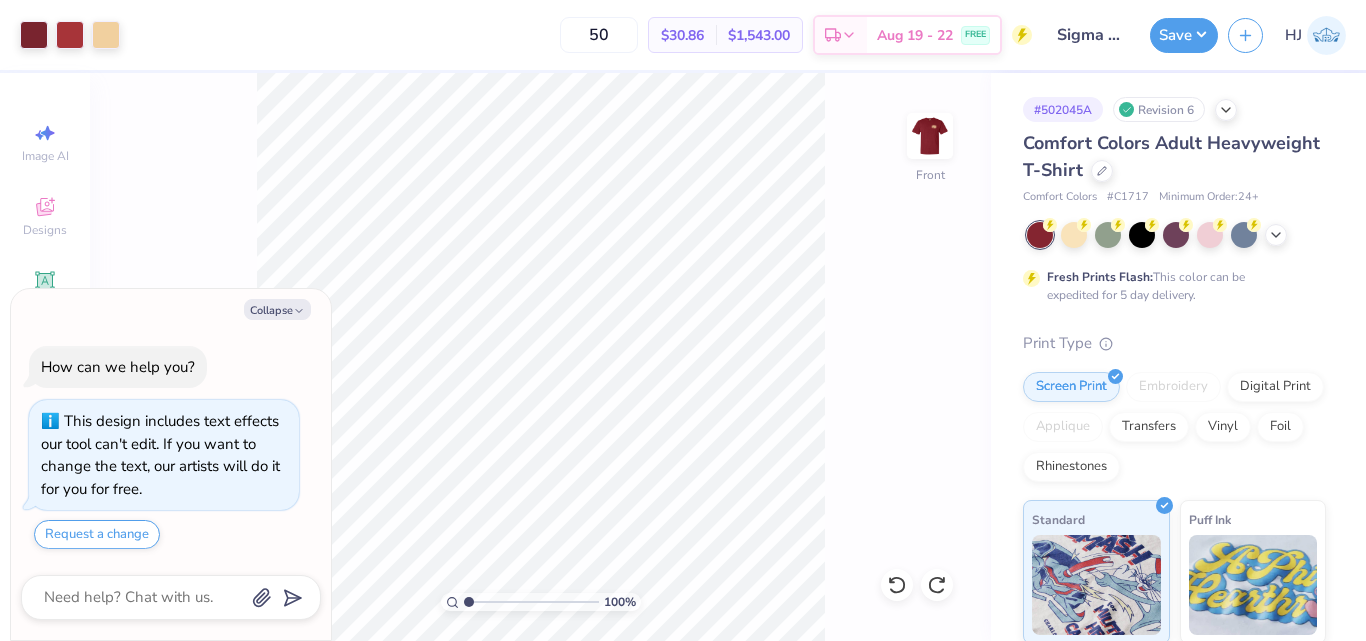 type on "x" 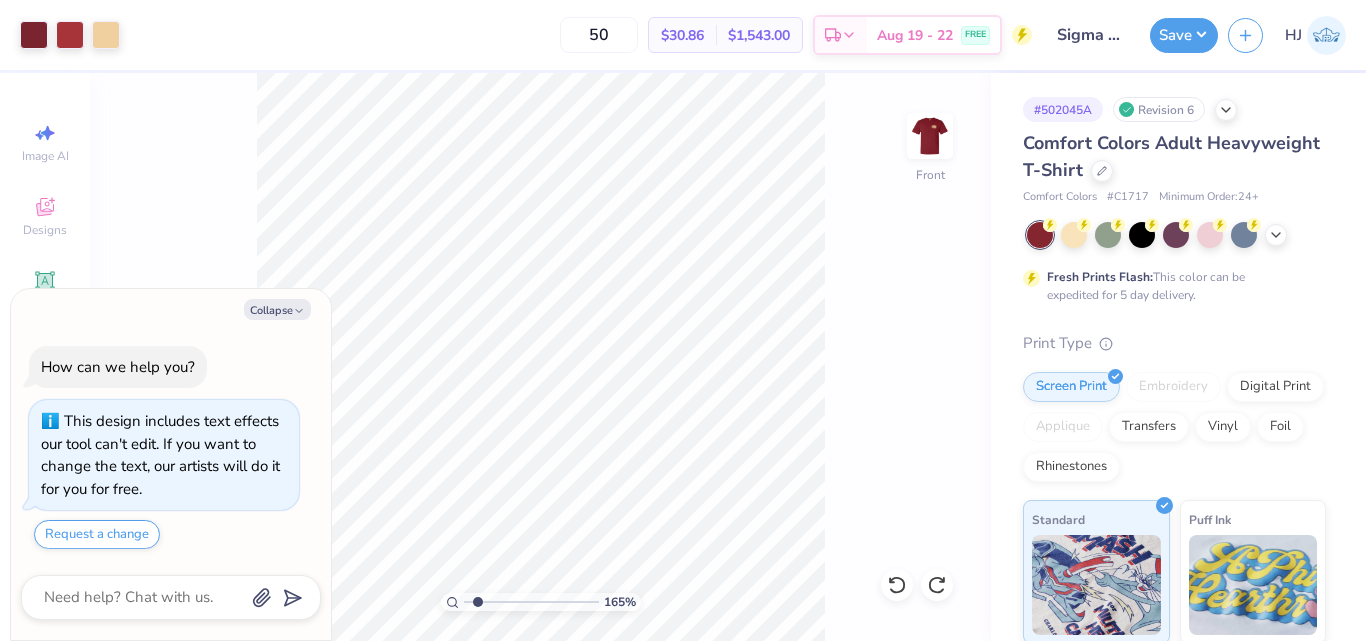 type on "2.71964221644285" 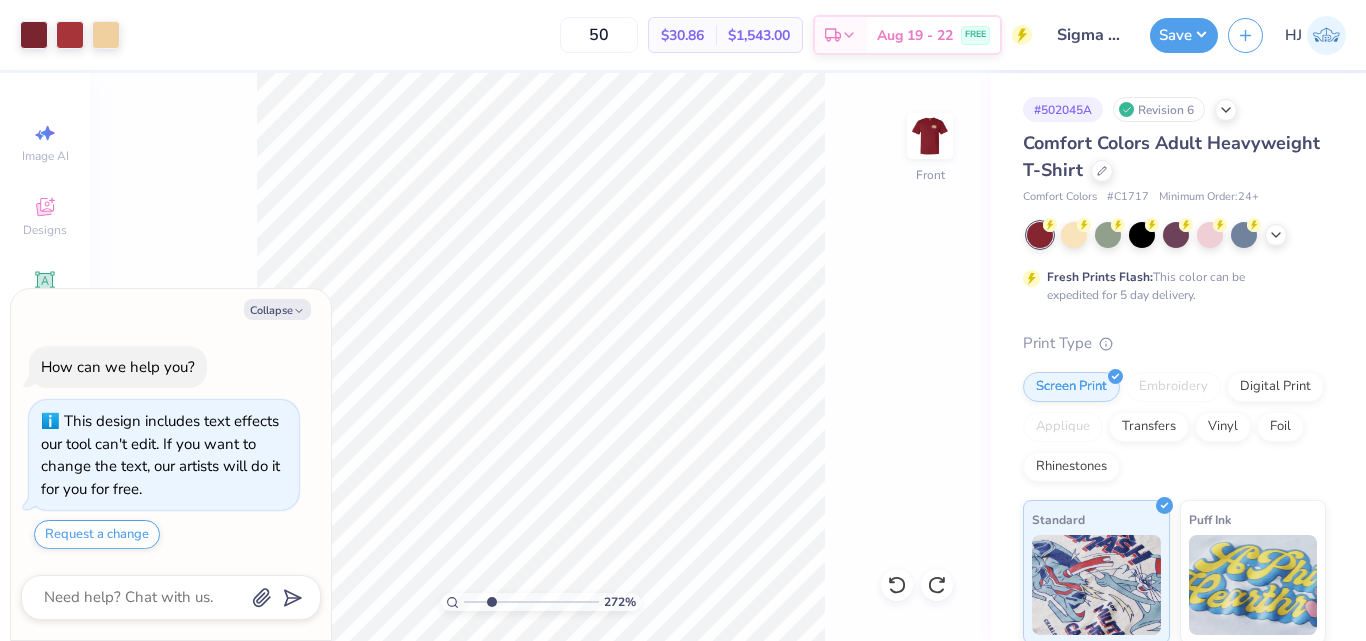 type on "x" 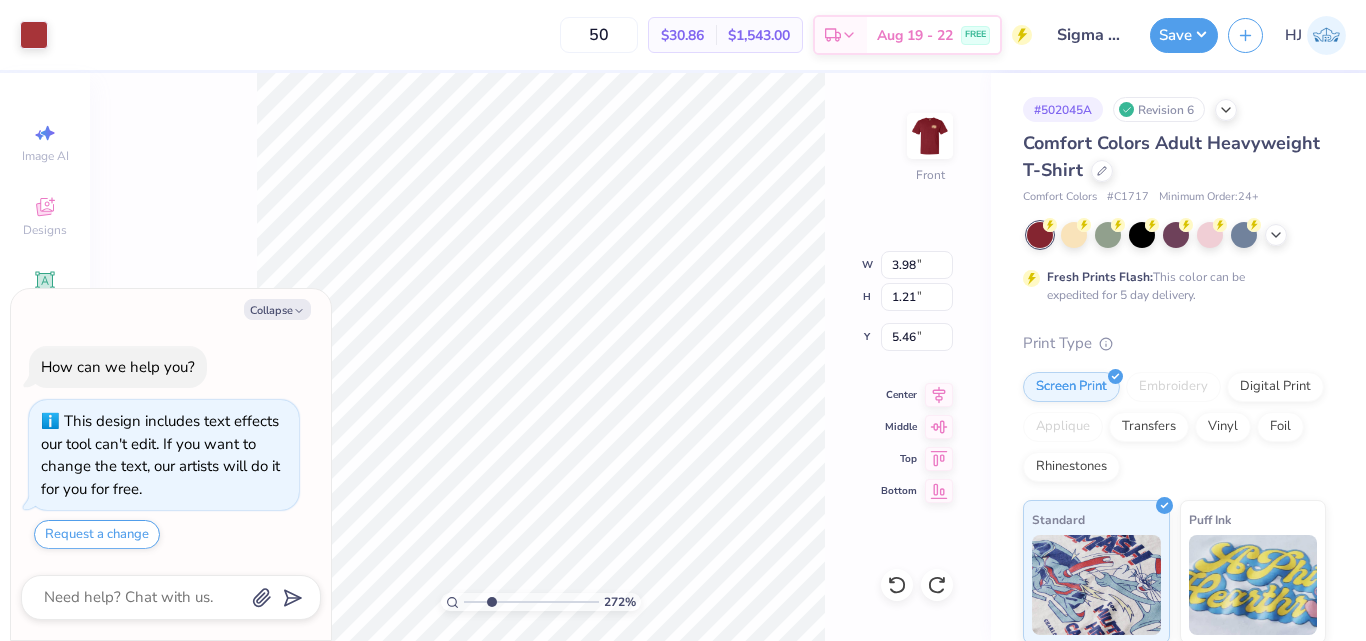 type on "x" 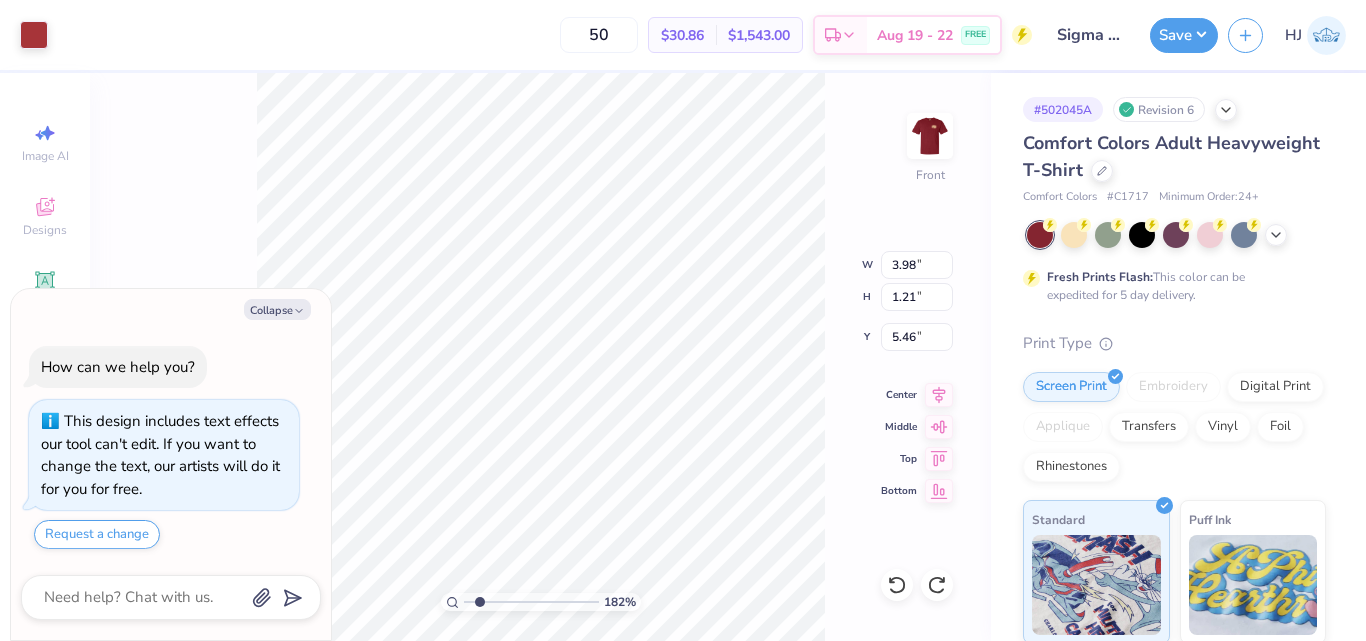 type on "1.35006143669128" 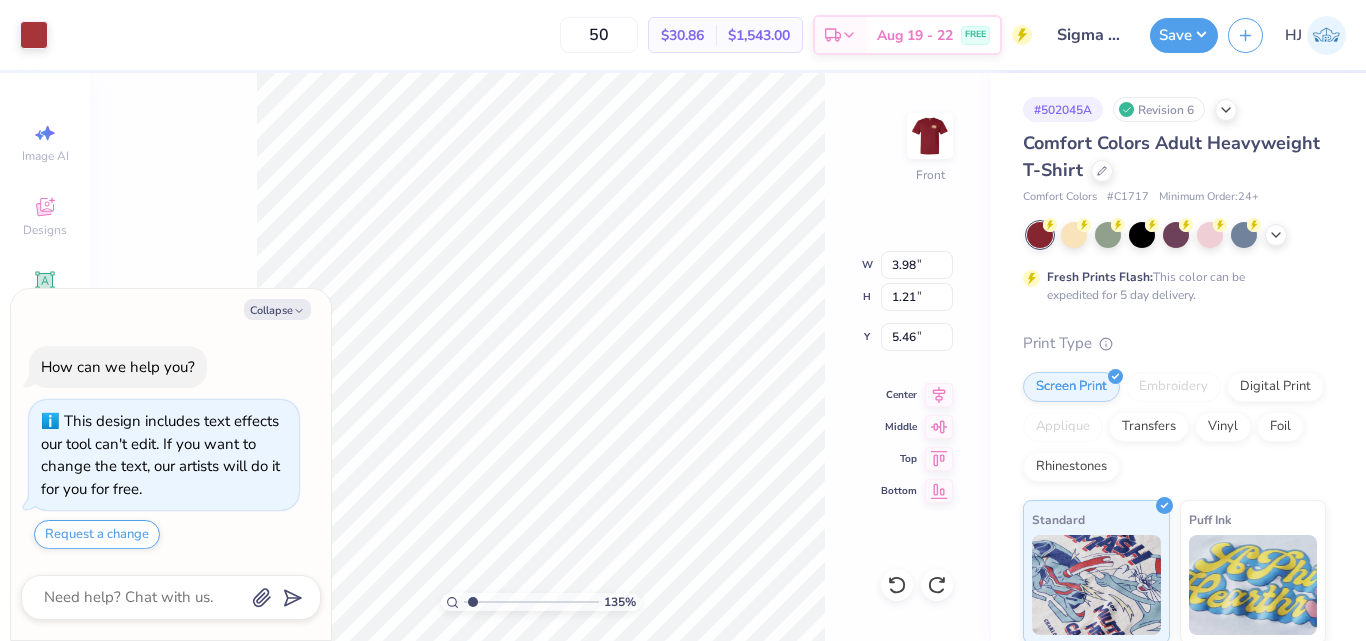 type on "x" 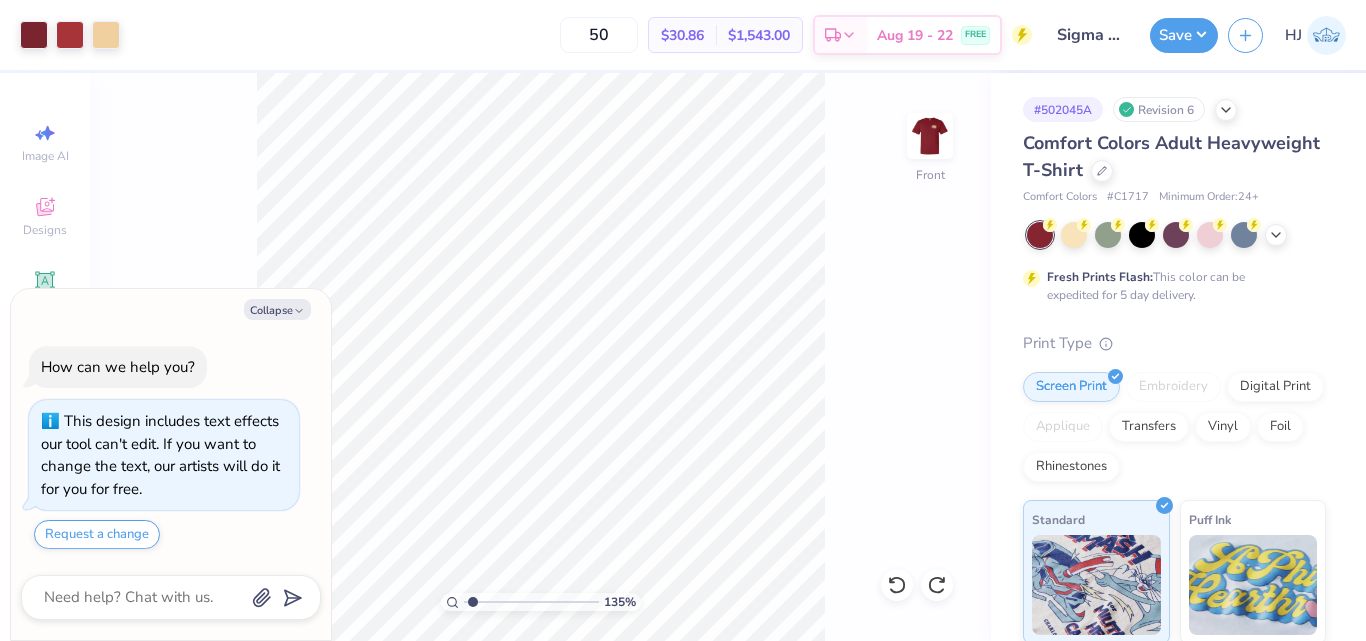type on "x" 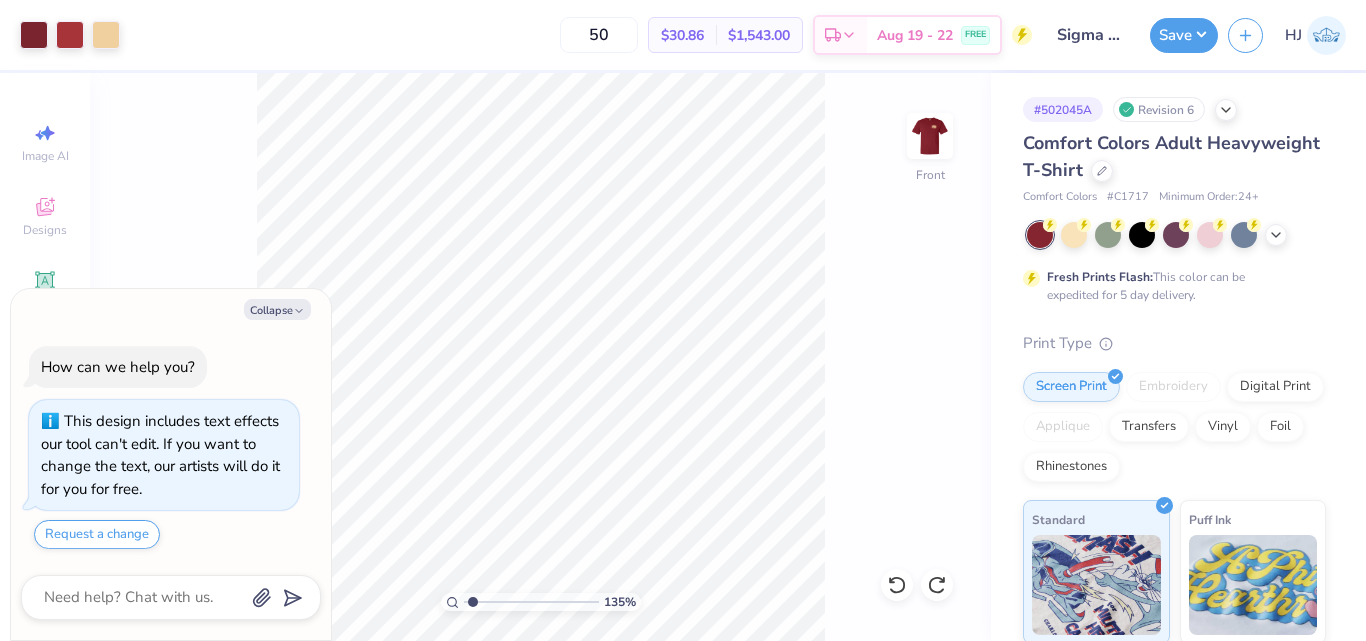 type on "x" 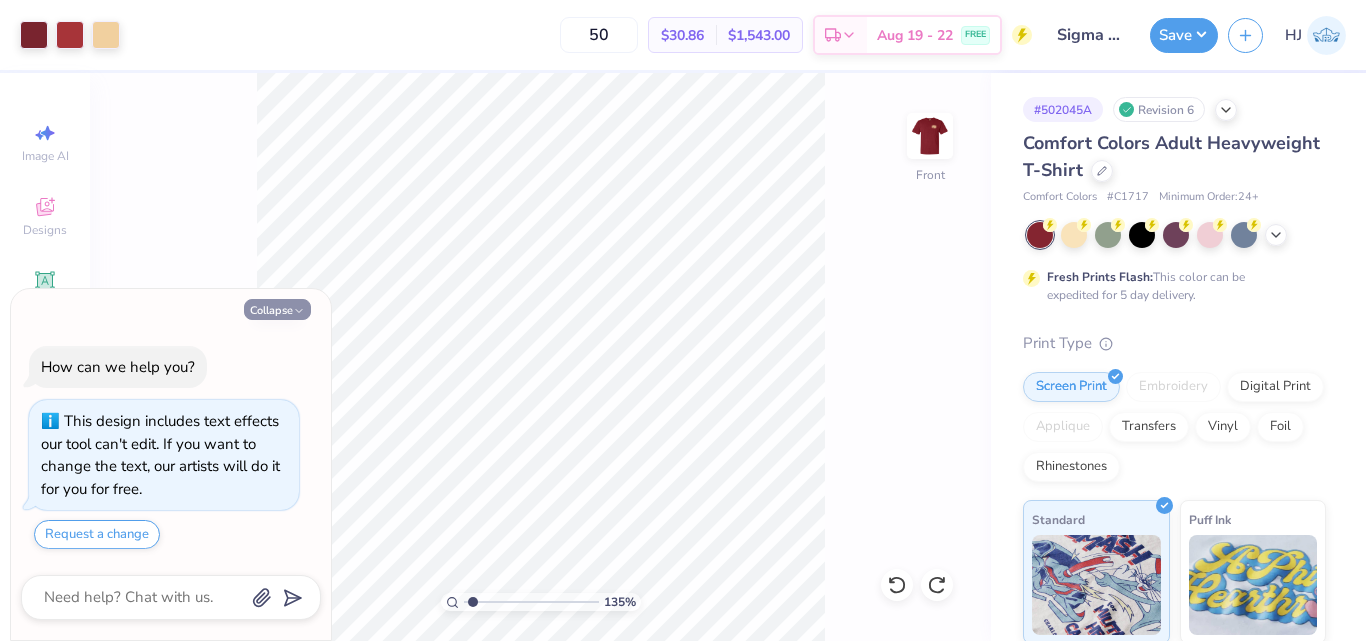 click on "Collapse" at bounding box center [277, 309] 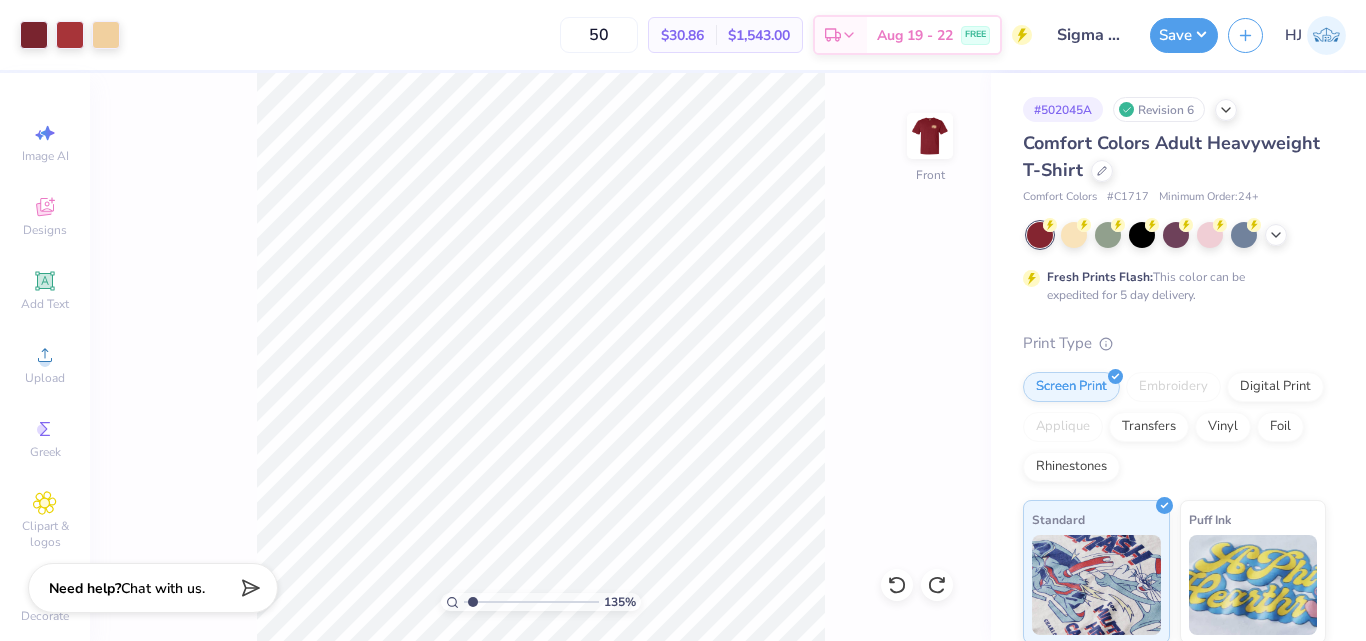 type on "1.35006143669128" 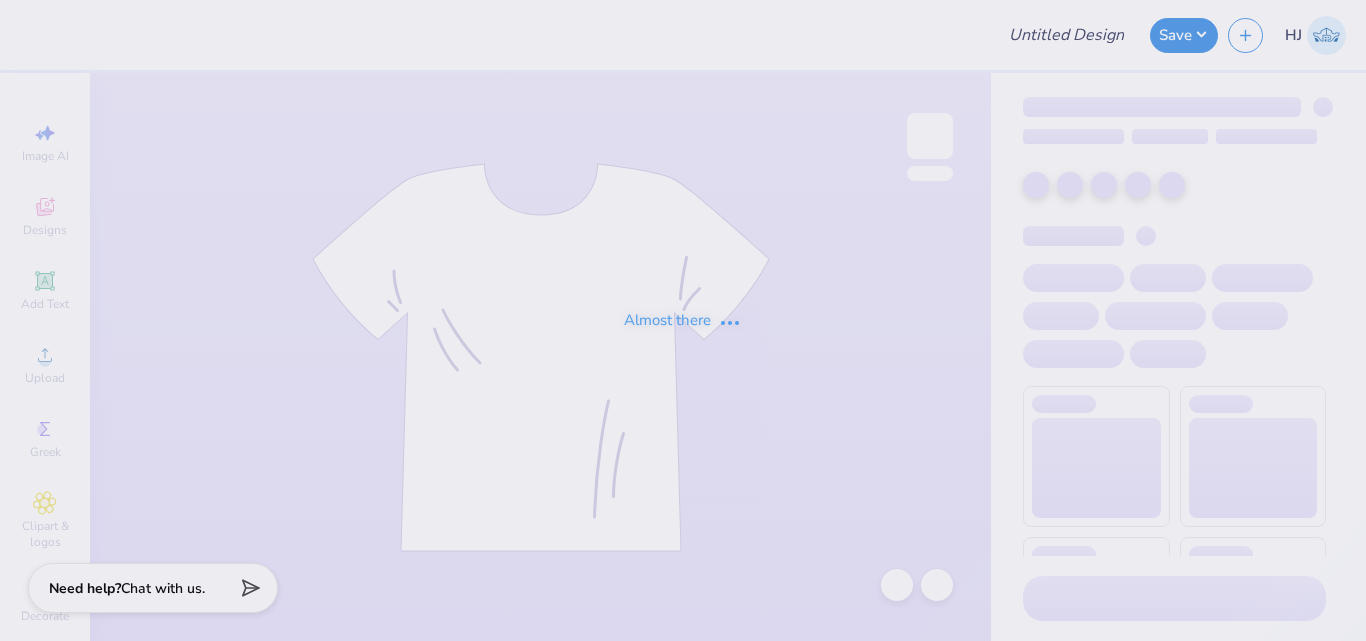scroll, scrollTop: 0, scrollLeft: 0, axis: both 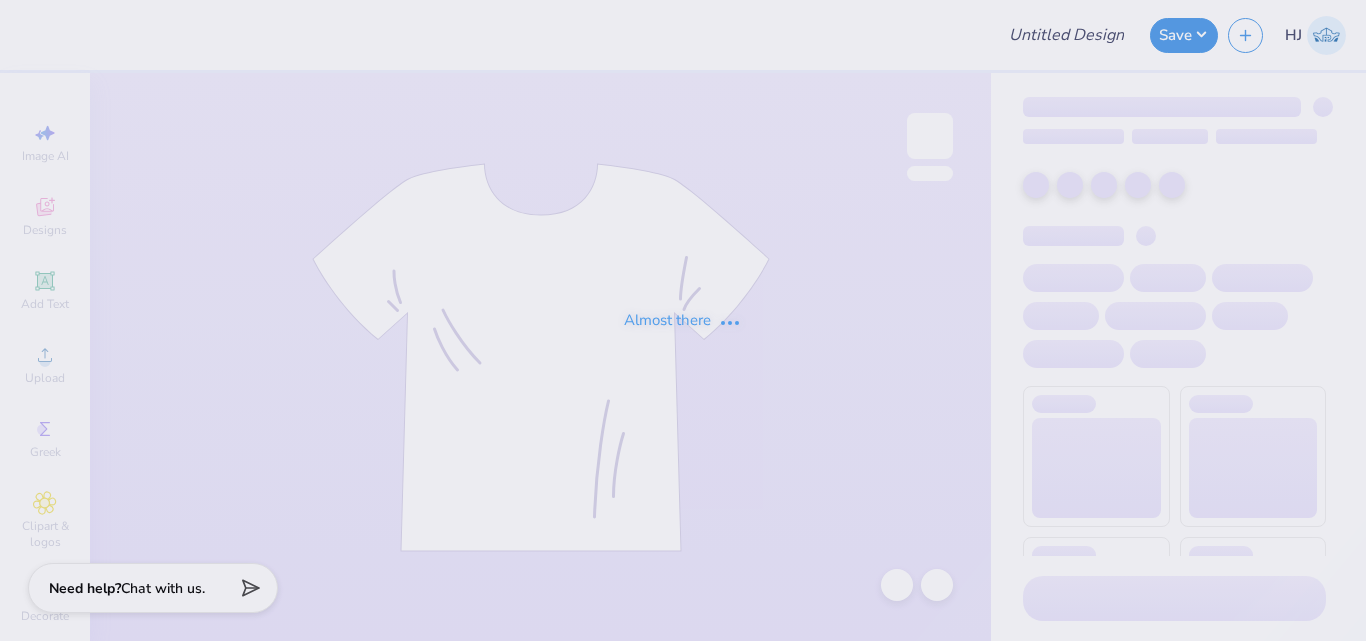 type on "Sigma Phi Delta PR Merch" 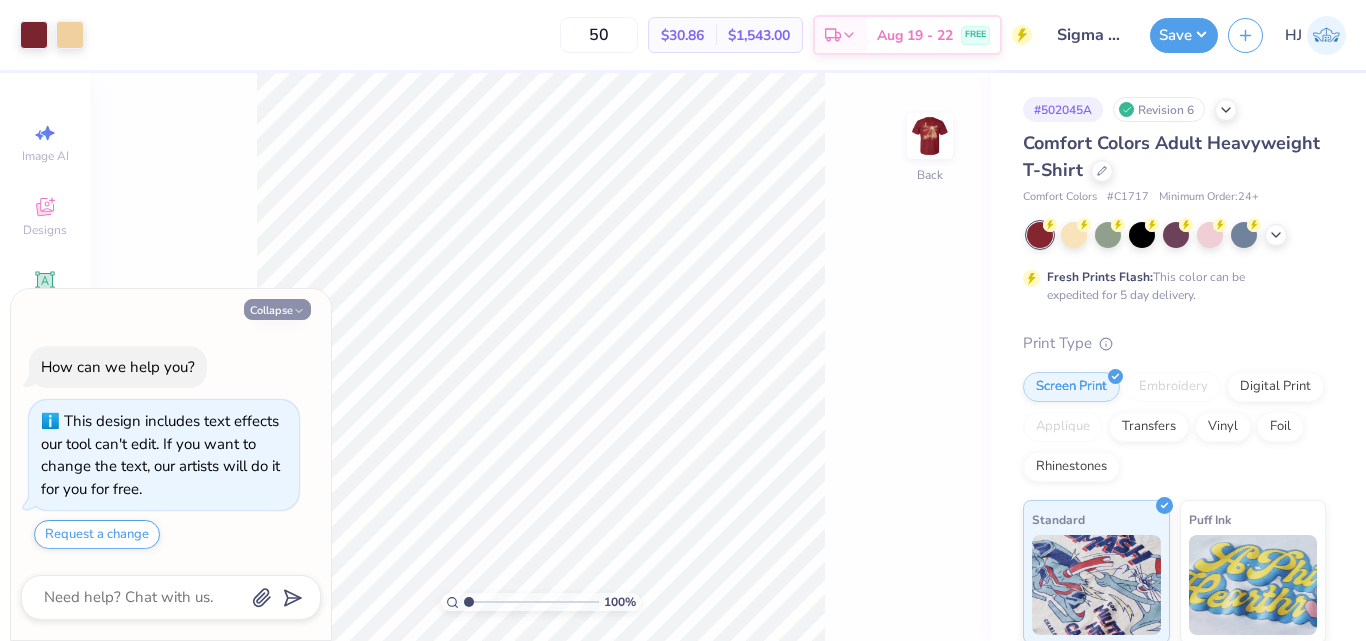 click on "Collapse" at bounding box center (277, 309) 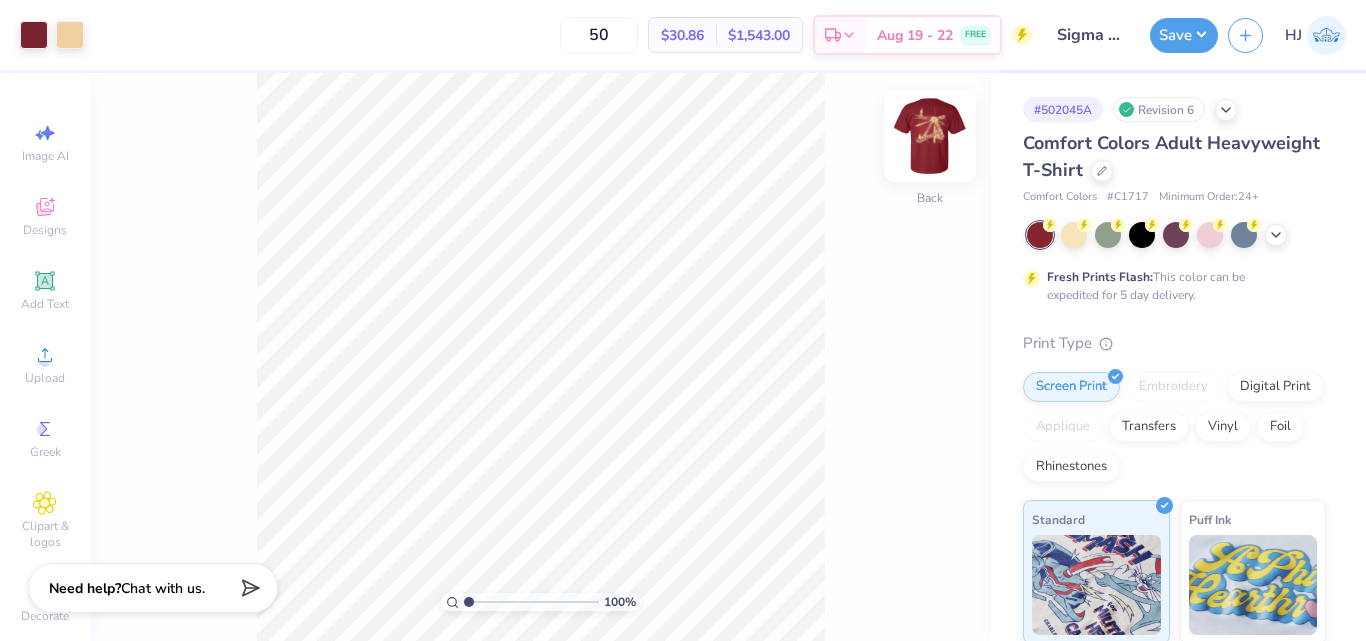 click at bounding box center [930, 136] 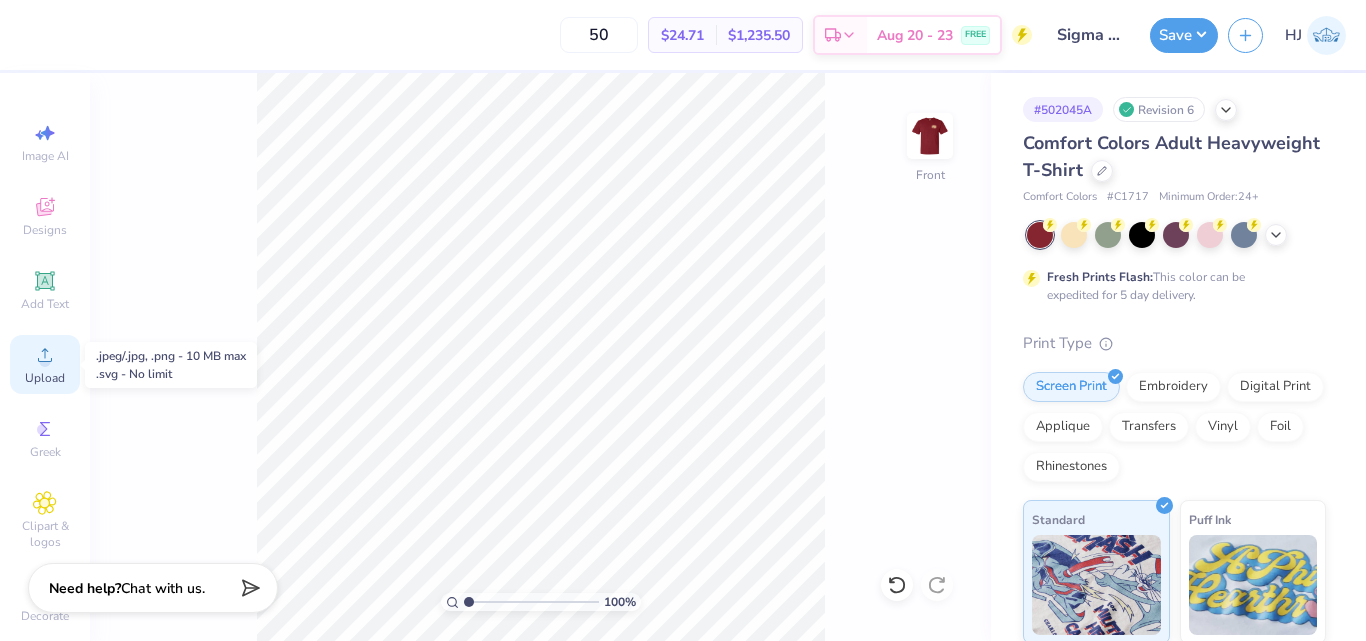click on "Upload" at bounding box center (45, 364) 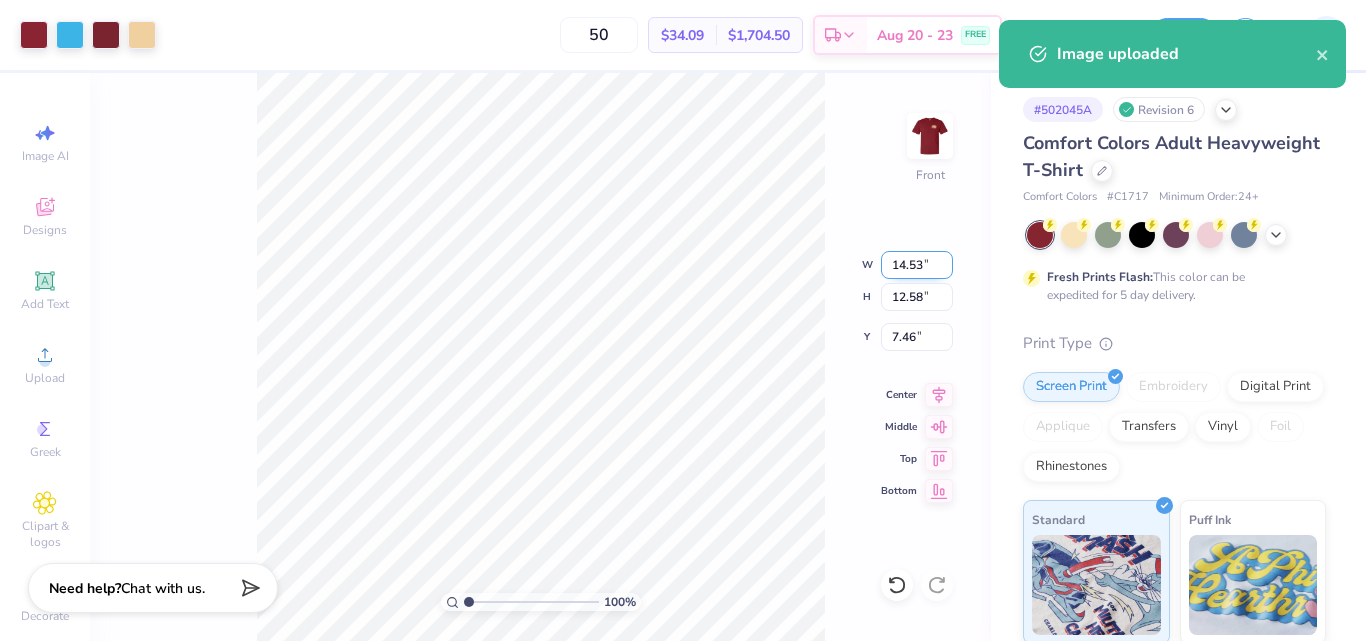 click on "14.53" at bounding box center (917, 265) 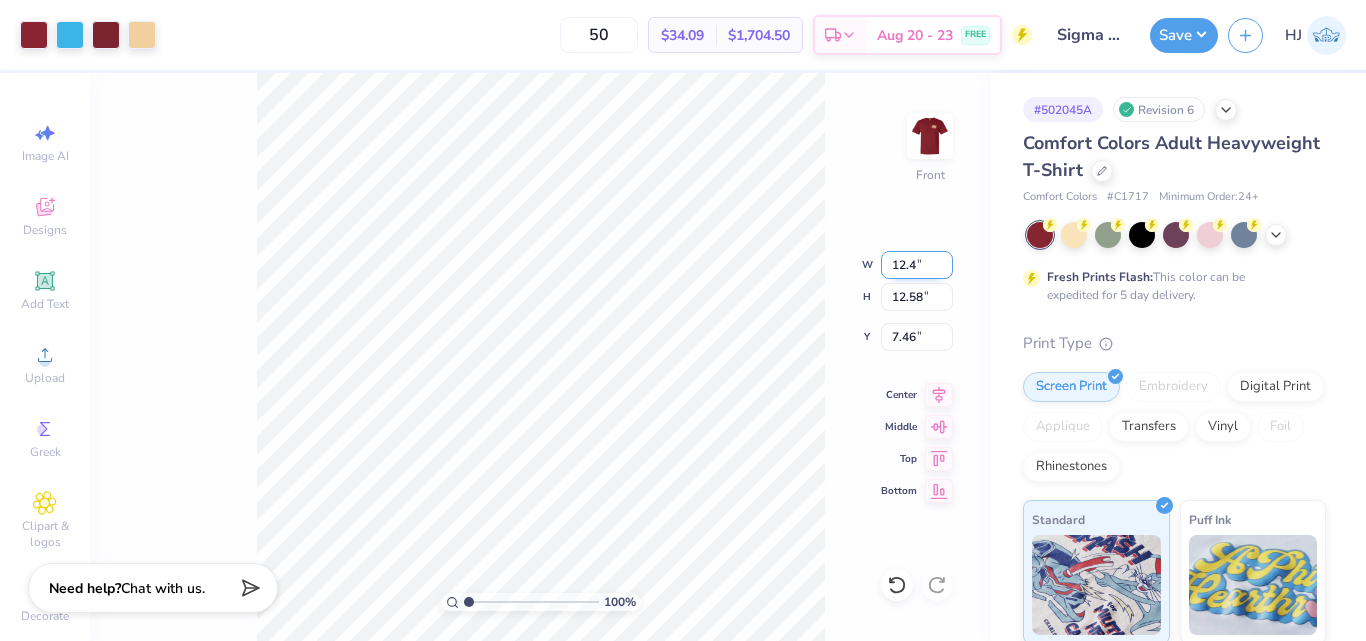 type on "12.40" 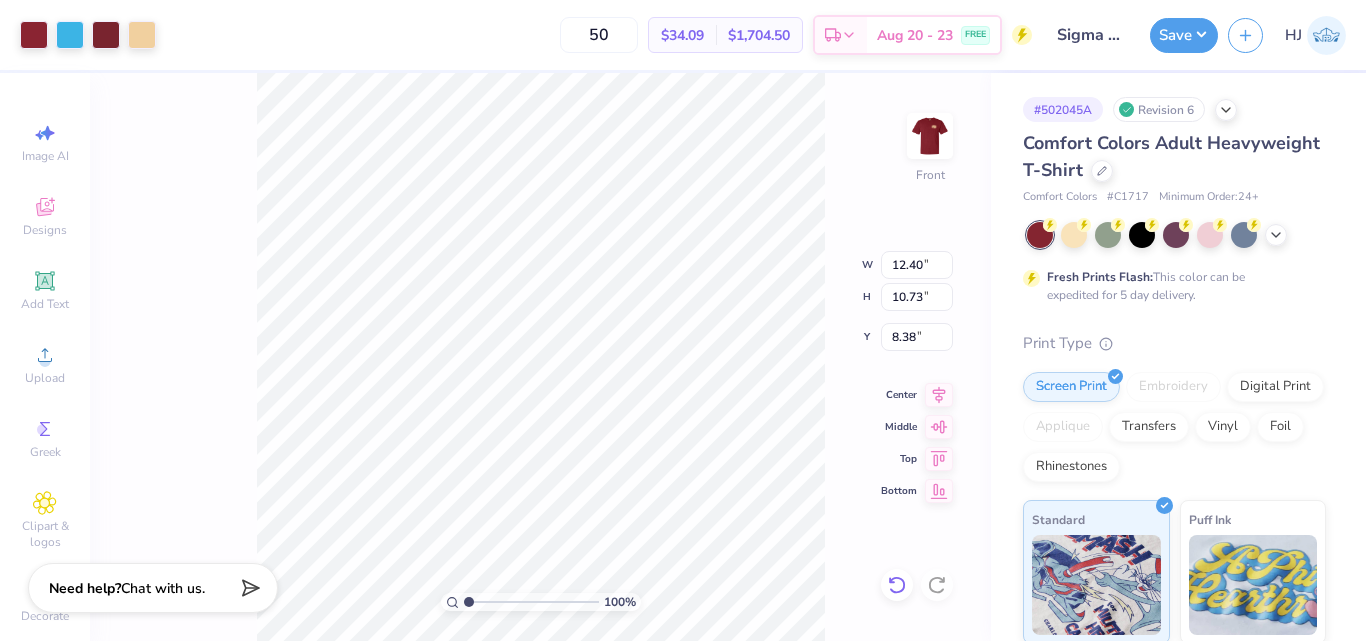 click 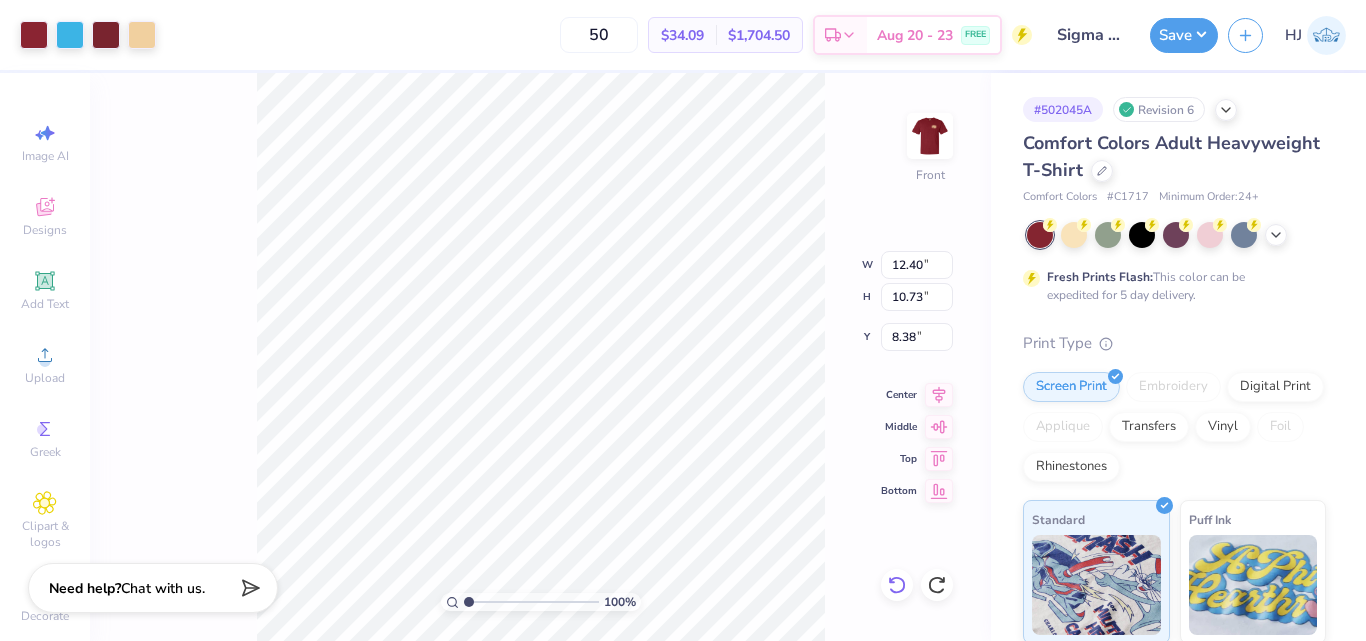 type on "14.53" 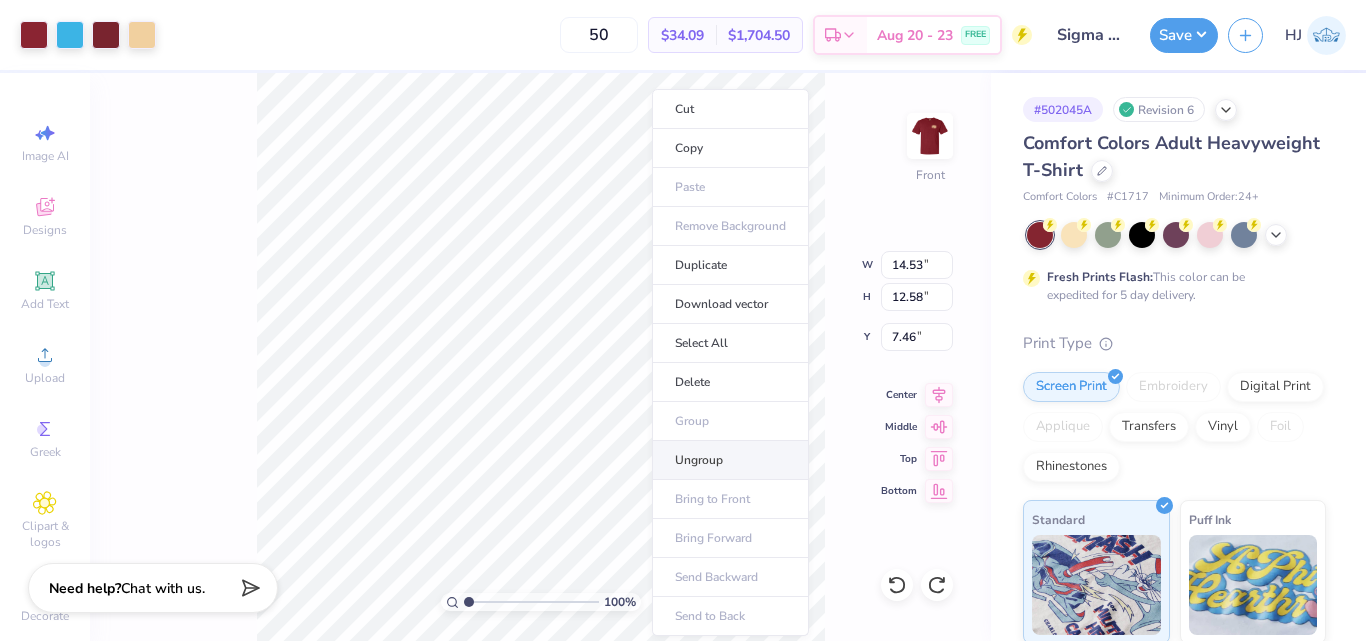 click on "Ungroup" at bounding box center (730, 460) 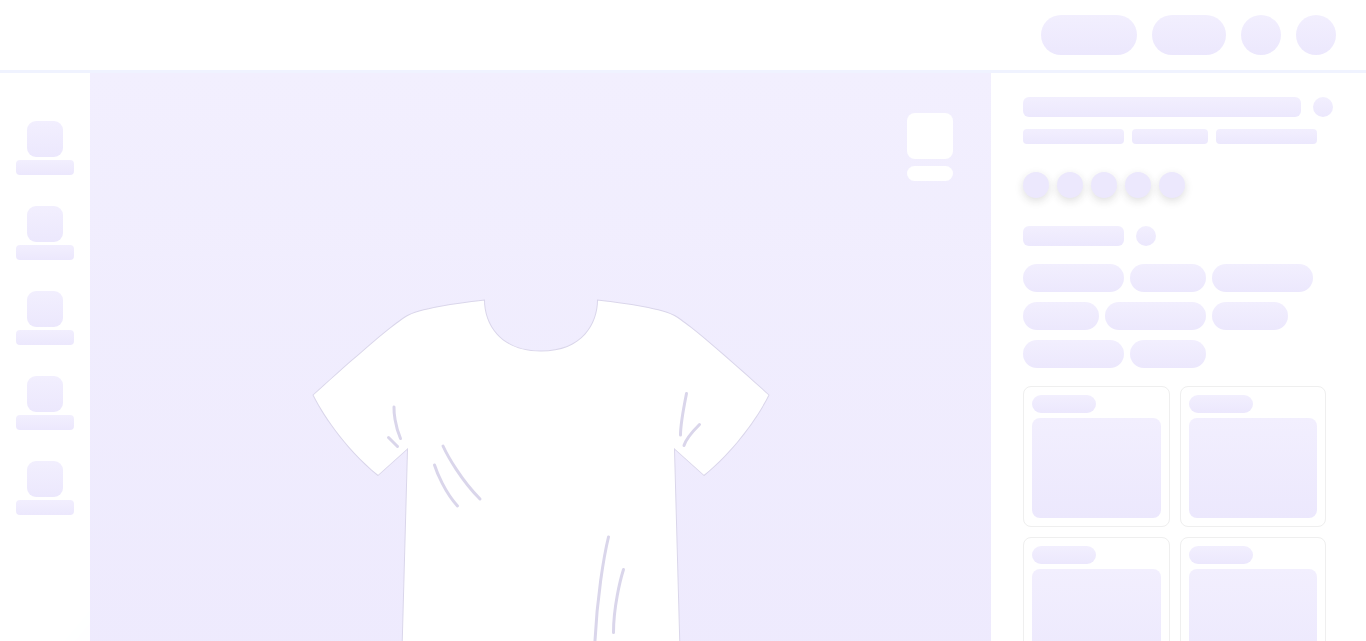 scroll, scrollTop: 0, scrollLeft: 0, axis: both 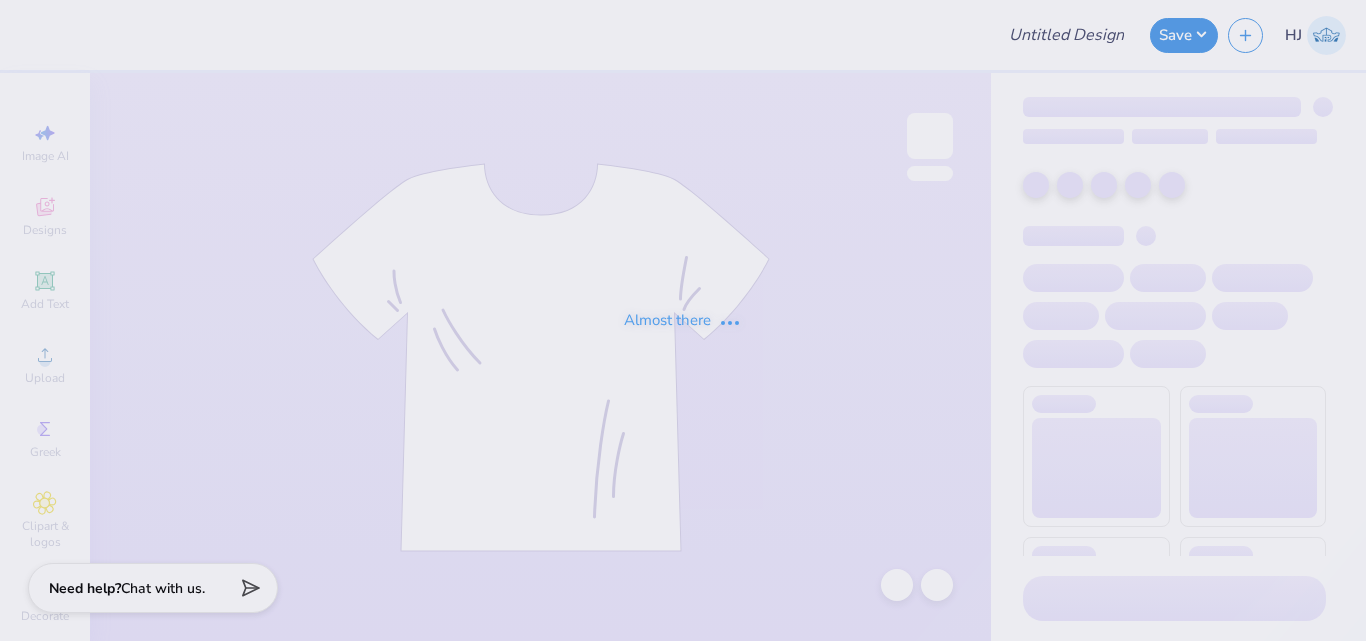 type on "Sigma Phi Delta PR Merch" 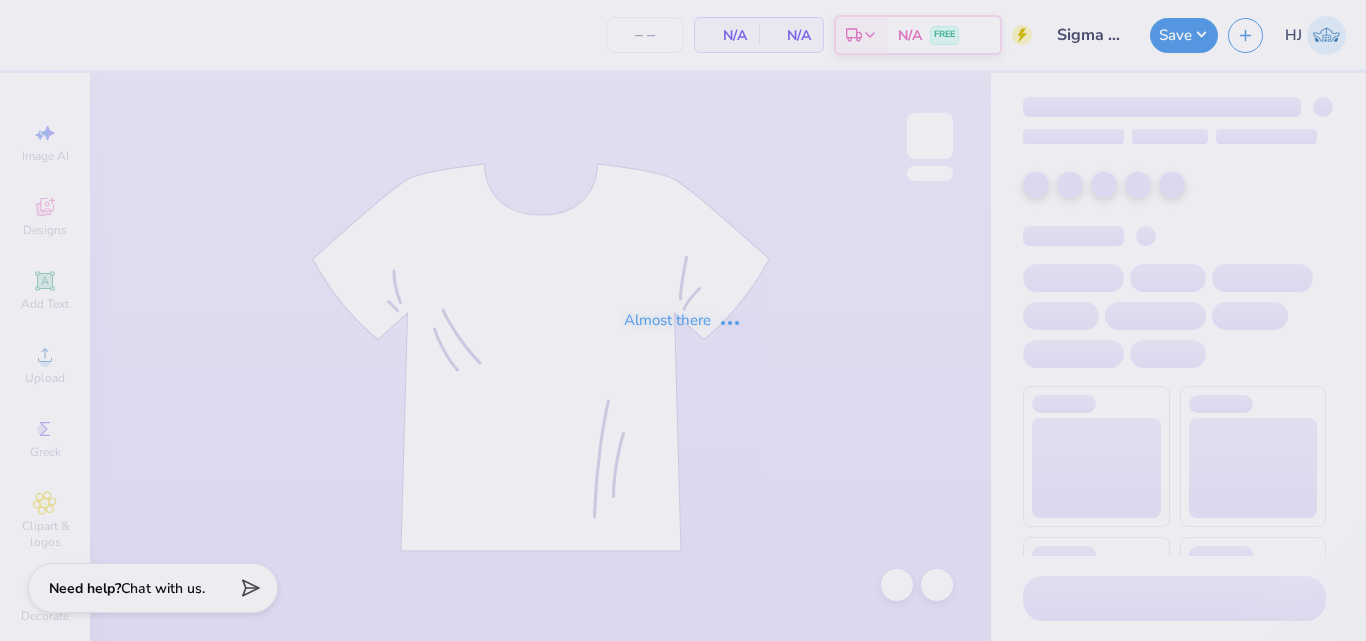 type on "50" 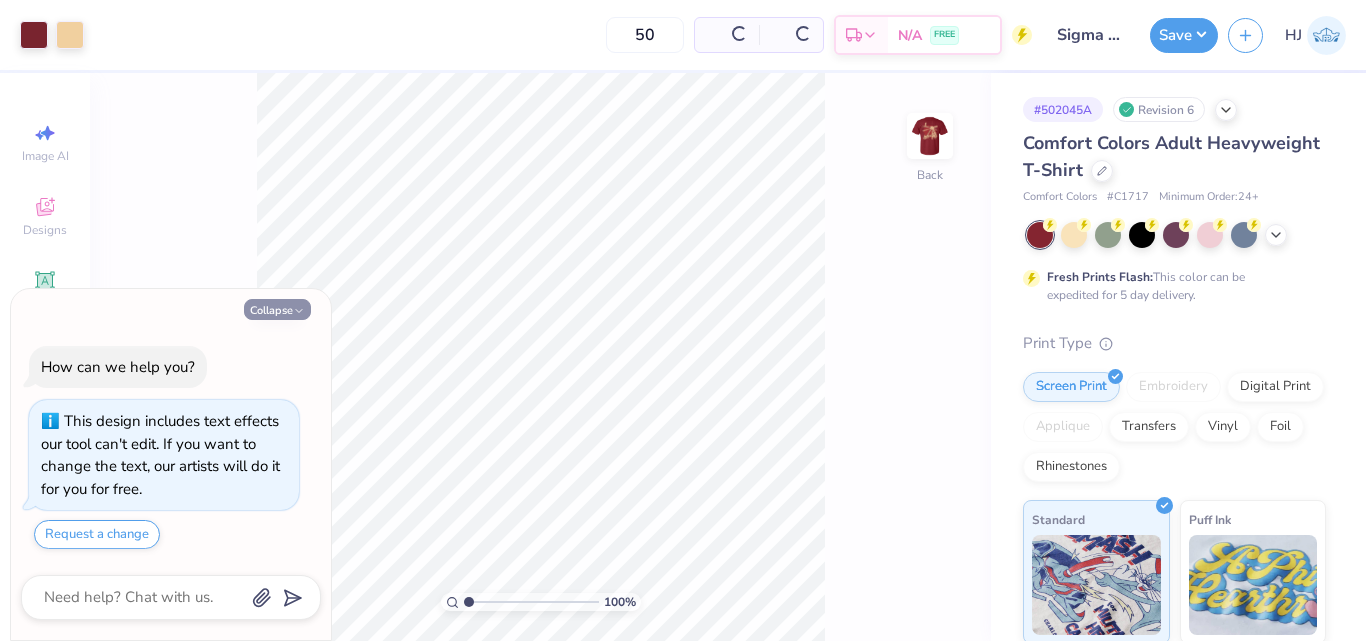 click on "Collapse" at bounding box center (277, 309) 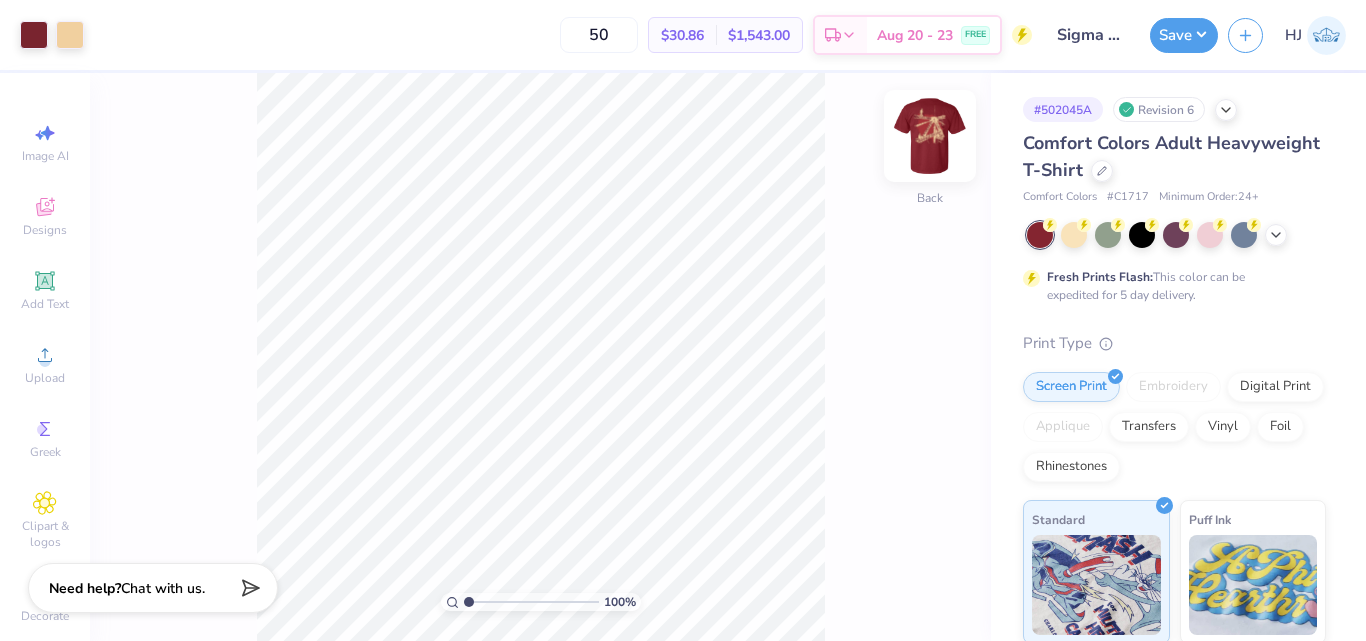 click at bounding box center (930, 136) 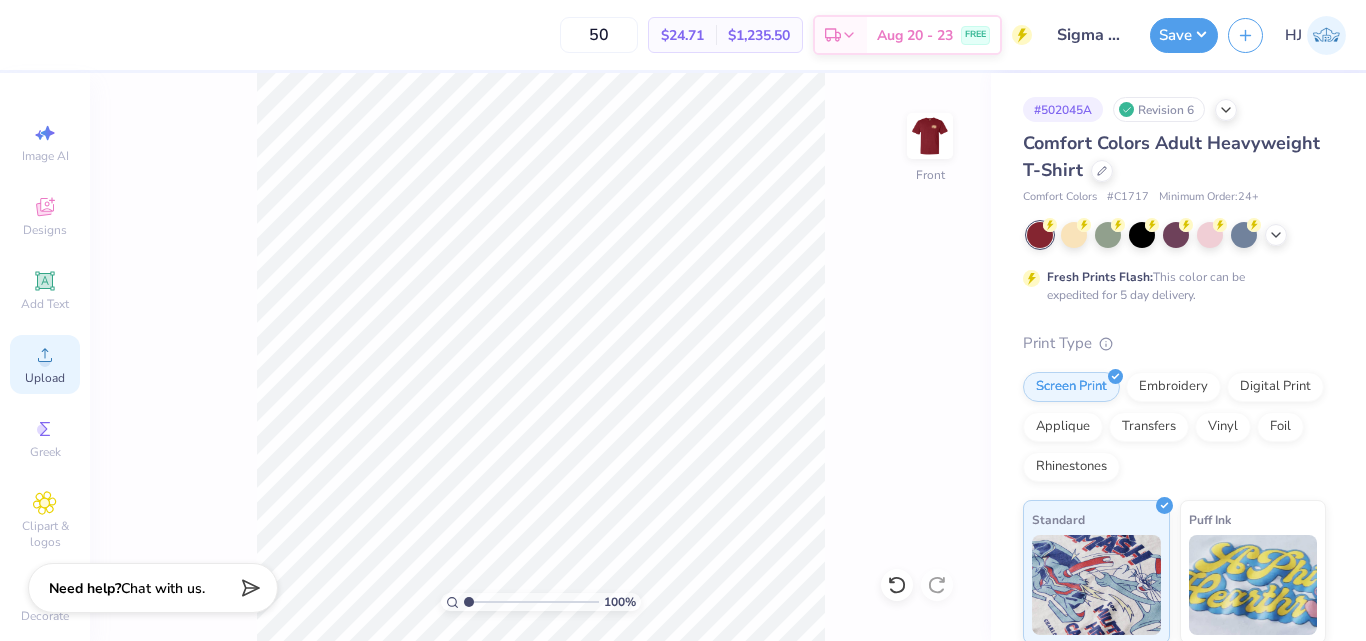 click 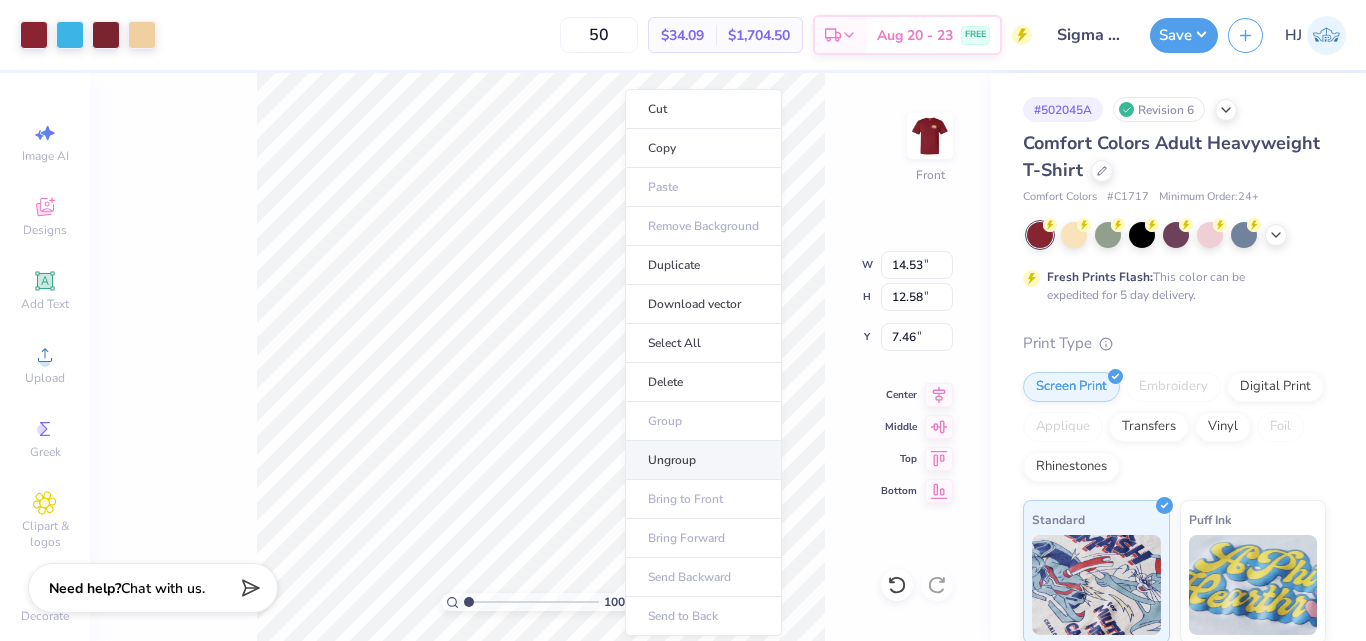 click on "Ungroup" at bounding box center (703, 460) 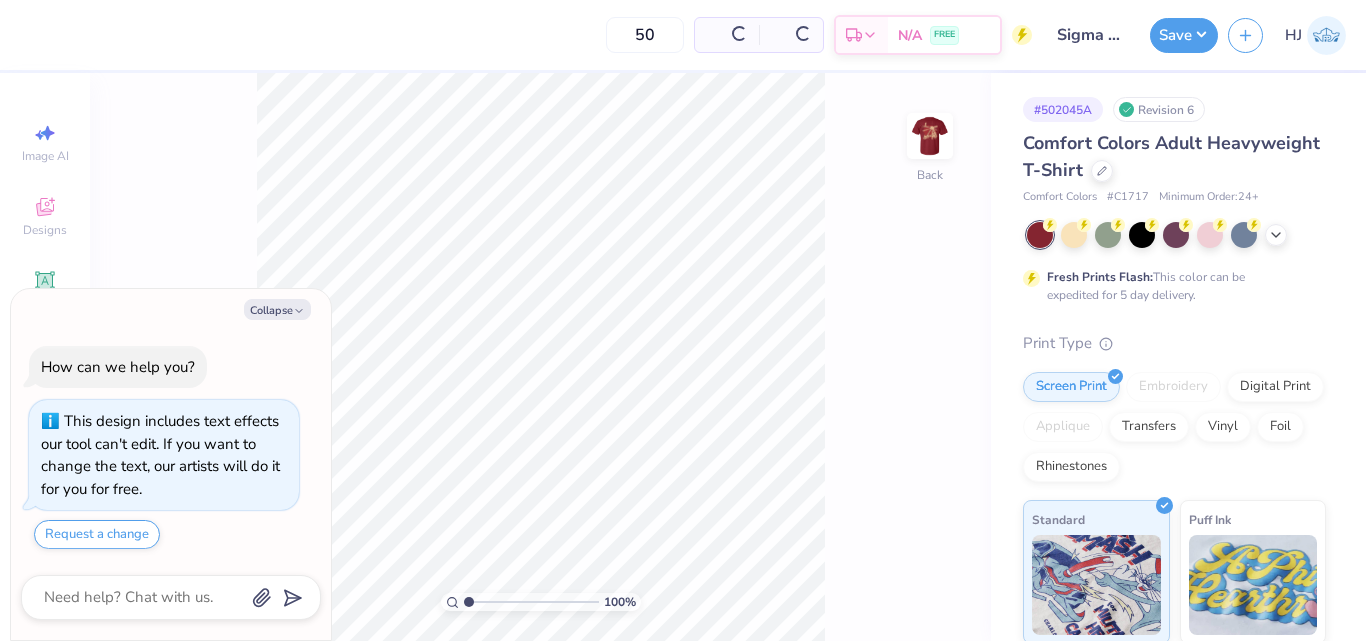 type on "x" 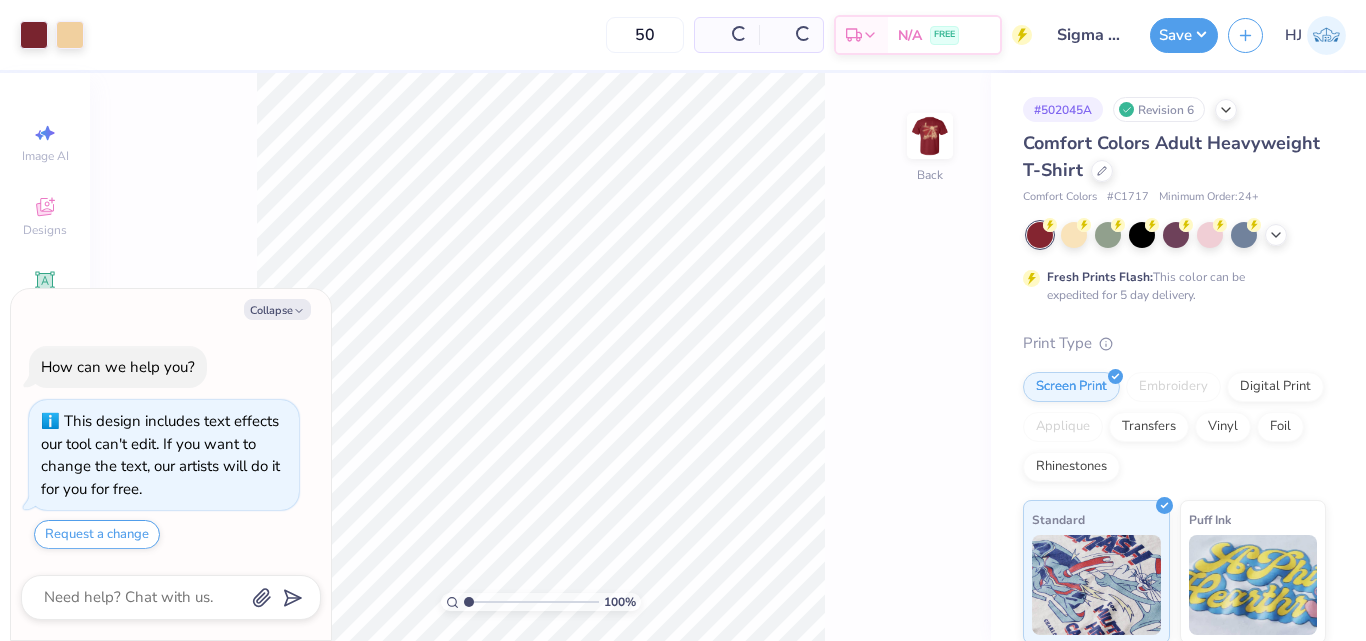 scroll, scrollTop: 0, scrollLeft: 0, axis: both 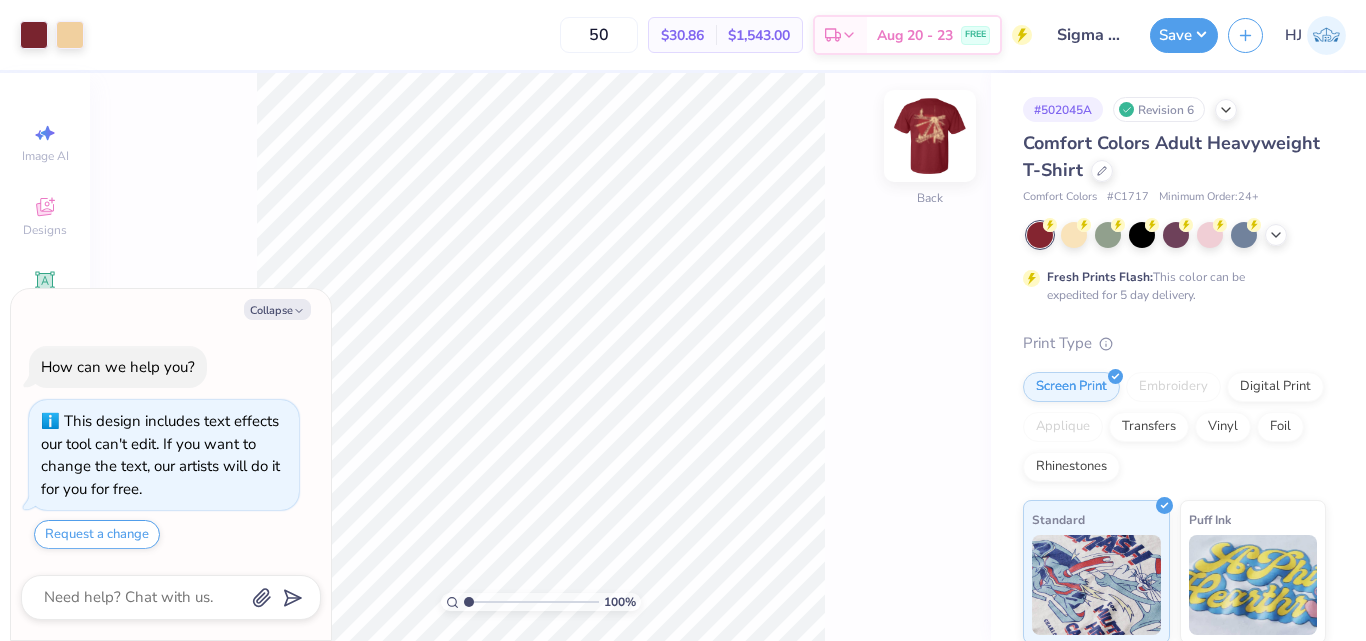 click at bounding box center [930, 136] 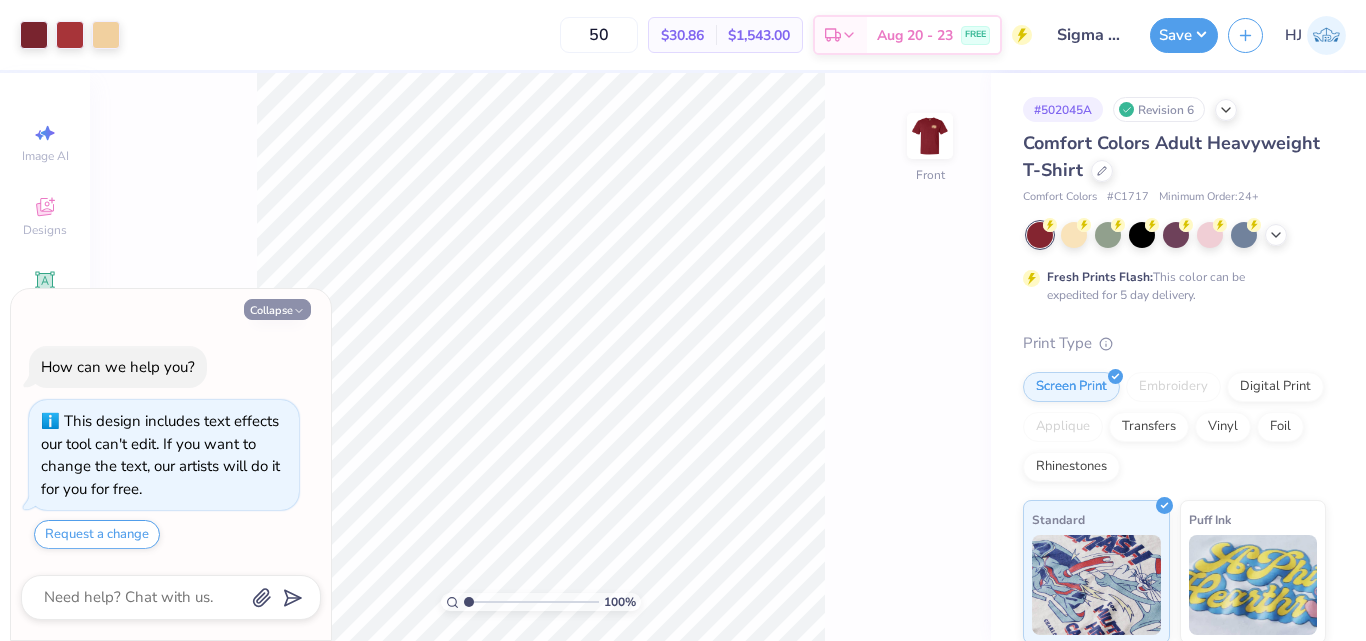 drag, startPoint x: 287, startPoint y: 311, endPoint x: 220, endPoint y: 309, distance: 67.02985 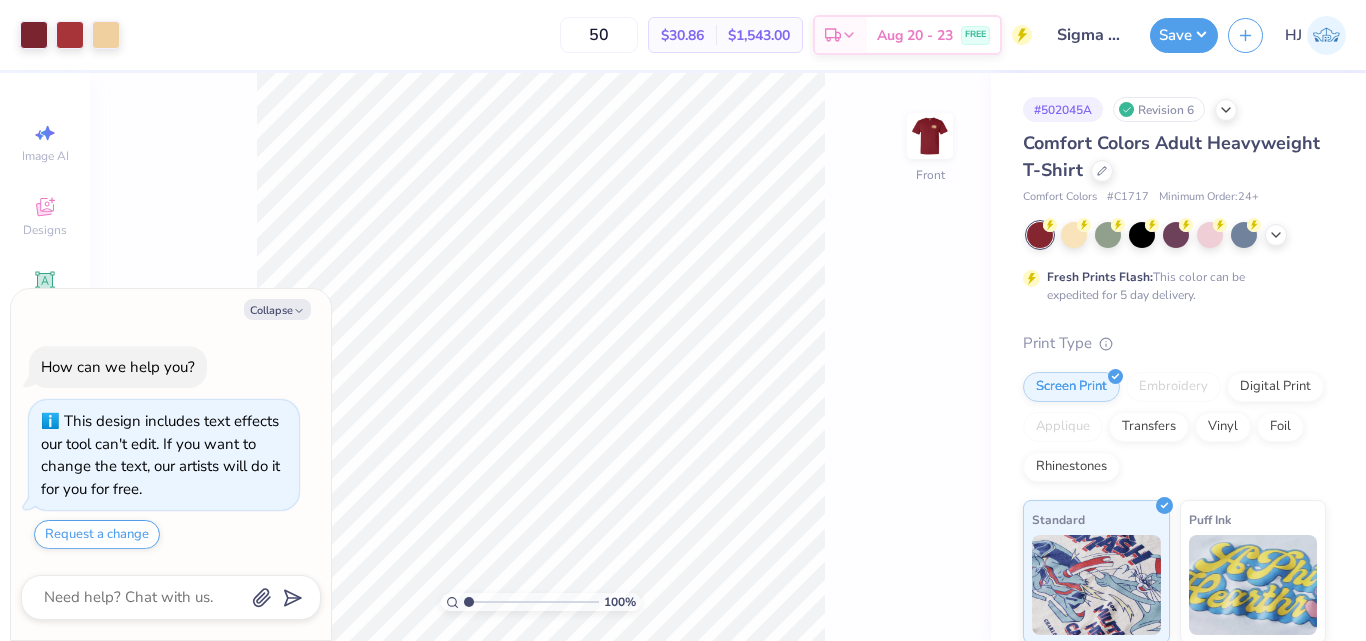 type on "x" 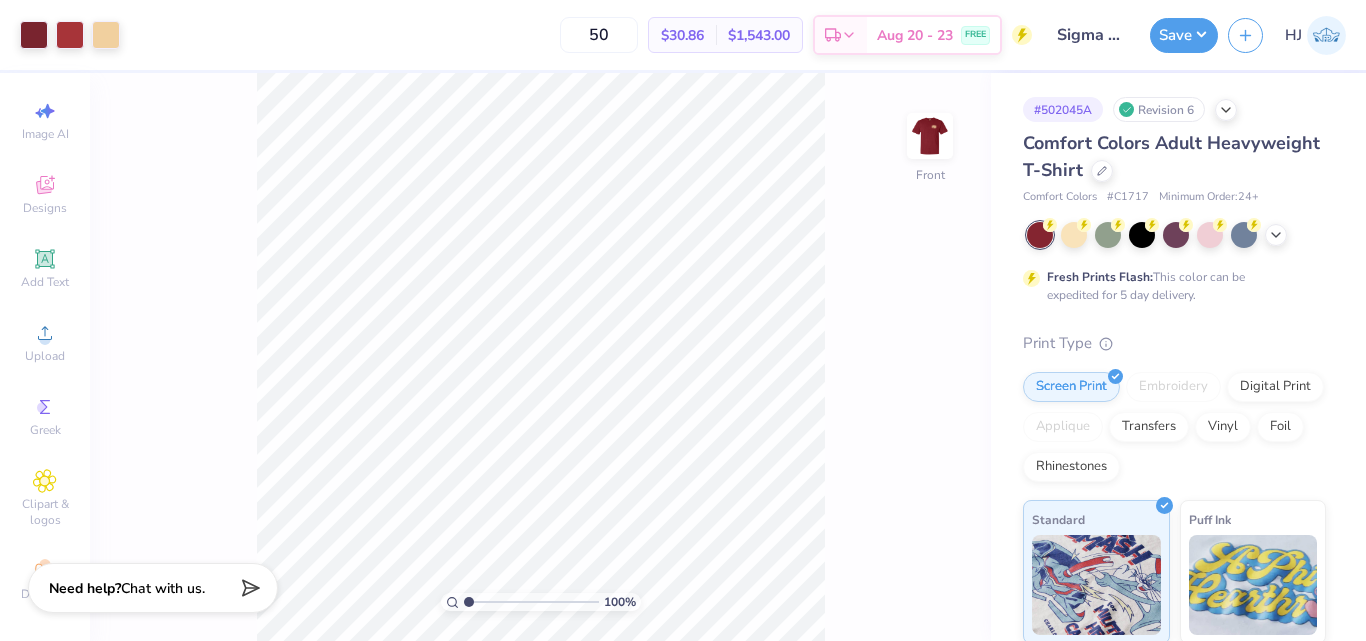 scroll, scrollTop: 0, scrollLeft: 0, axis: both 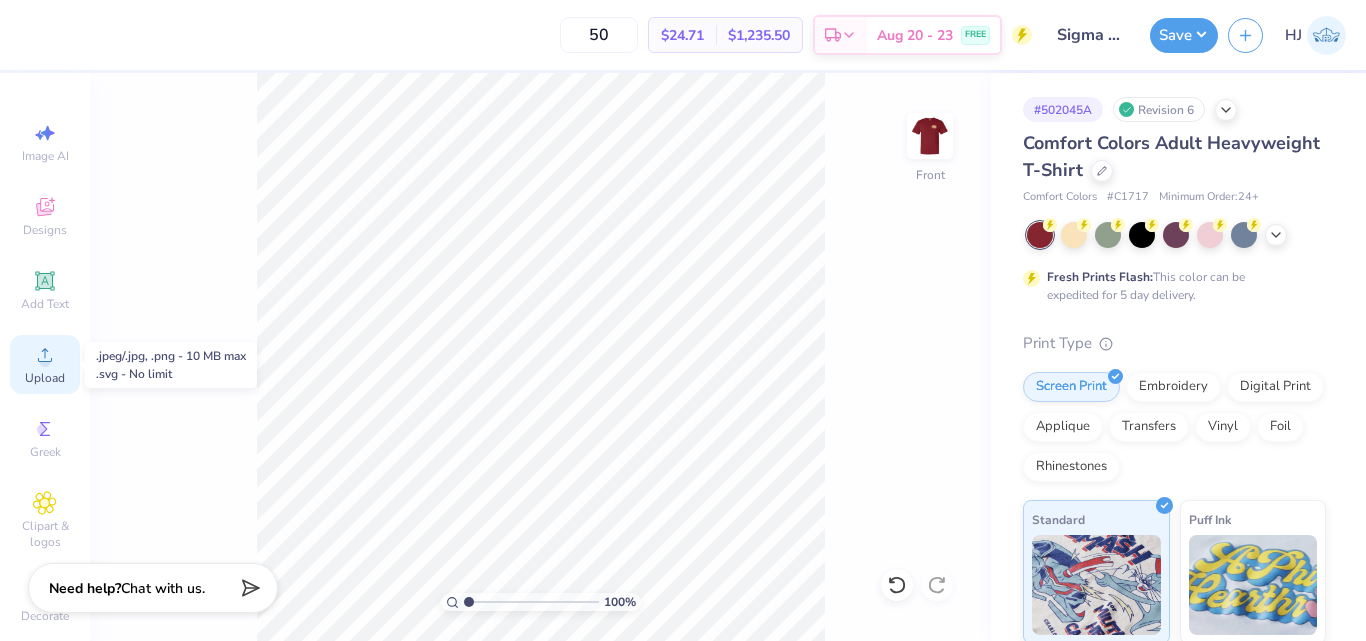 click on "Upload" at bounding box center [45, 378] 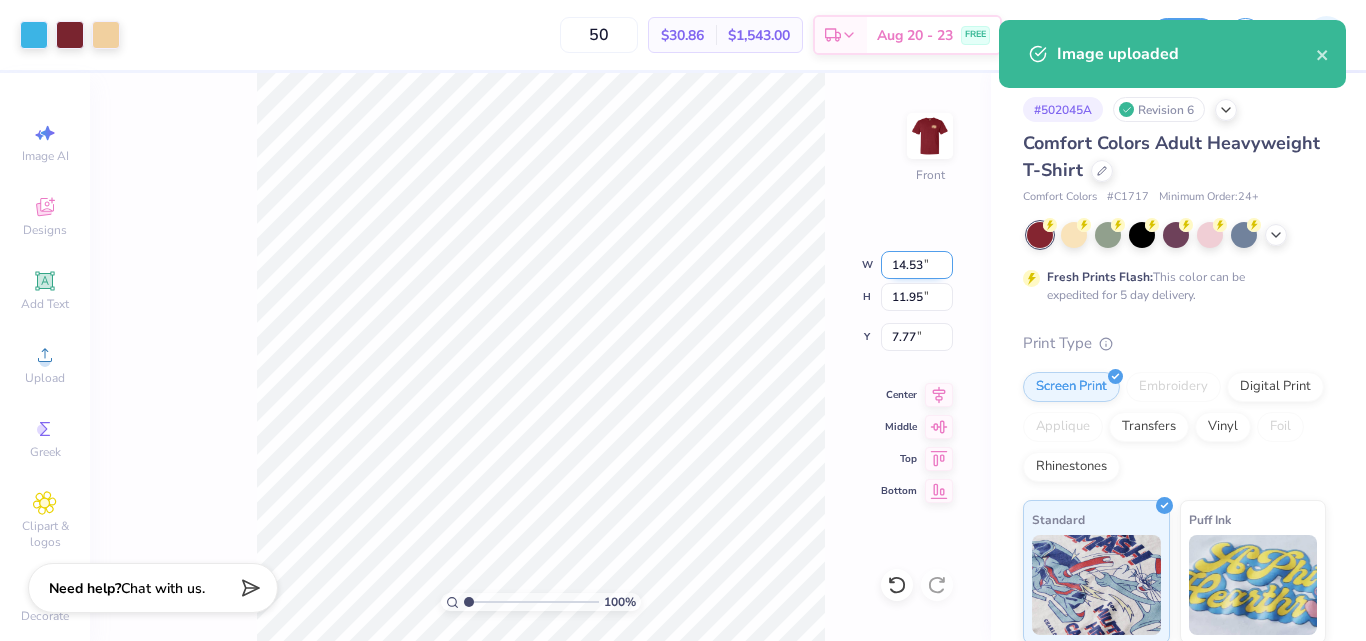 click on "14.53" at bounding box center [917, 265] 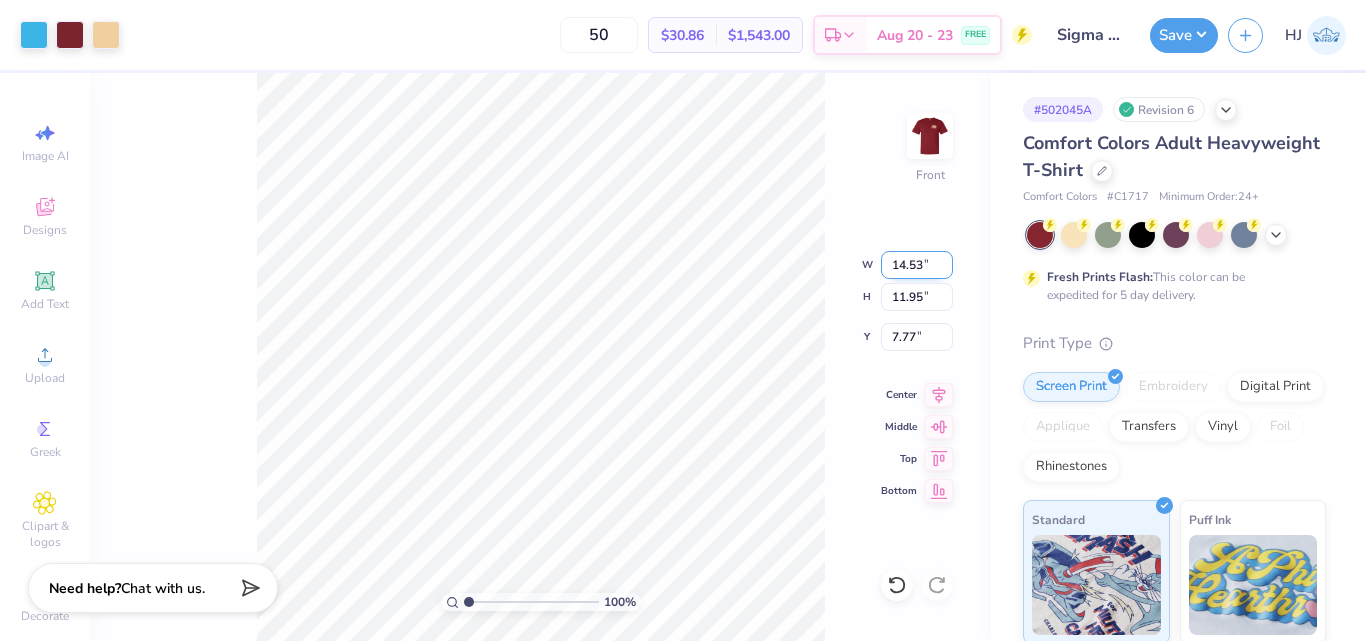 click on "14.53" at bounding box center (917, 265) 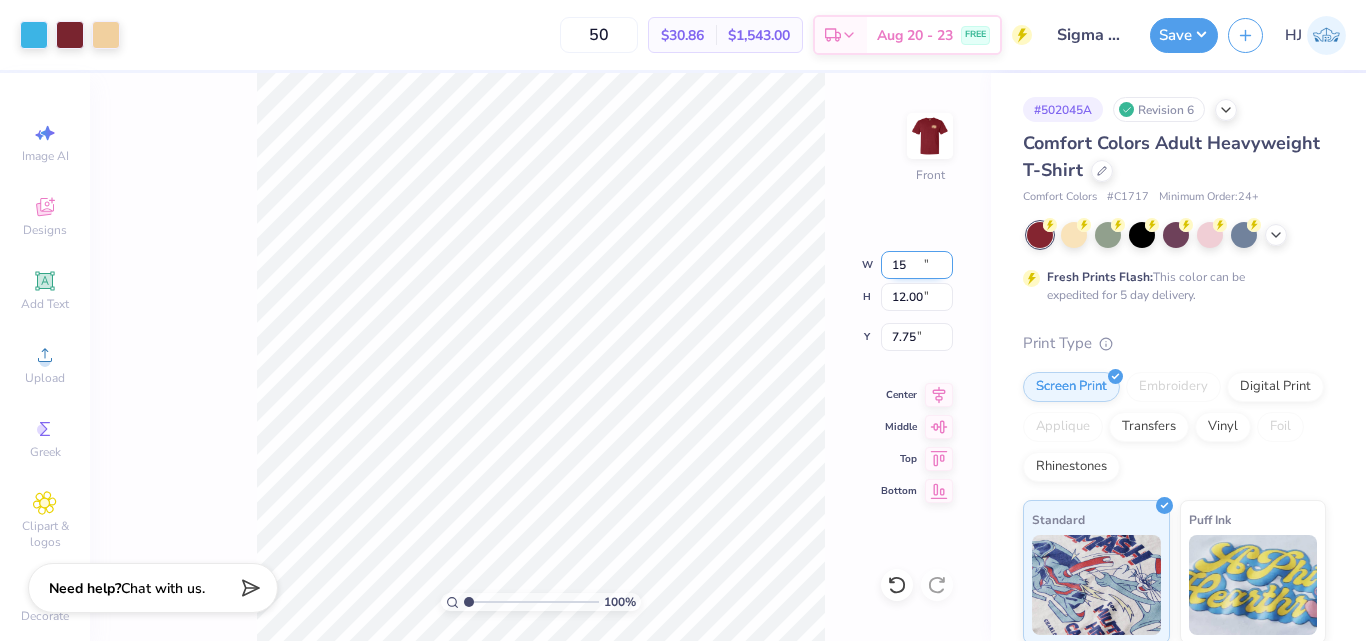 type on "14.60" 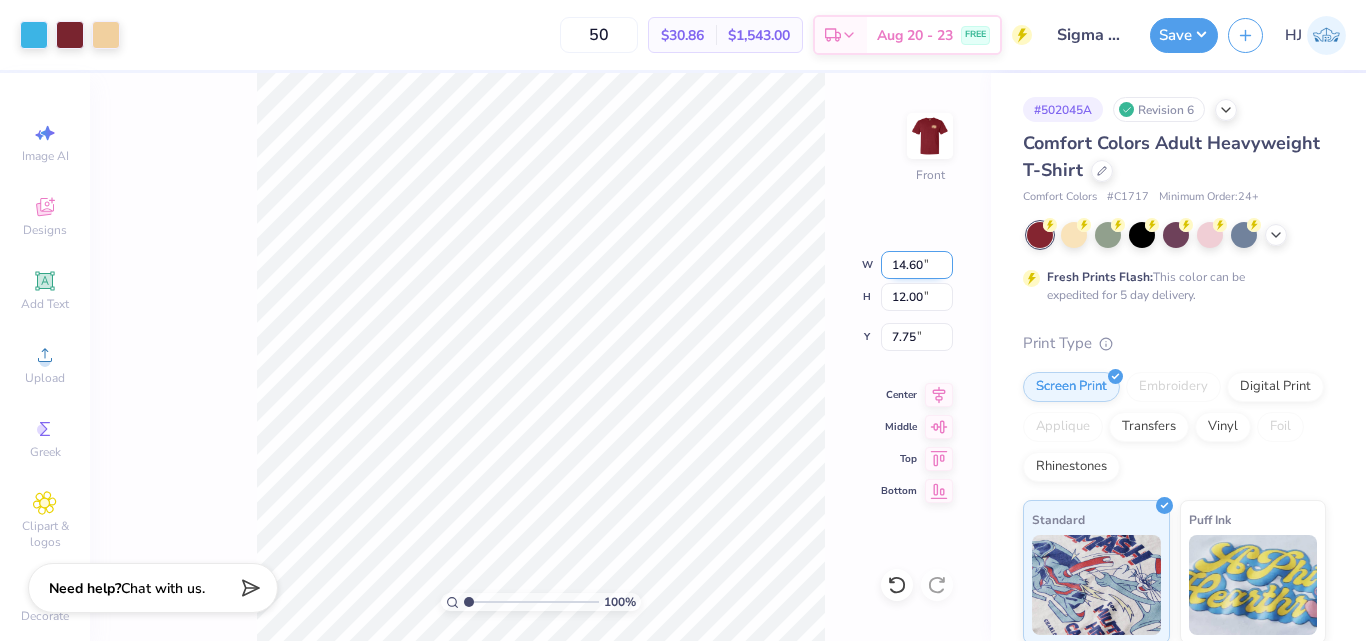 click on "14.60" at bounding box center [917, 265] 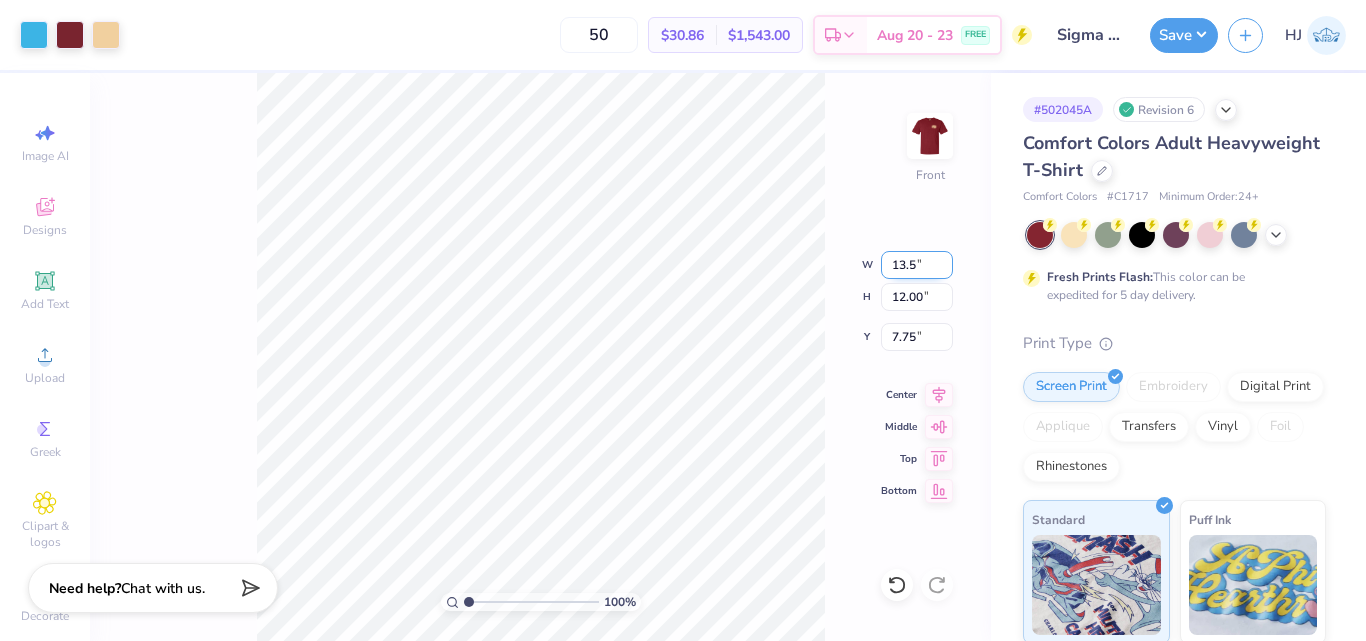 type on "13.50" 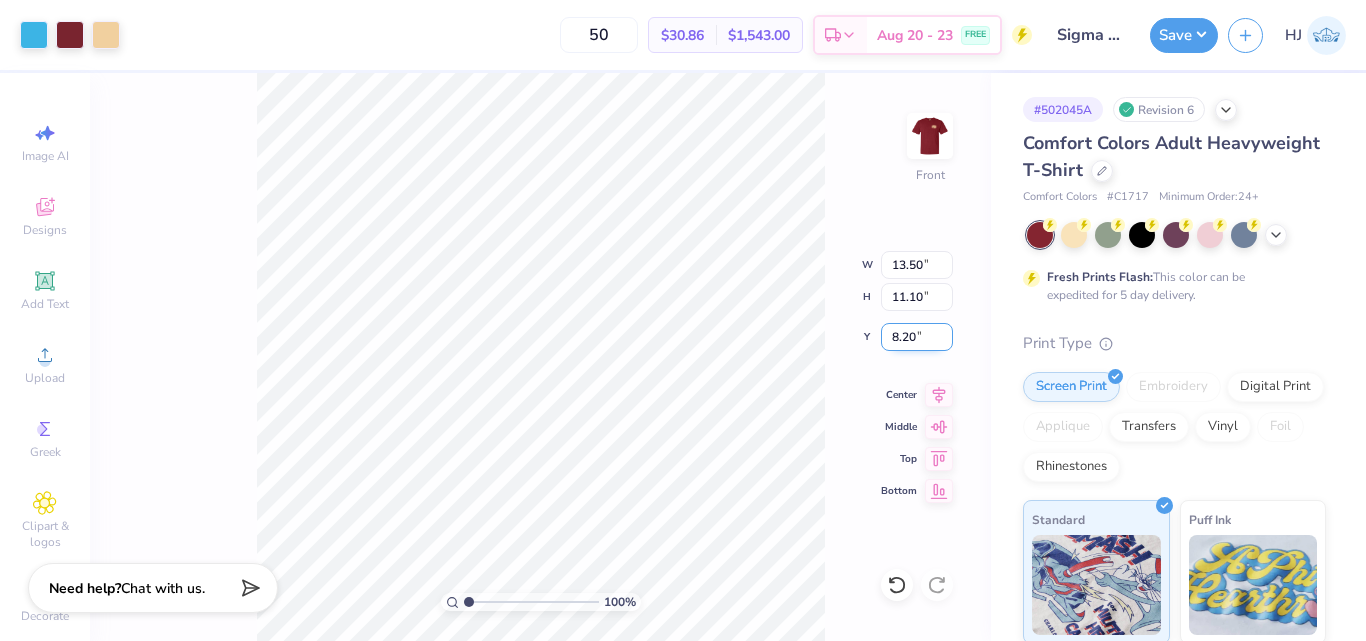click on "8.20" at bounding box center [917, 337] 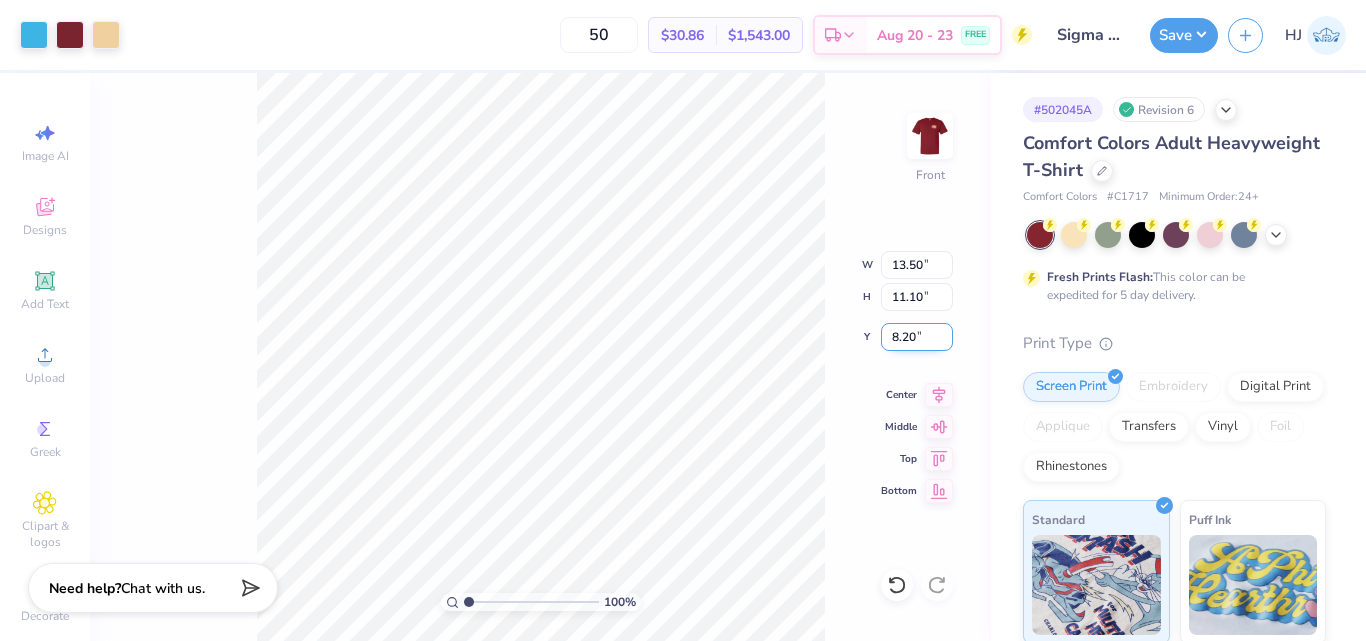 click on "8.20" at bounding box center (917, 337) 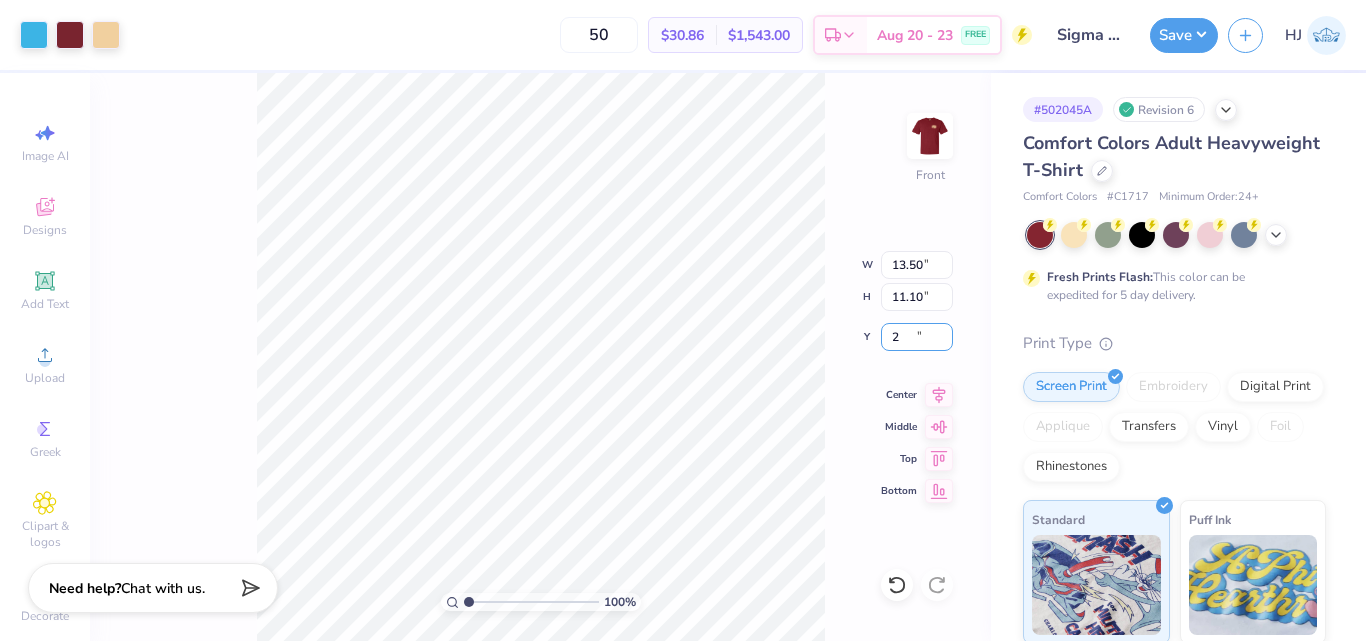 type on "2.00" 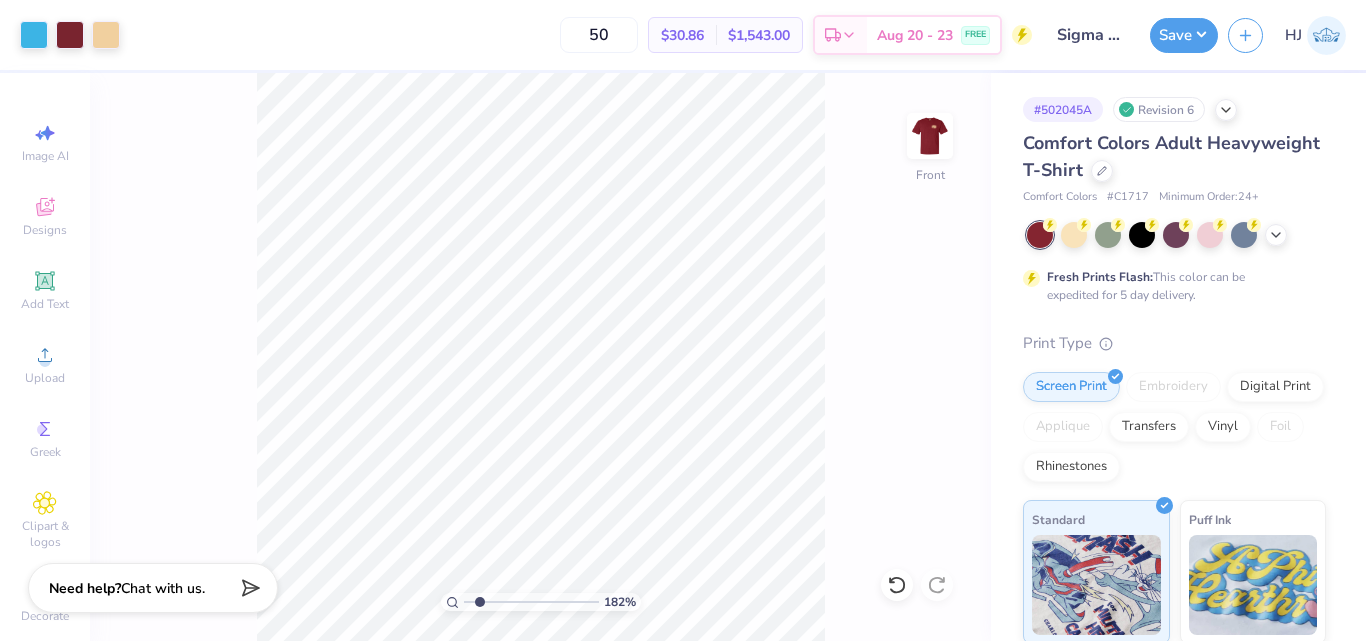 click on "182  % Front" at bounding box center [540, 357] 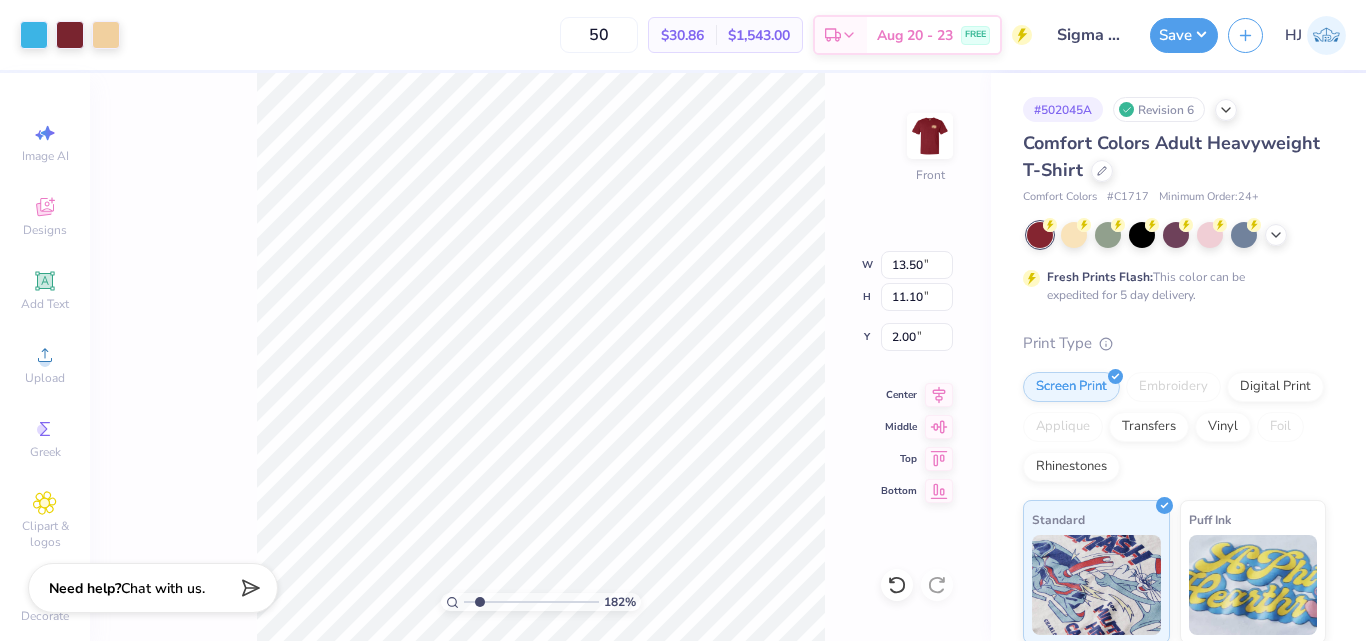type on "1.82266588284093" 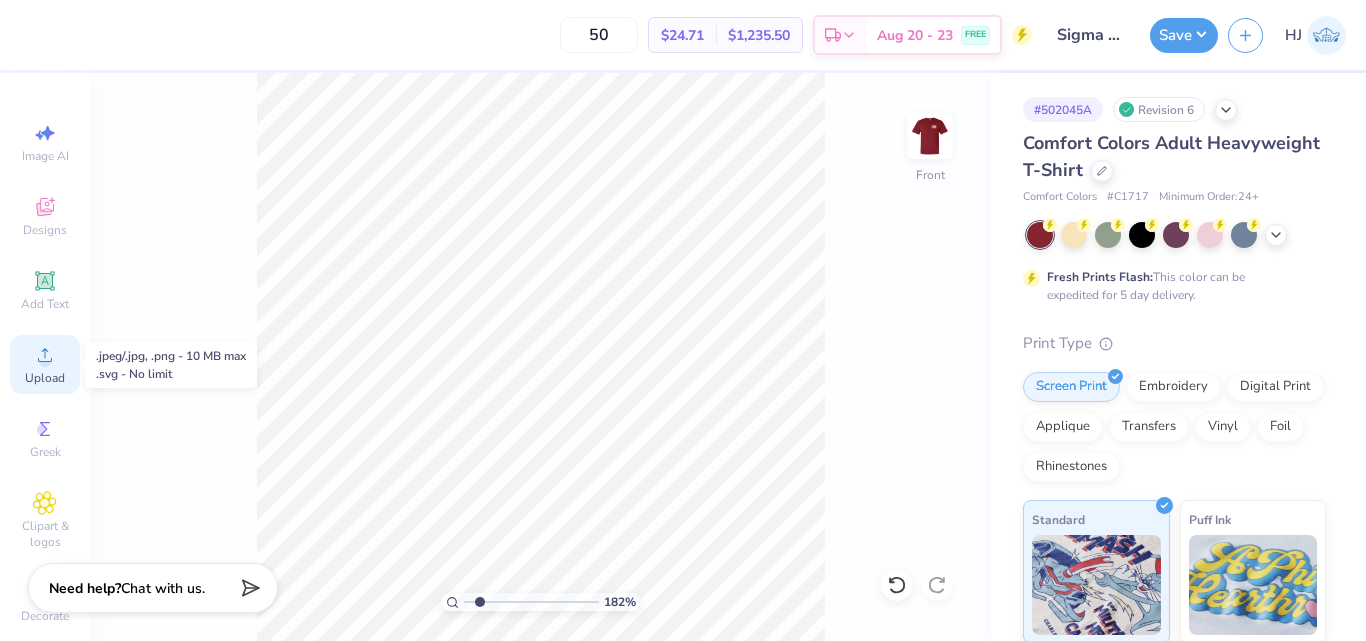 click 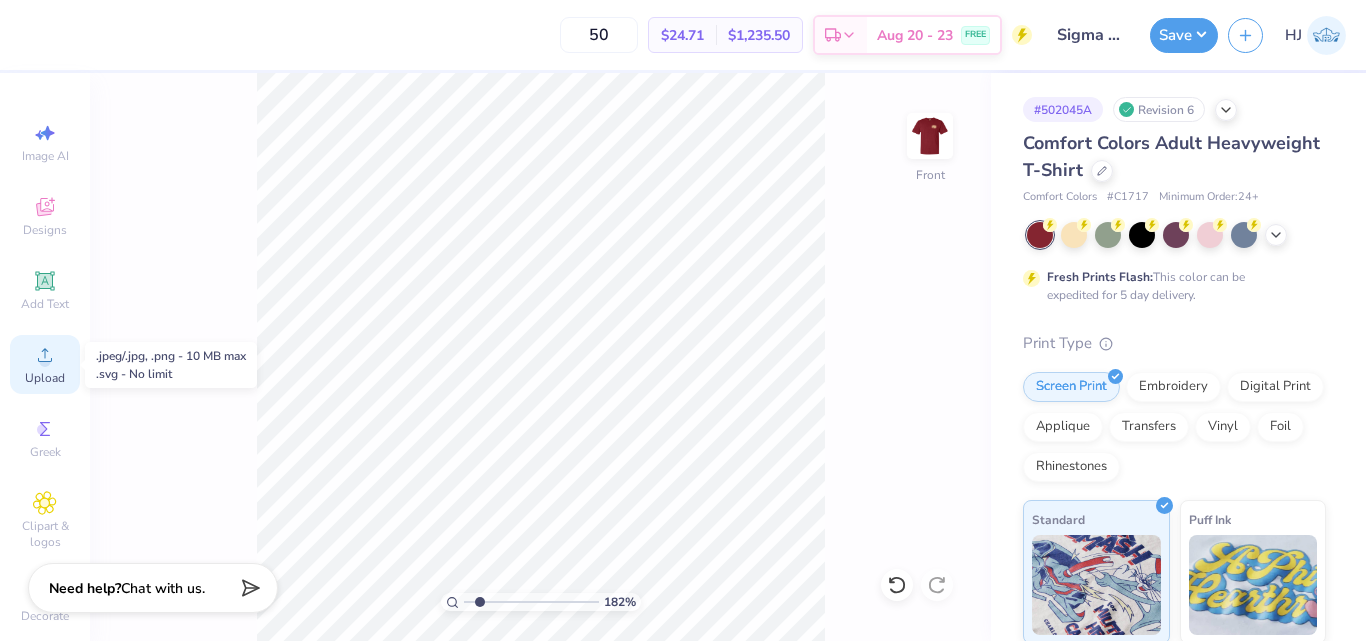 click on "Upload" at bounding box center [45, 378] 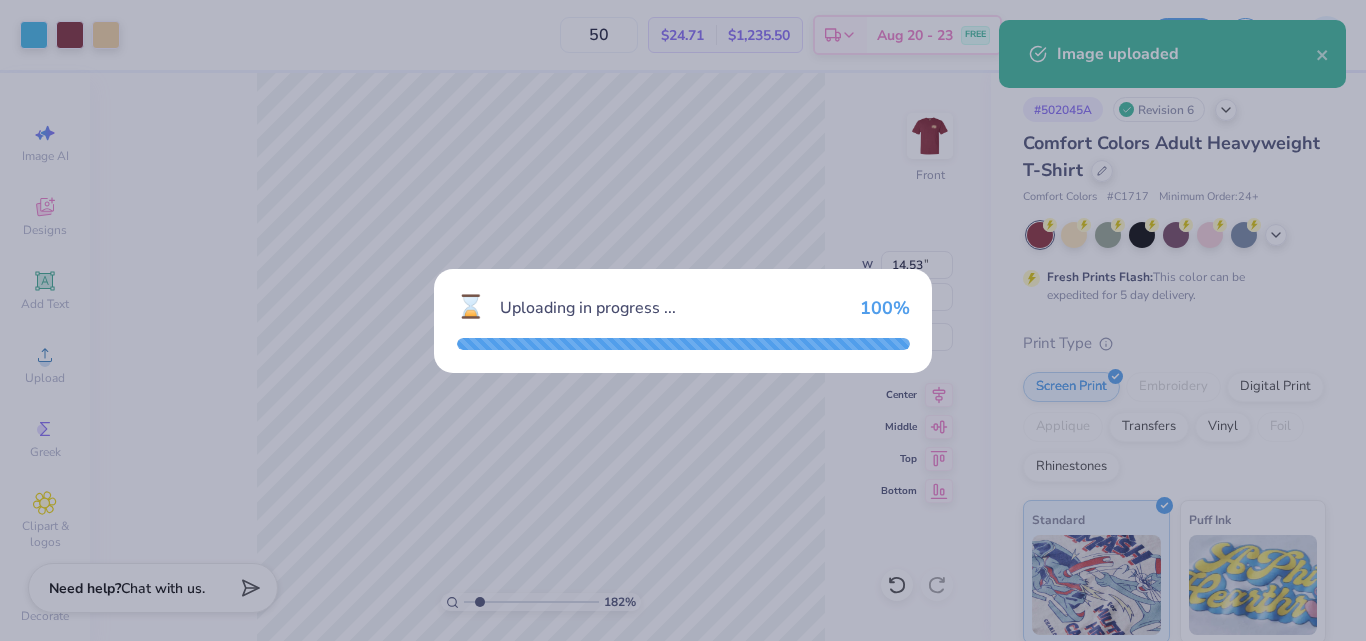 type on "1.82266588284093" 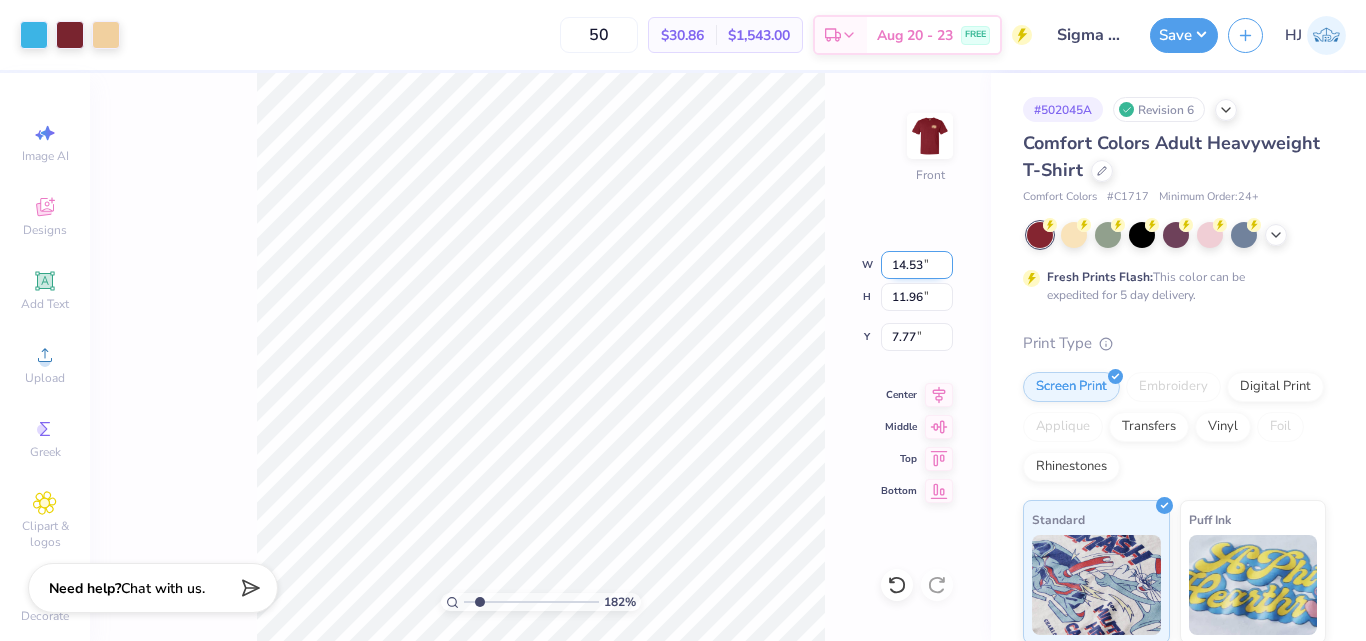 click on "14.53" at bounding box center (917, 265) 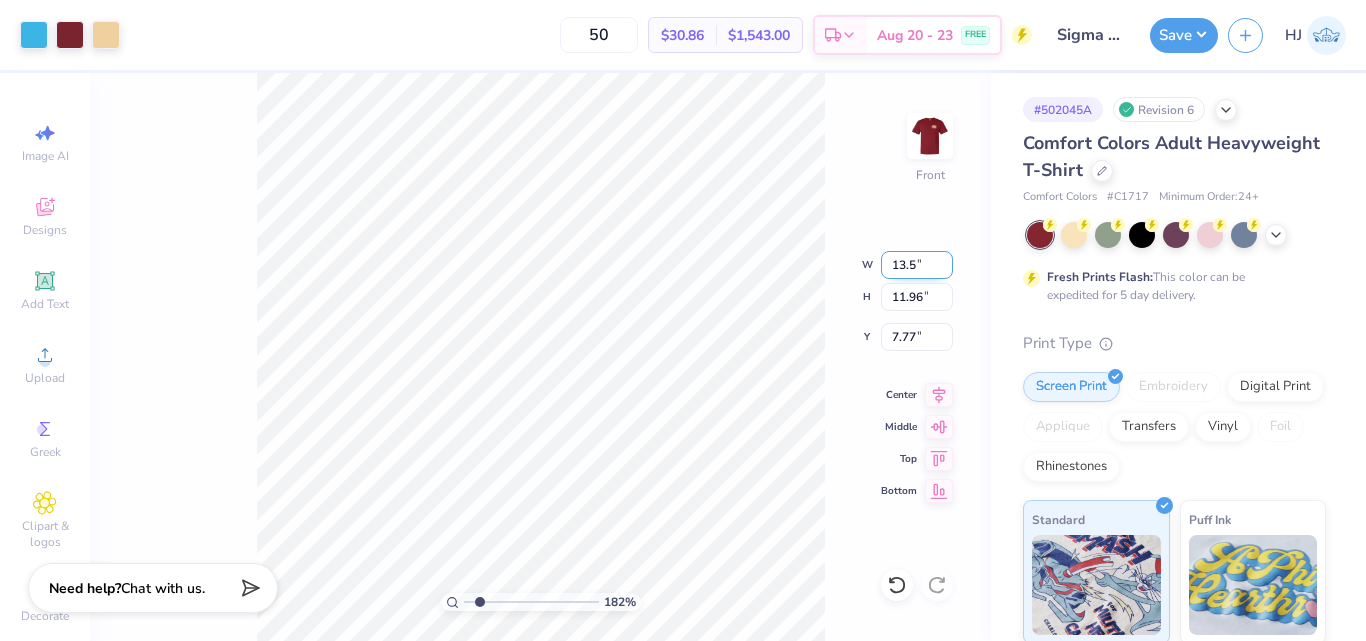 type on "13.5" 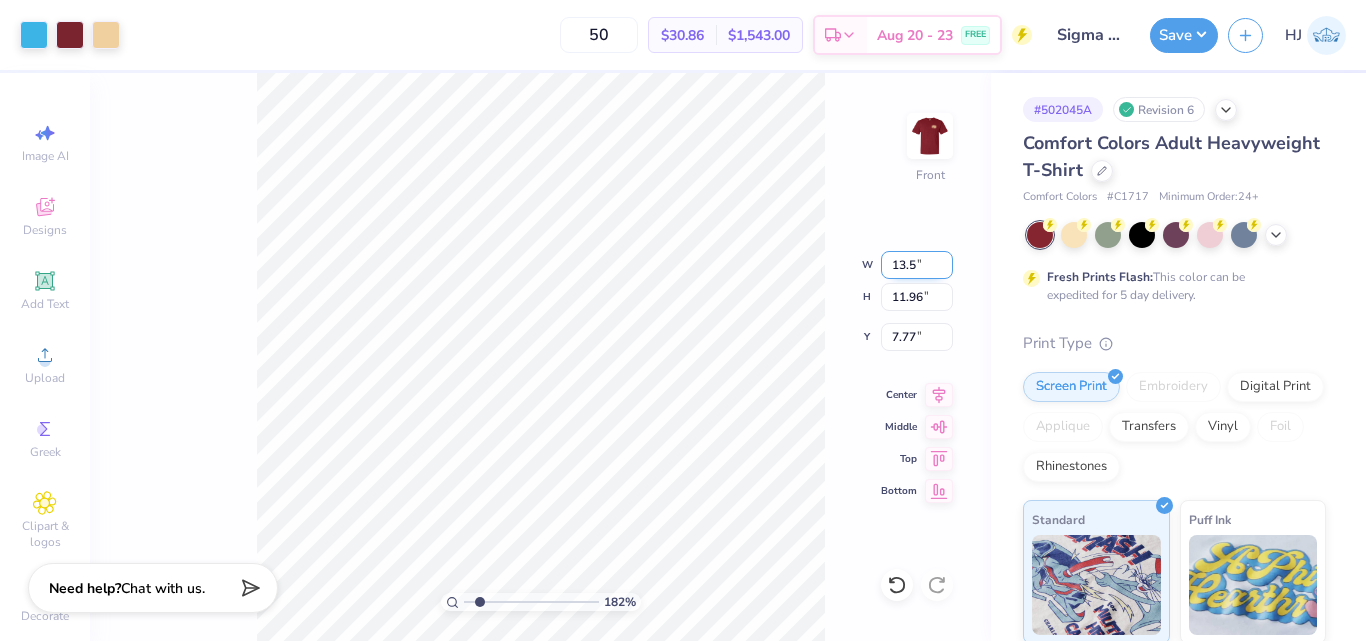 type on "1.82266588284093" 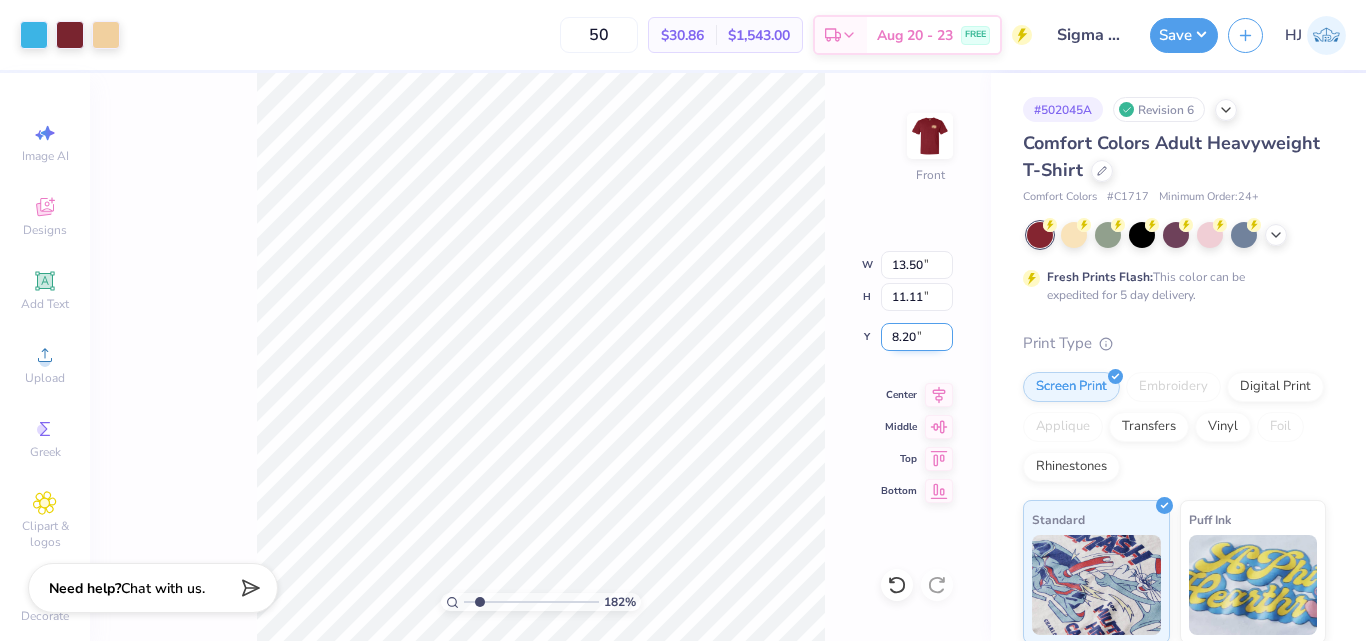 click on "8.20" at bounding box center [917, 337] 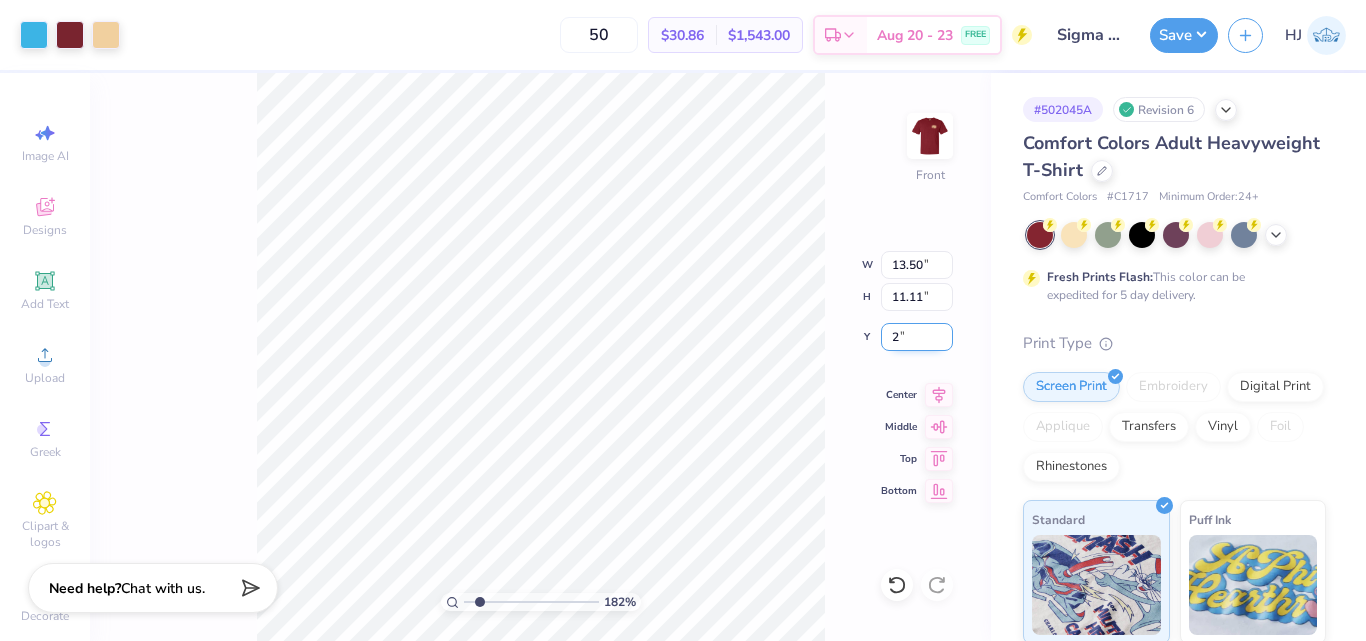 type on "2" 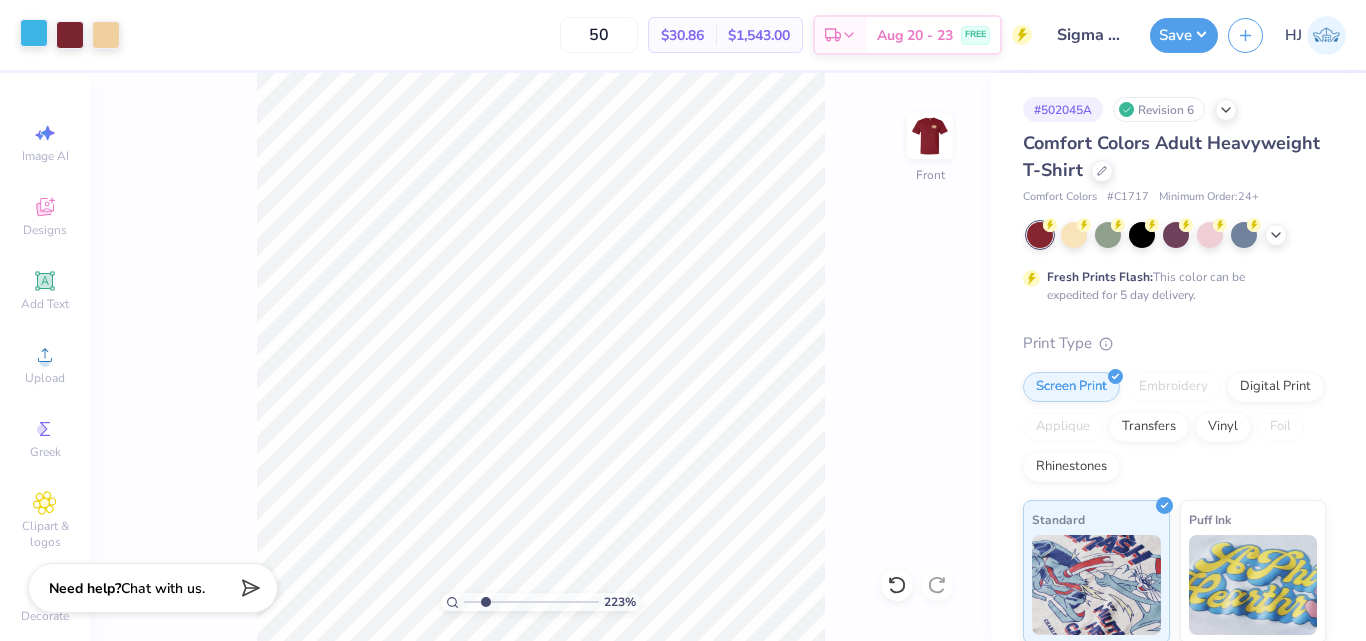 click at bounding box center [34, 33] 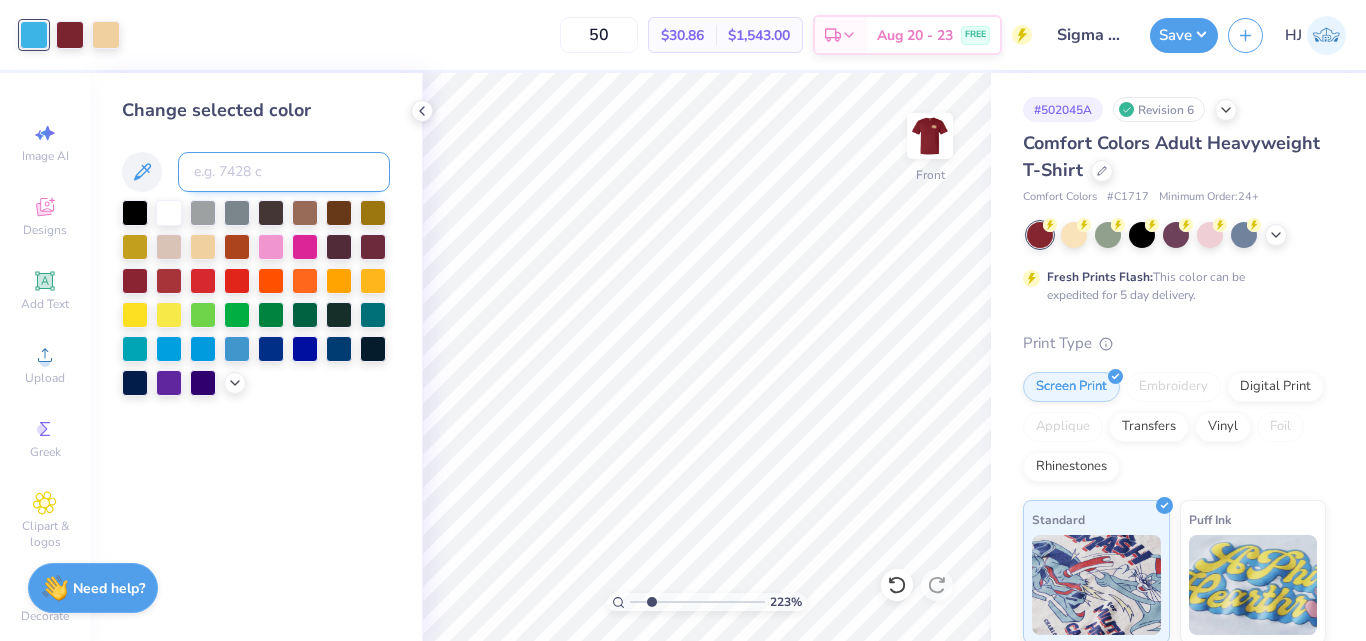 click at bounding box center [284, 172] 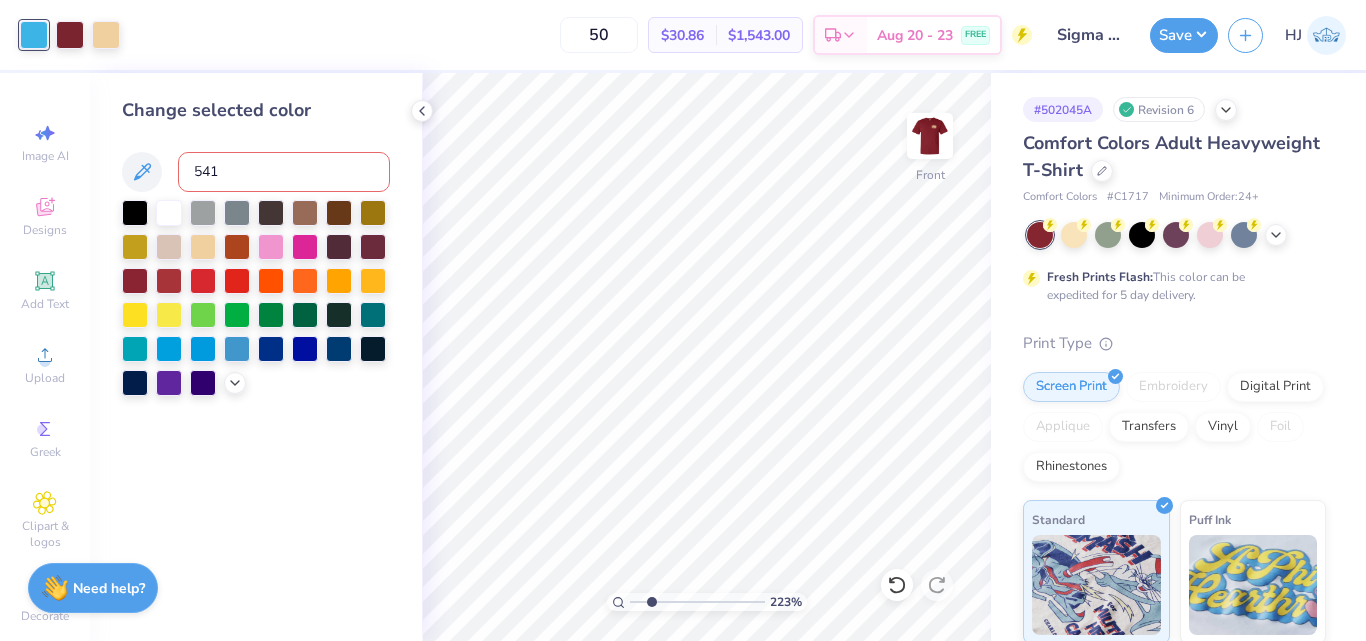 type on "541" 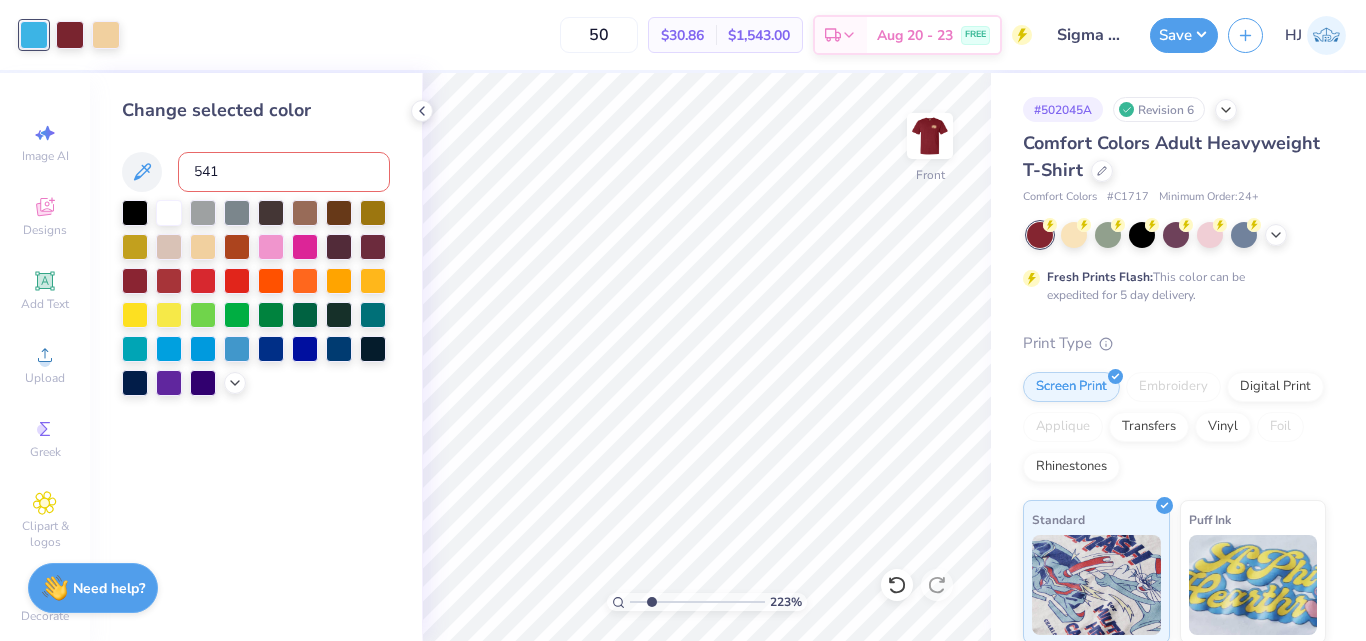 type 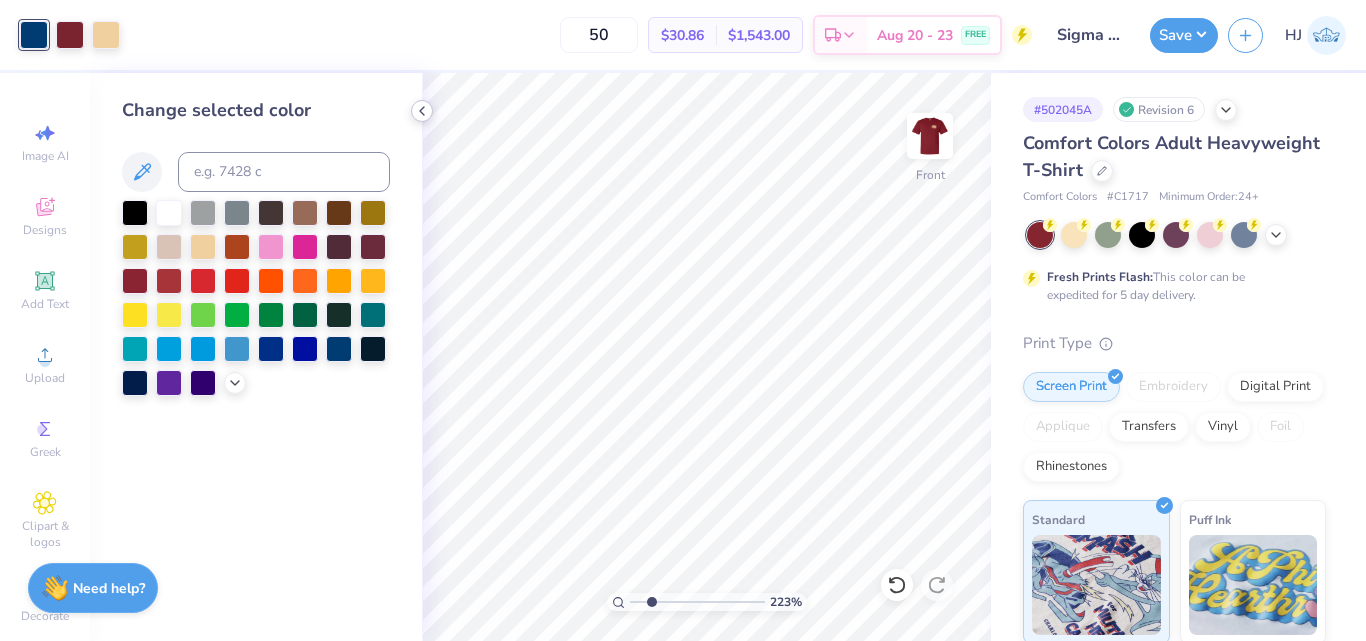 click 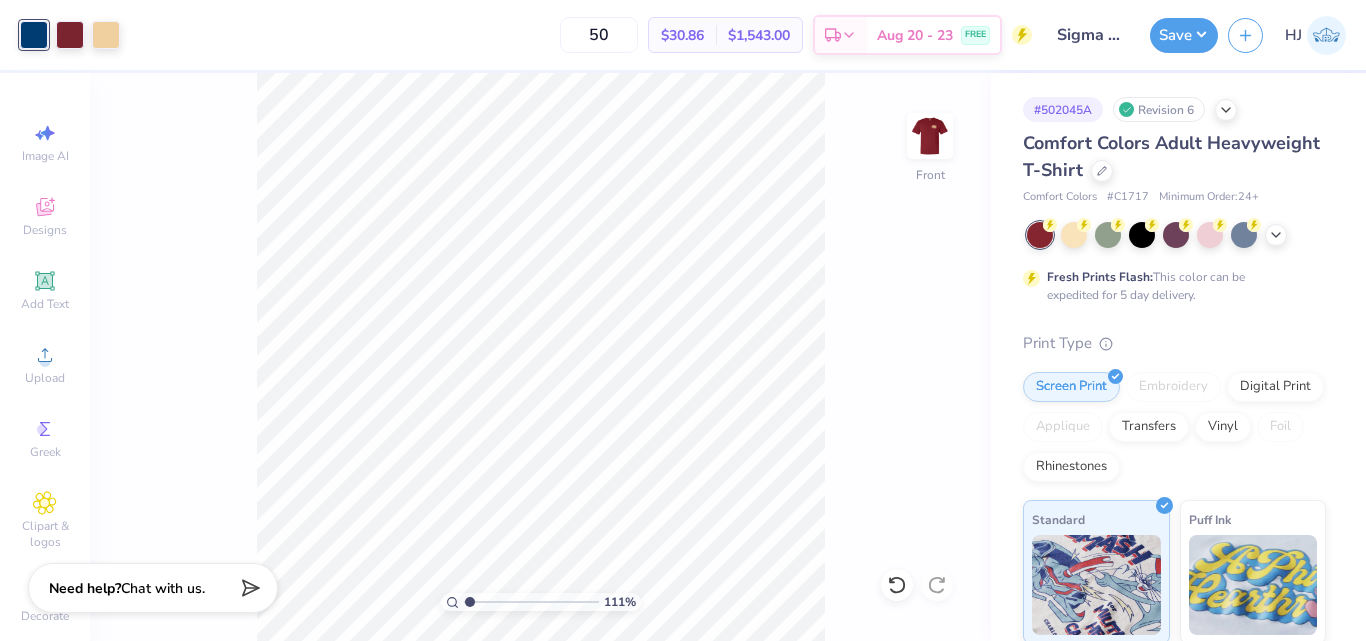 type on "1" 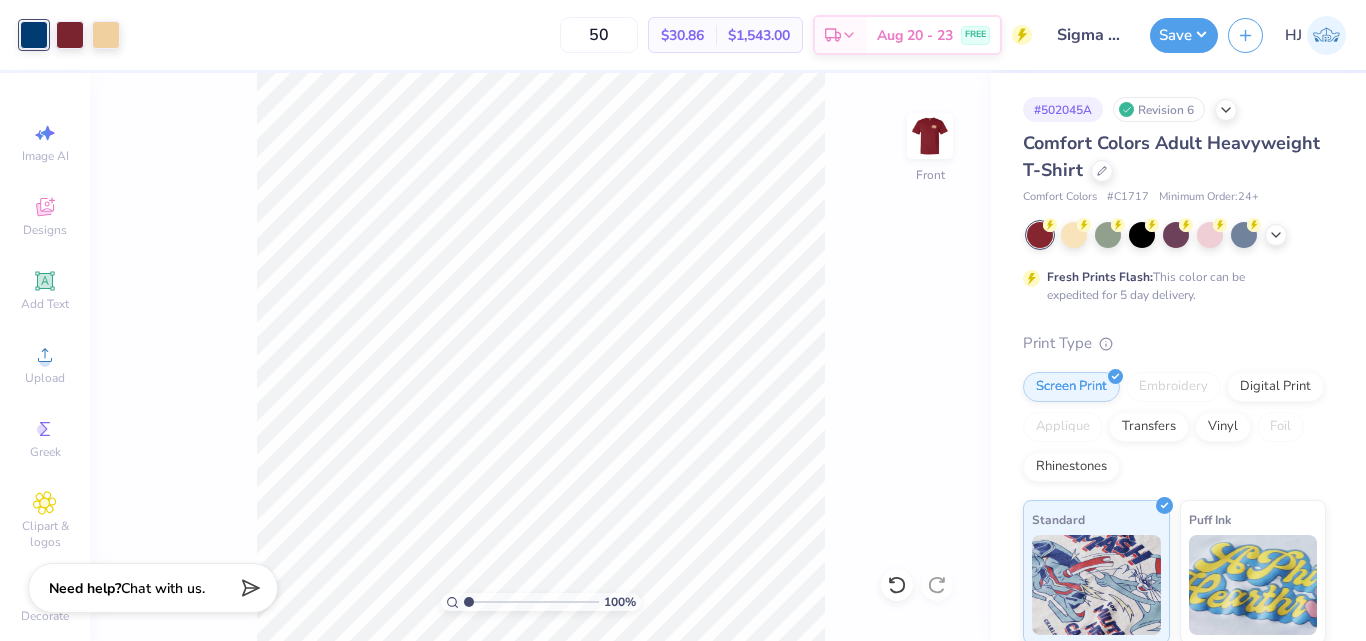 click at bounding box center (34, 35) 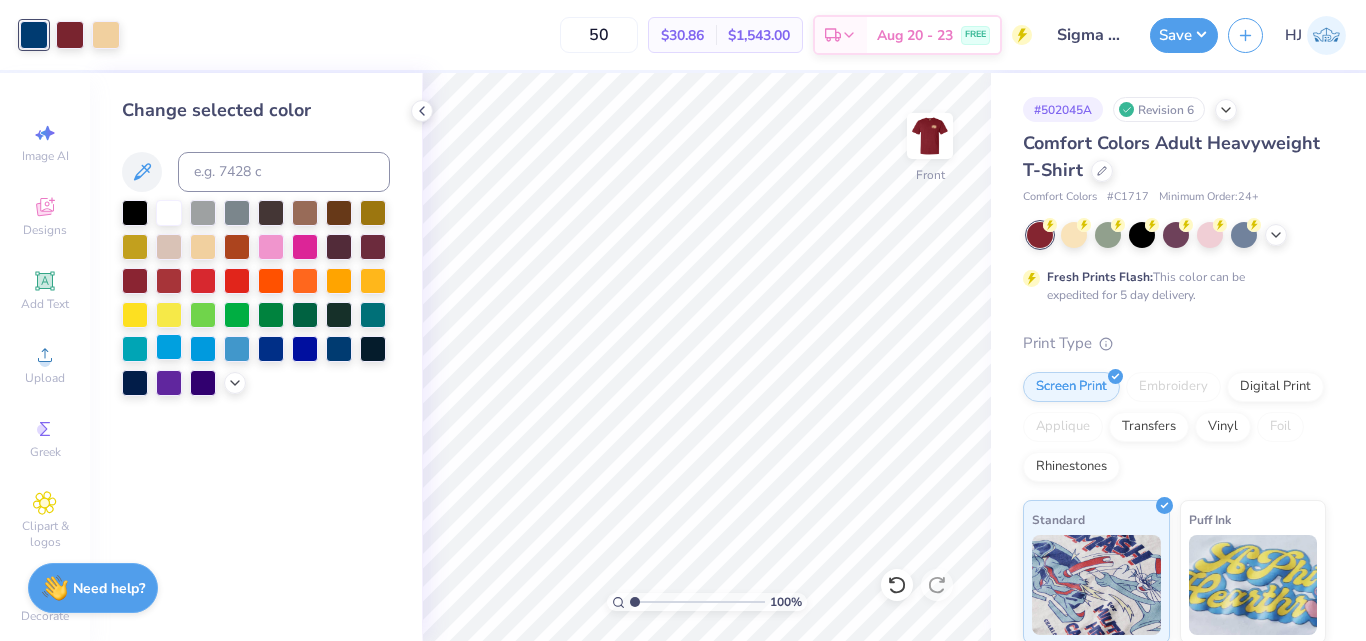 click at bounding box center (169, 347) 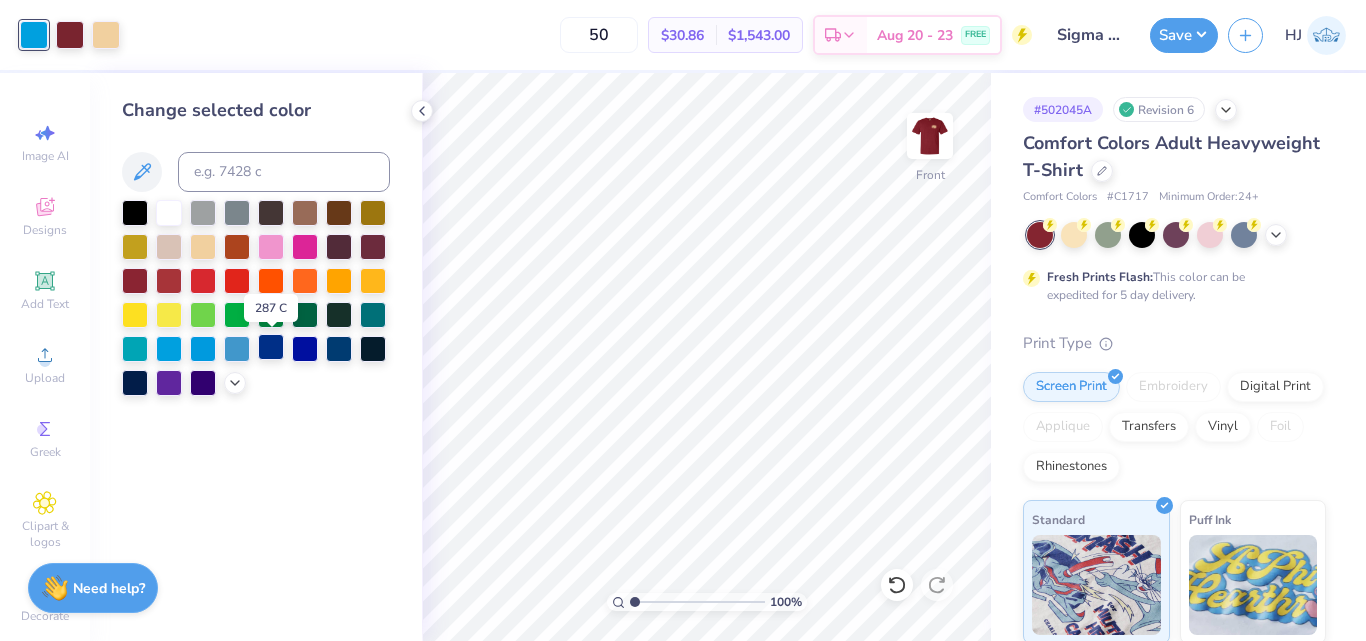 click at bounding box center [271, 347] 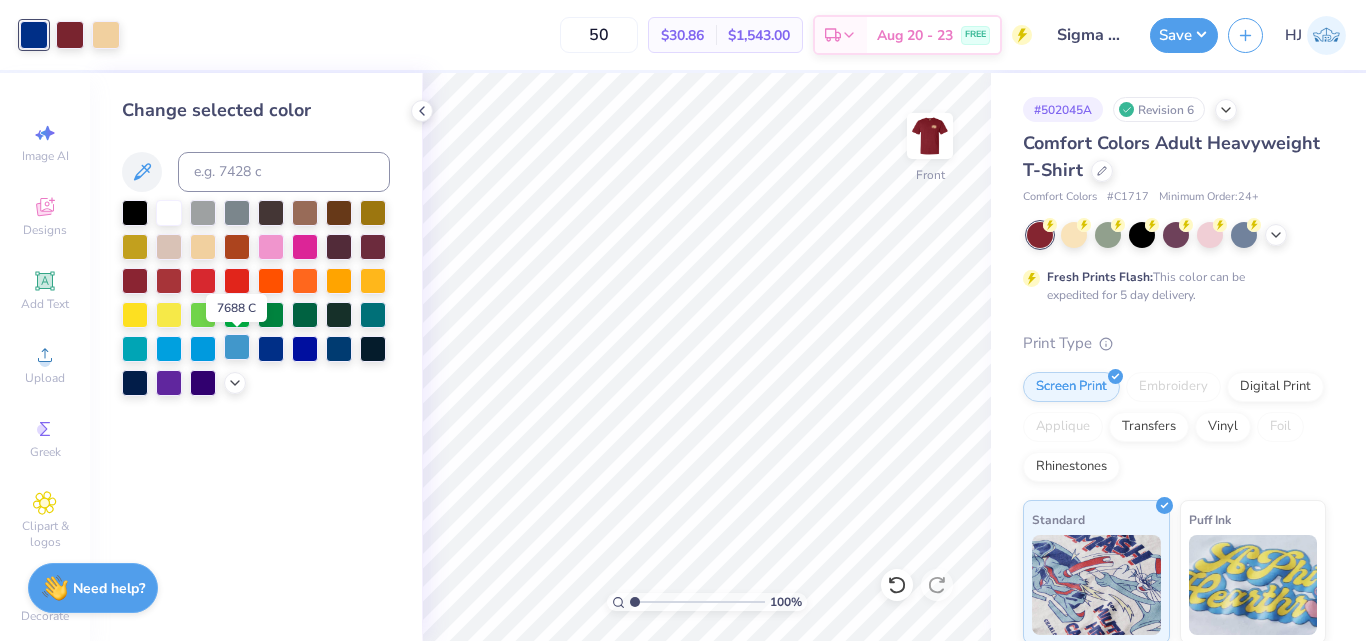 click at bounding box center [237, 347] 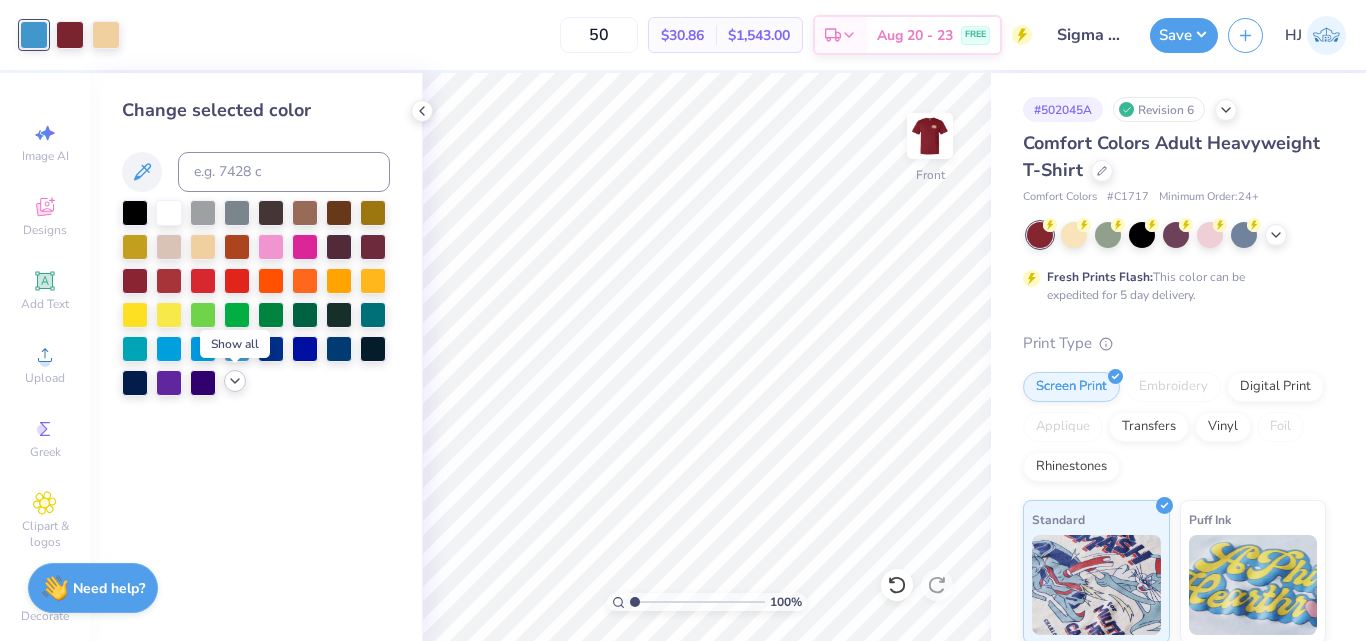 click at bounding box center [235, 381] 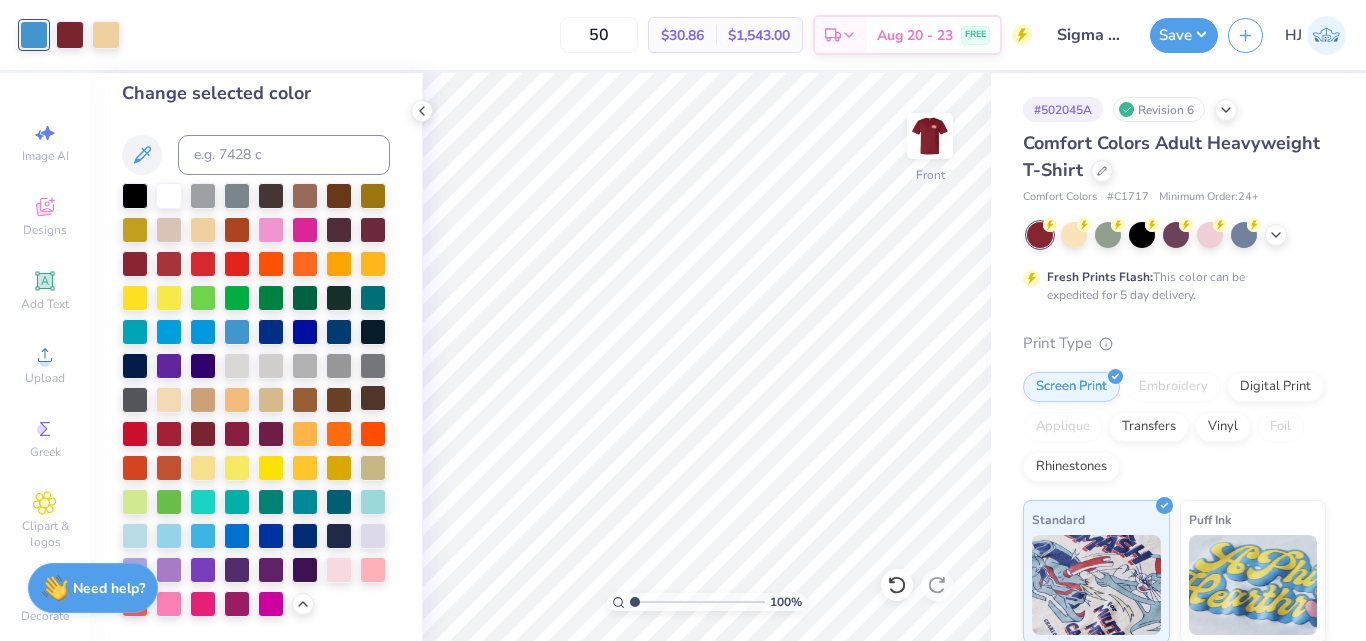 scroll, scrollTop: 85, scrollLeft: 0, axis: vertical 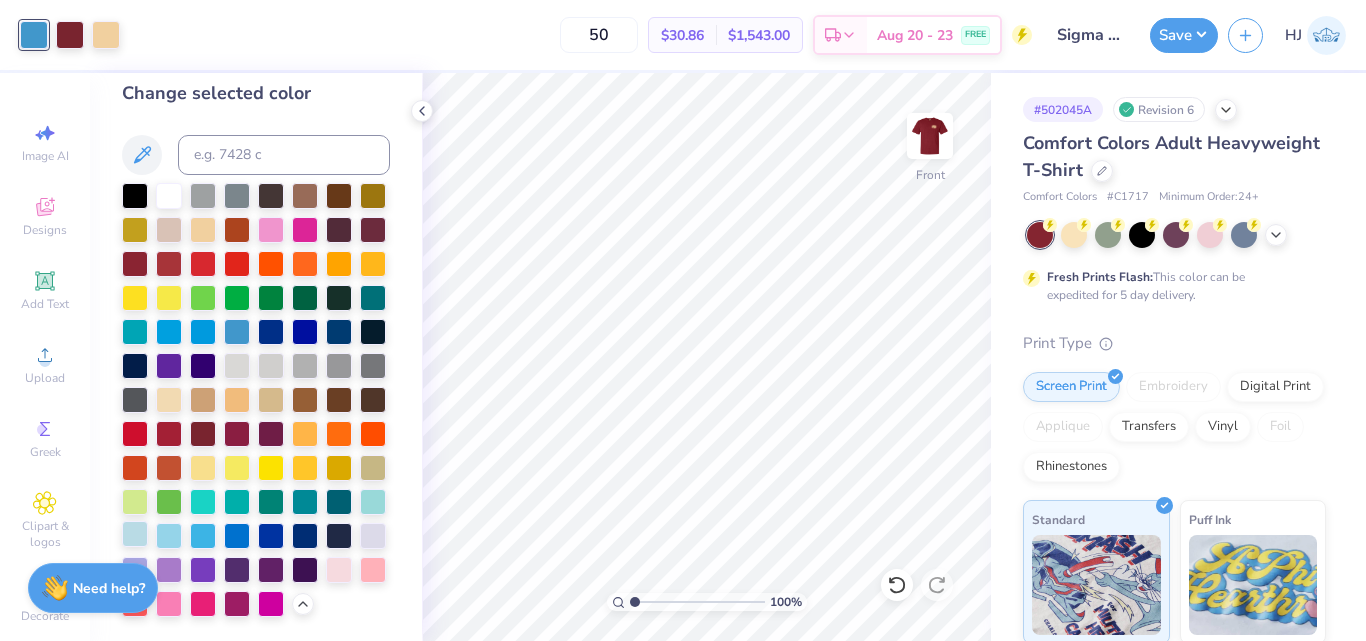 click at bounding box center (135, 534) 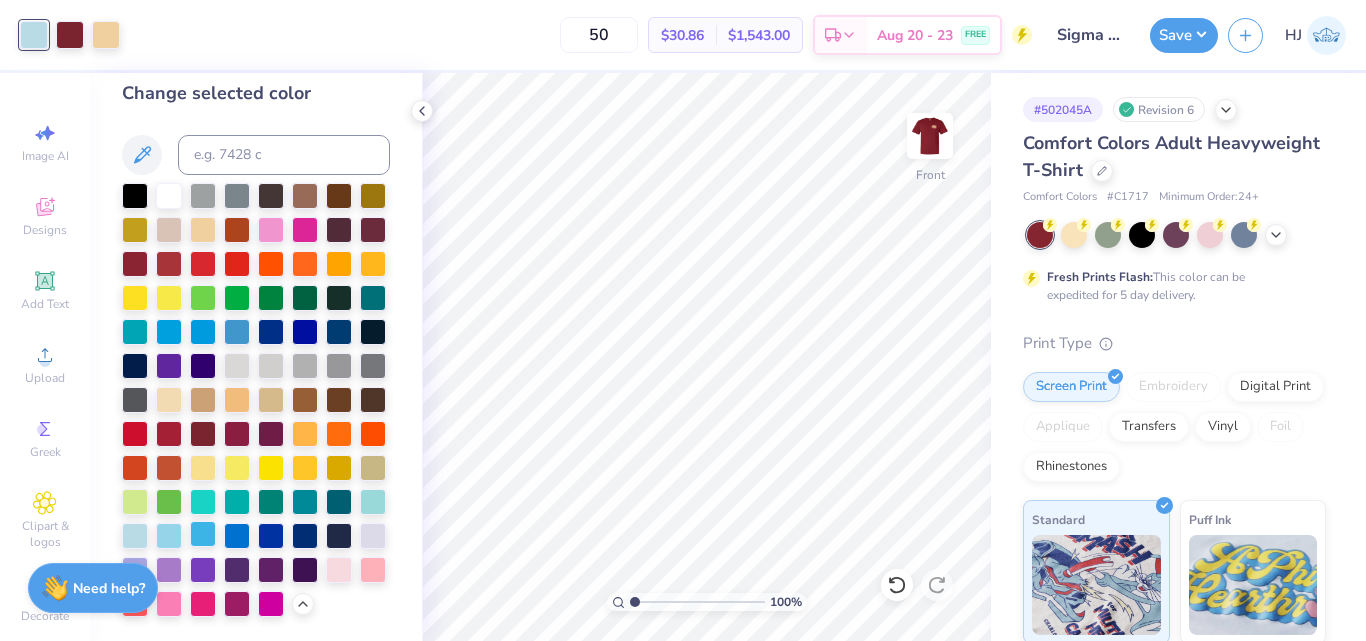 click at bounding box center [203, 534] 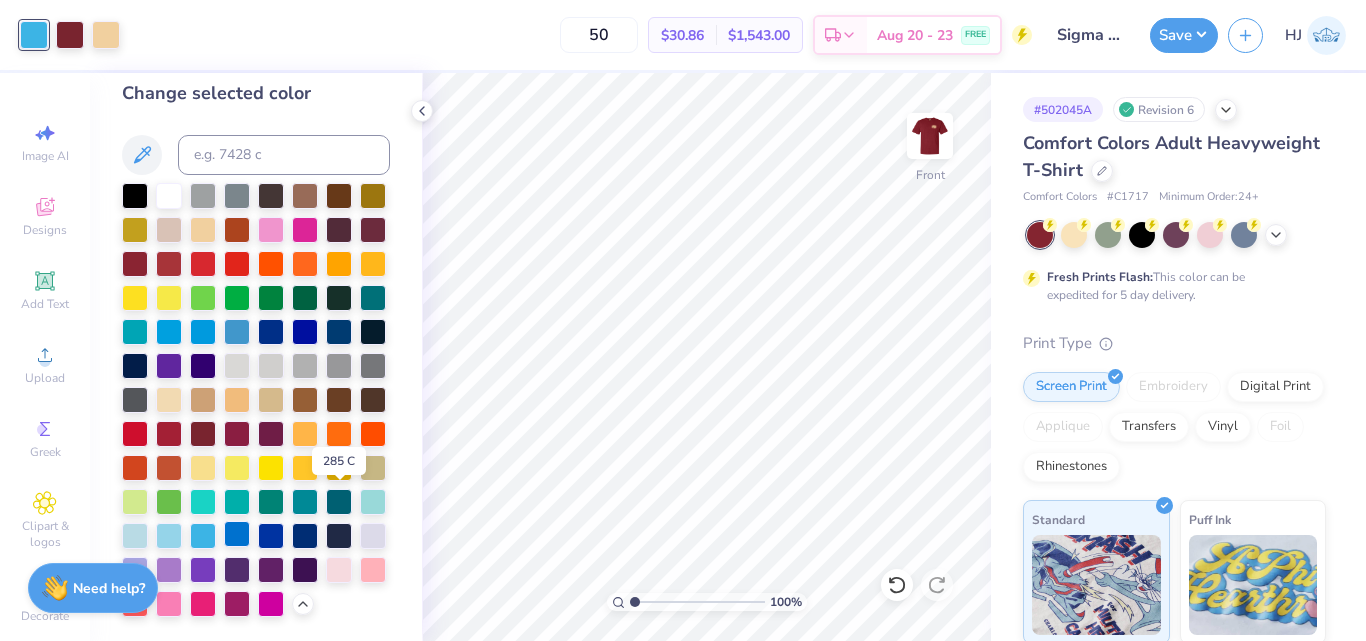 click at bounding box center (237, 534) 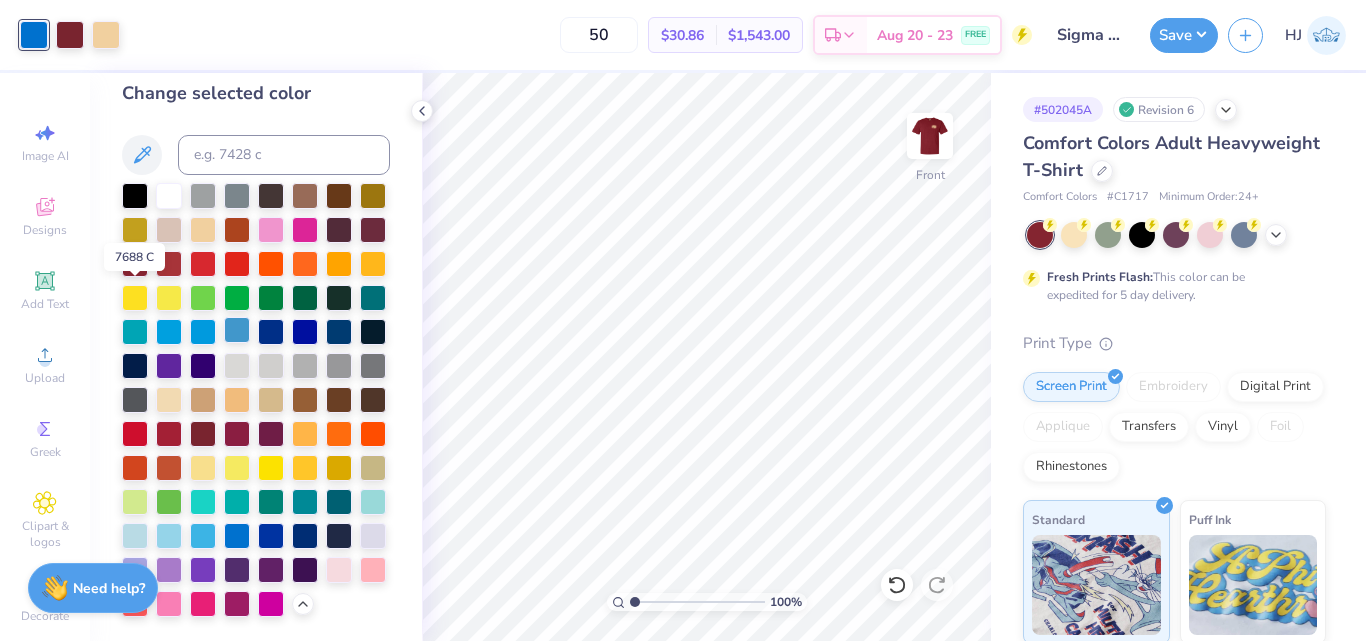click at bounding box center (237, 330) 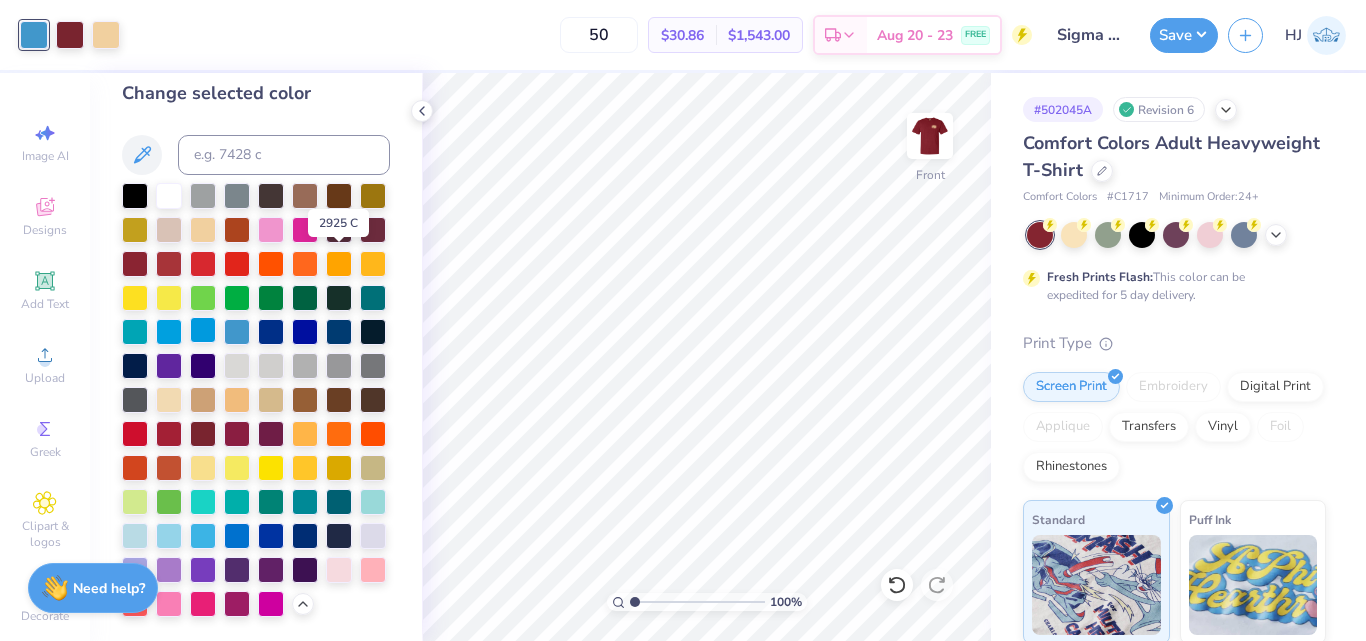 click at bounding box center [203, 330] 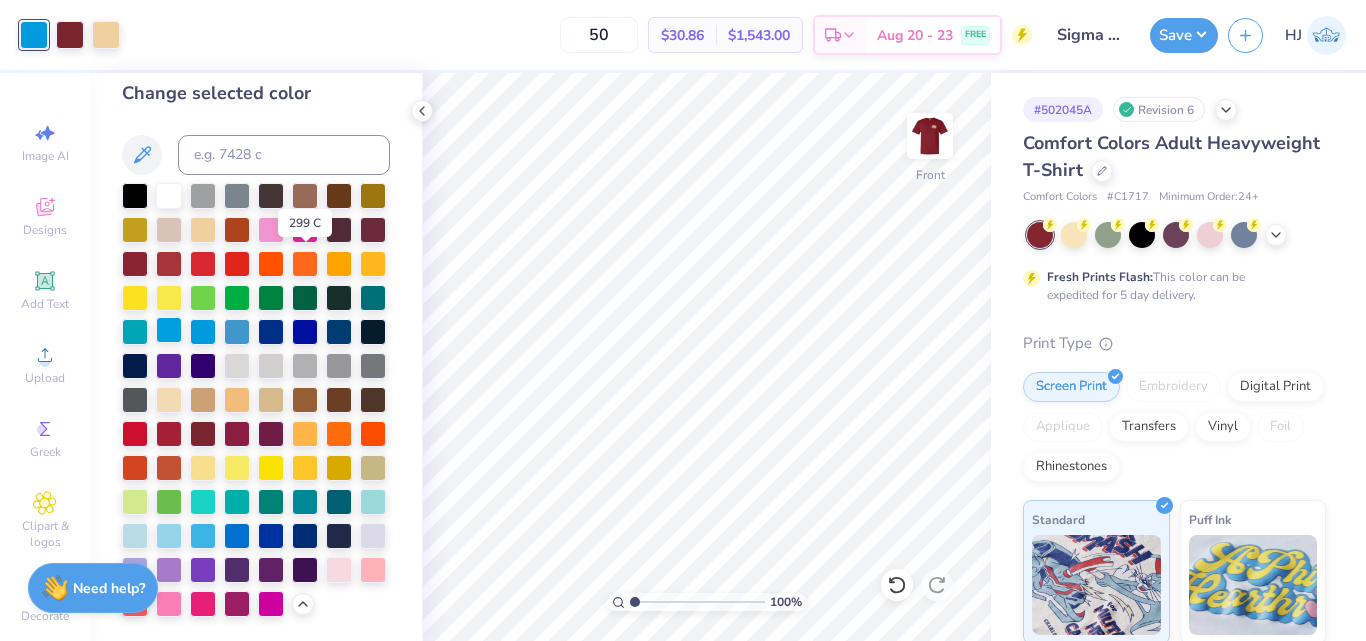 click at bounding box center [169, 330] 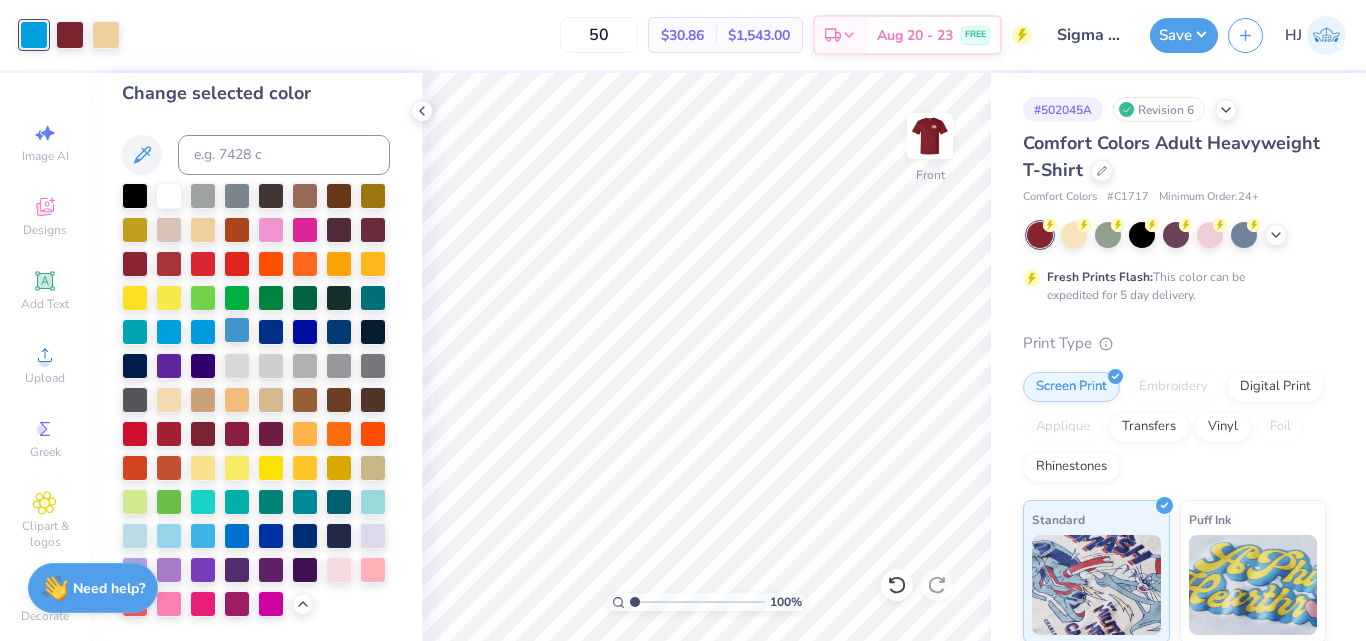 click at bounding box center (237, 330) 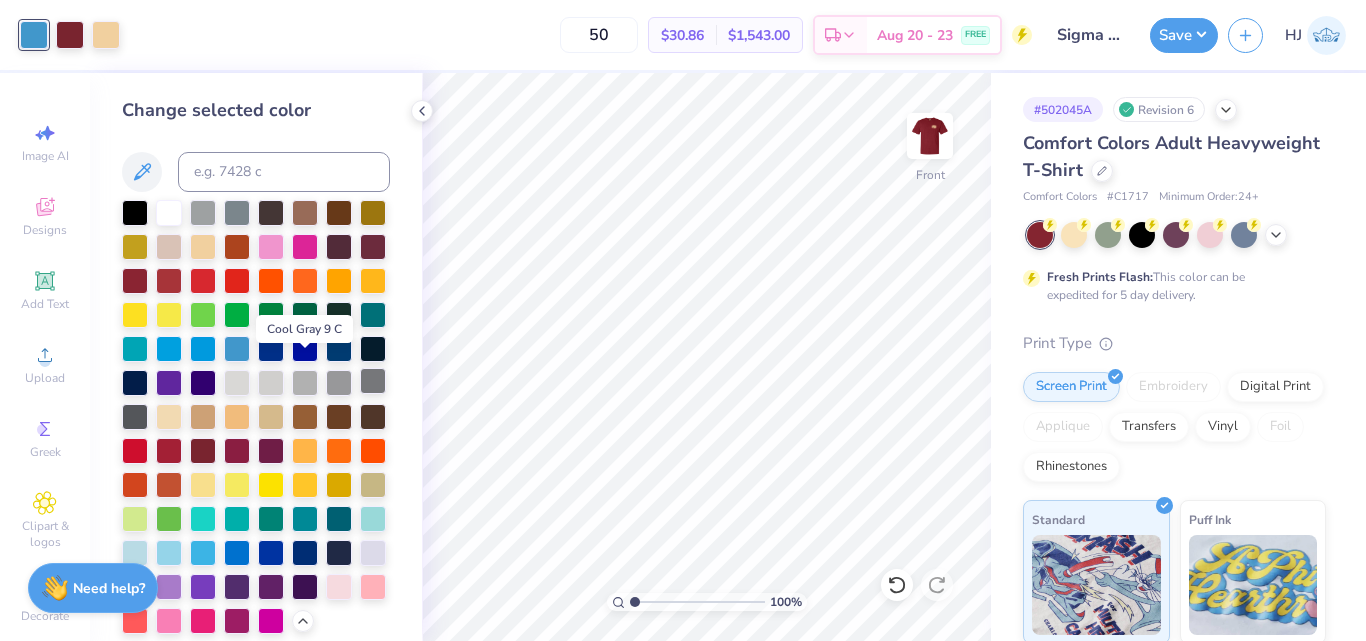 scroll, scrollTop: 85, scrollLeft: 0, axis: vertical 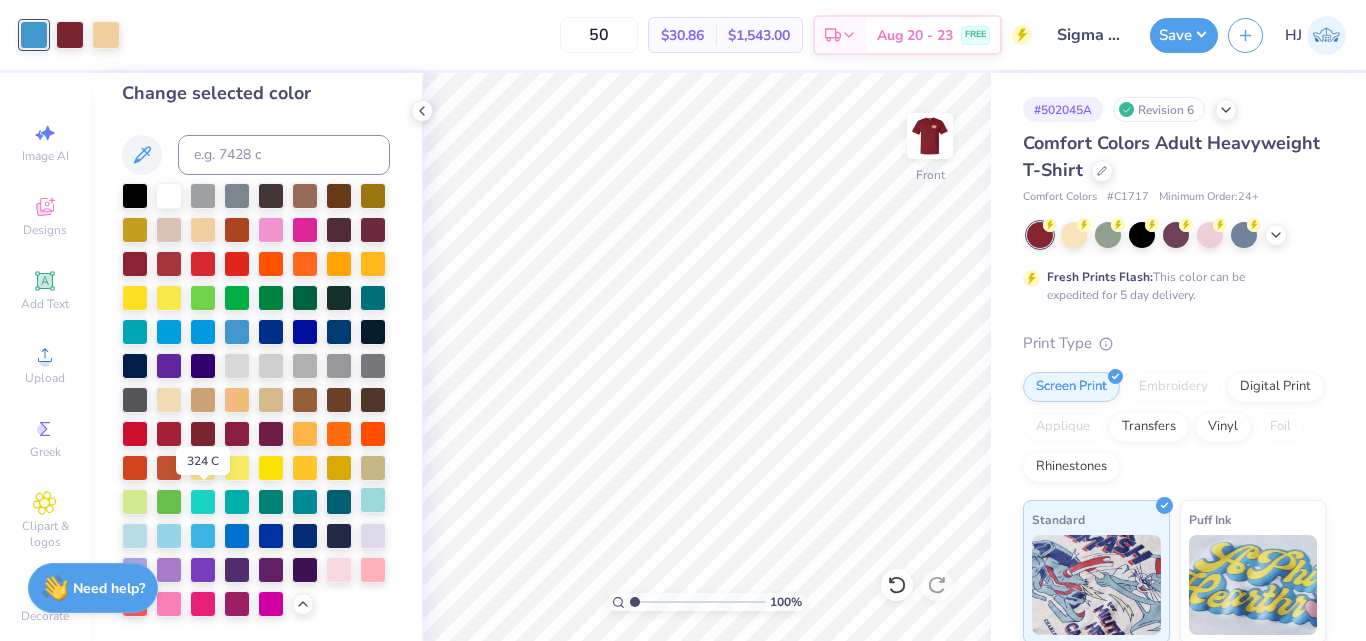 click at bounding box center [373, 500] 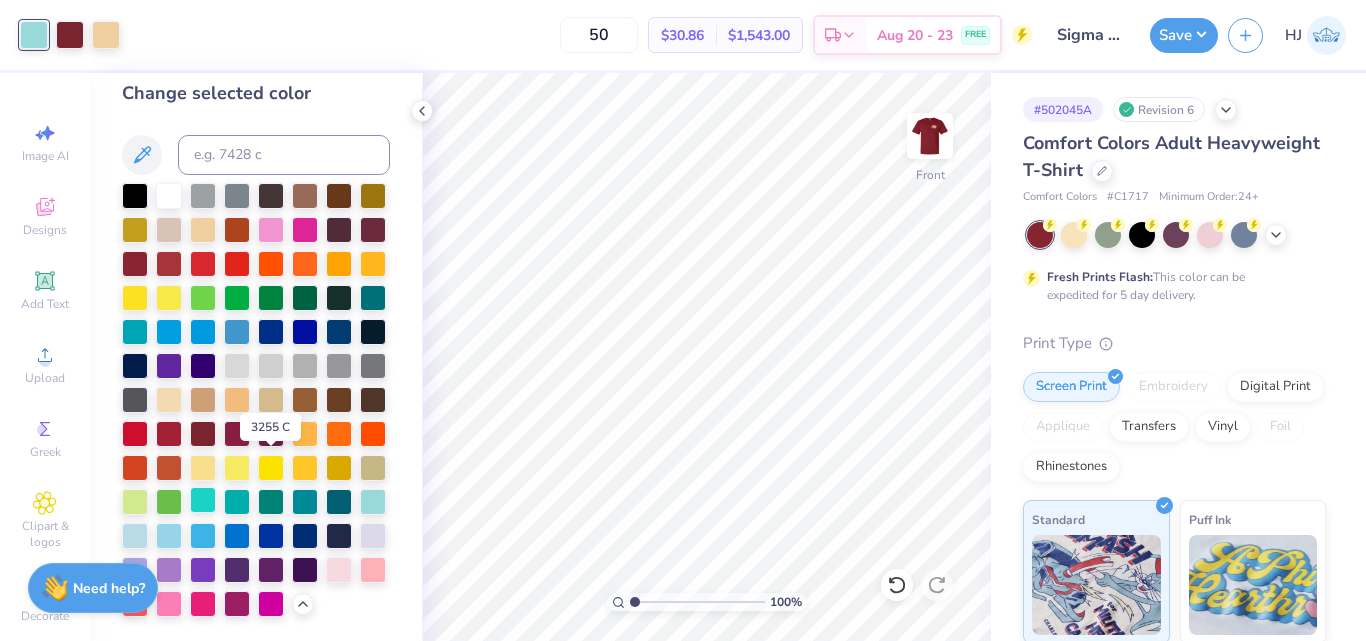 click at bounding box center [203, 500] 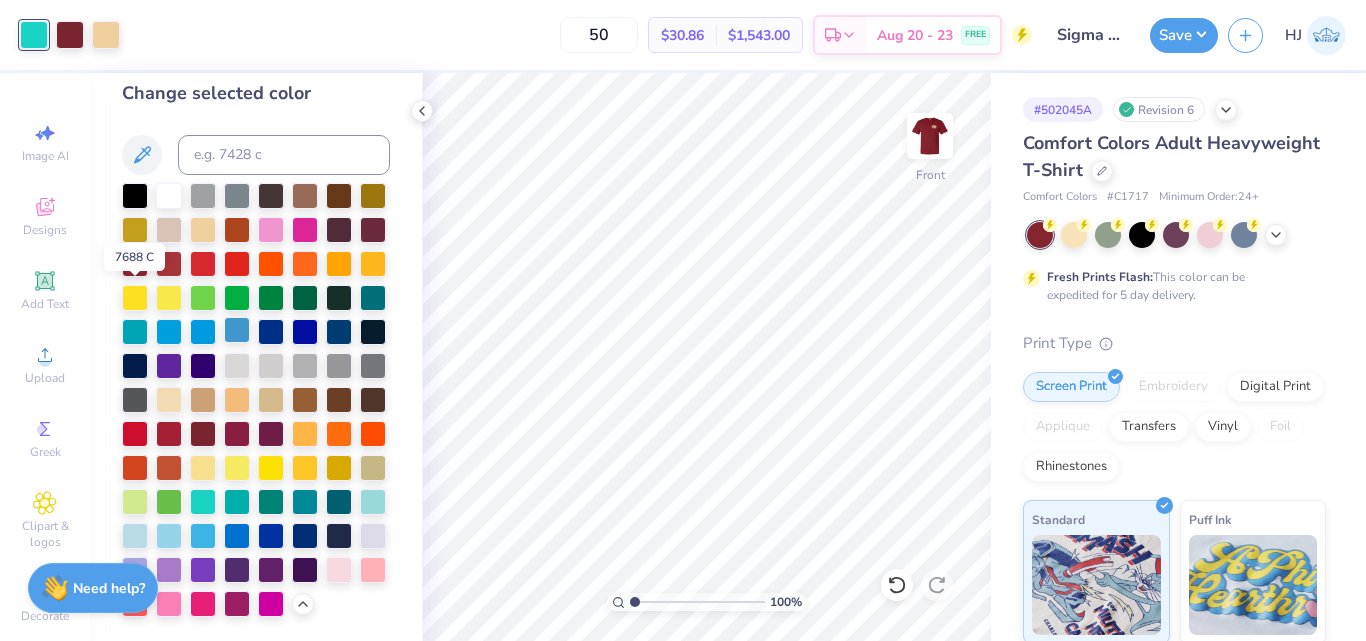 click at bounding box center (237, 330) 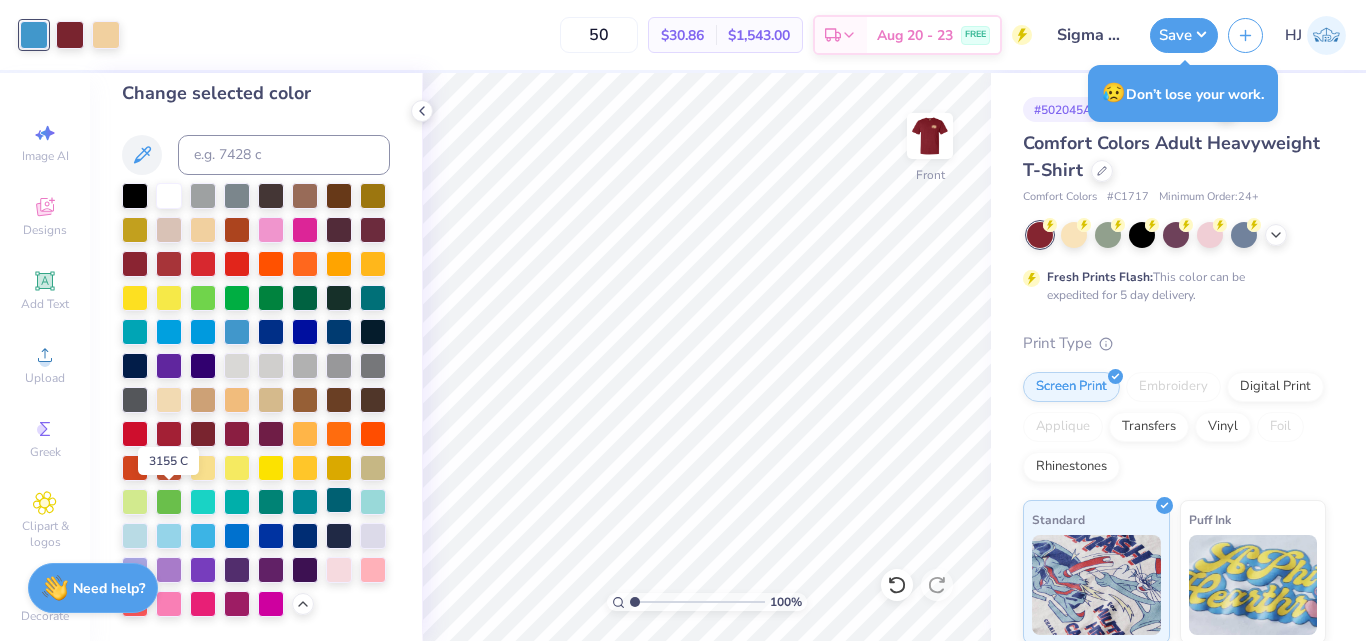 click at bounding box center [339, 500] 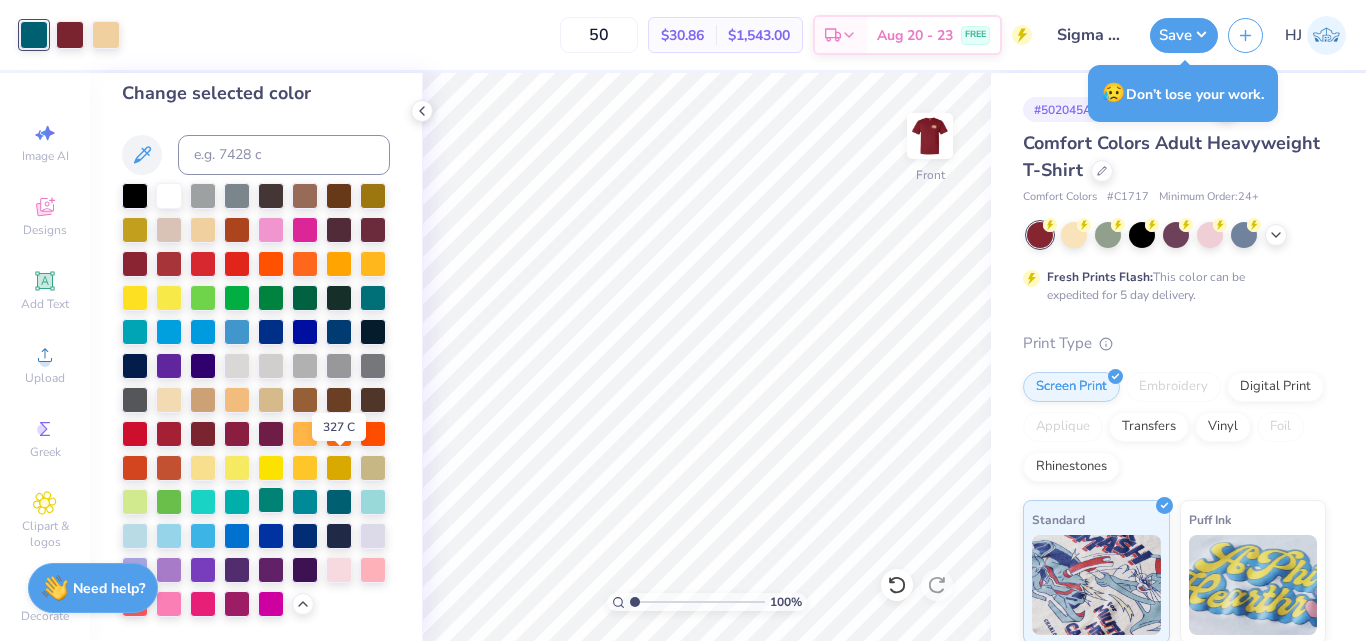 click at bounding box center (271, 500) 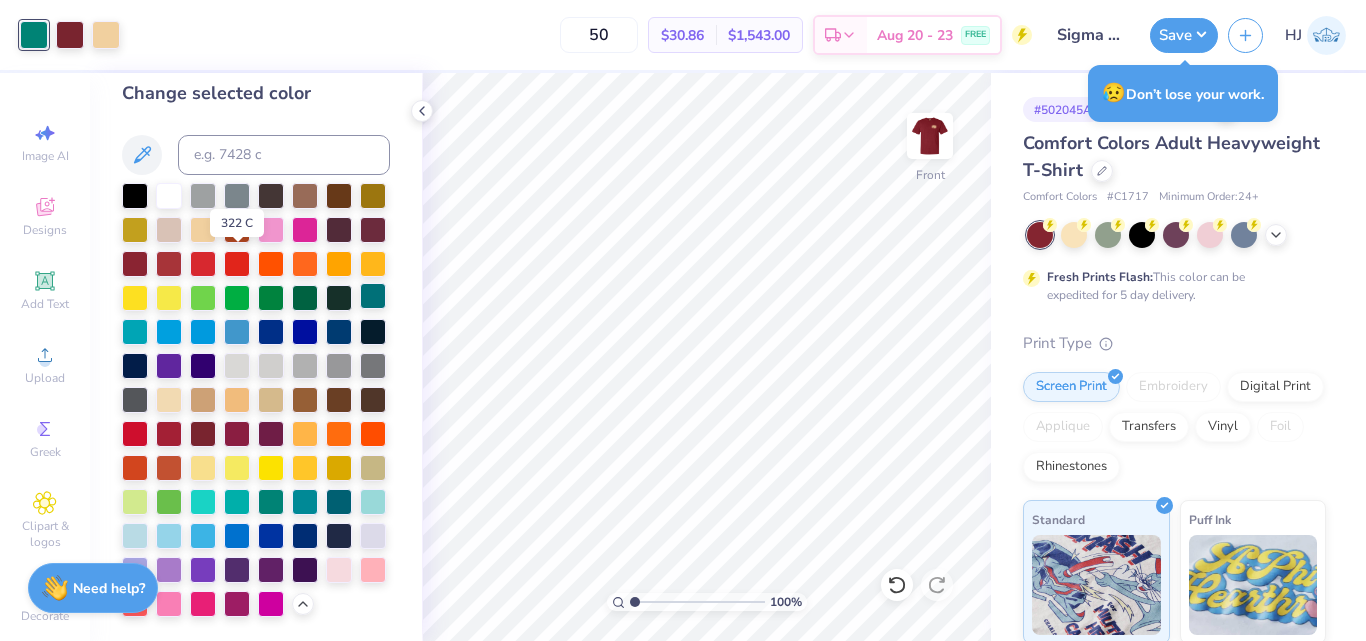 click at bounding box center (373, 296) 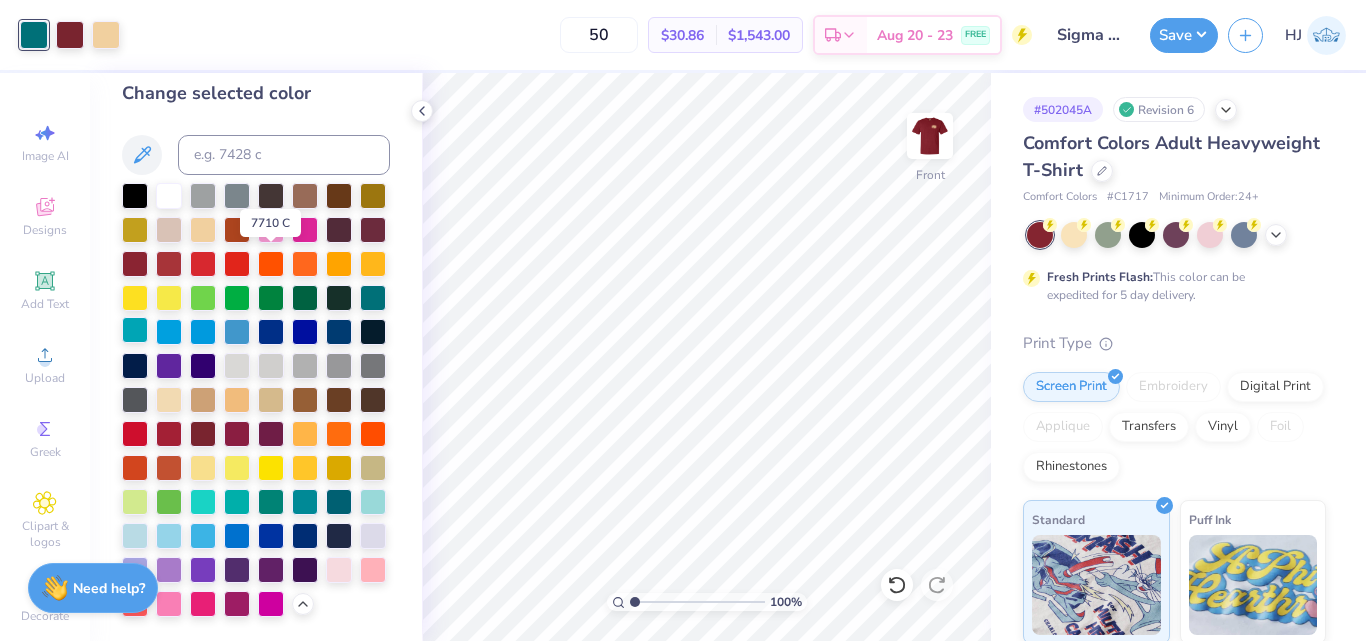 click at bounding box center (135, 330) 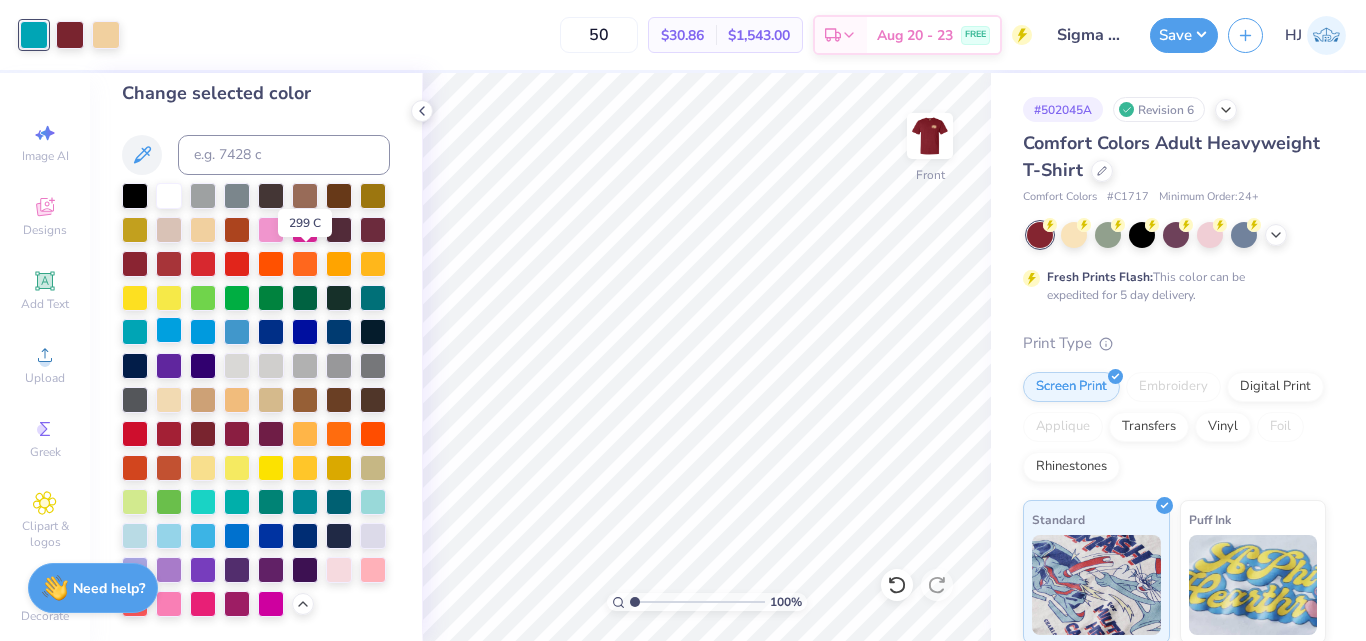 click at bounding box center [169, 330] 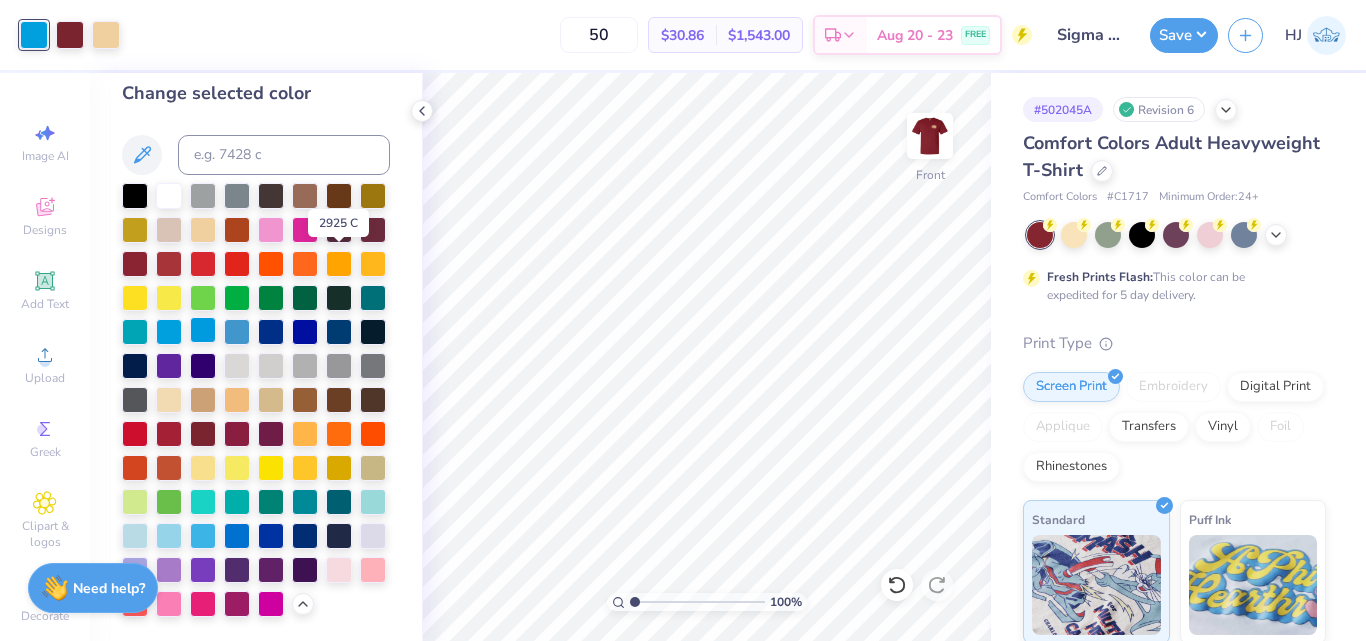 click at bounding box center (203, 330) 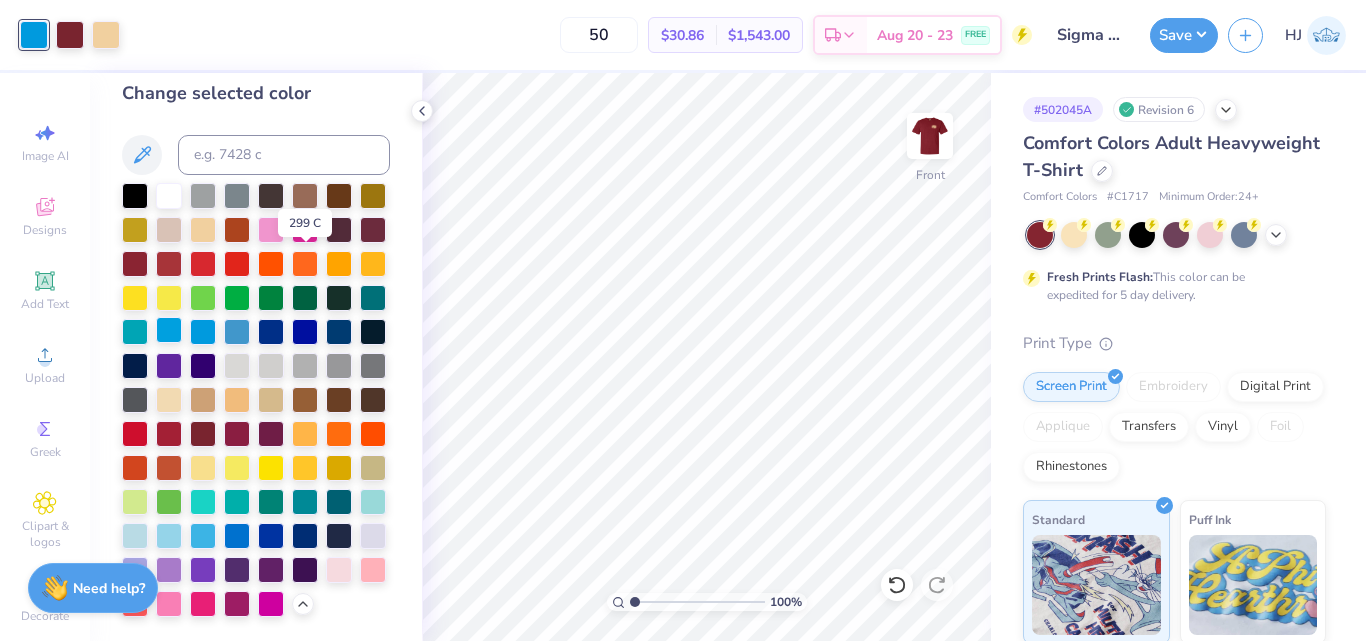 click at bounding box center [169, 330] 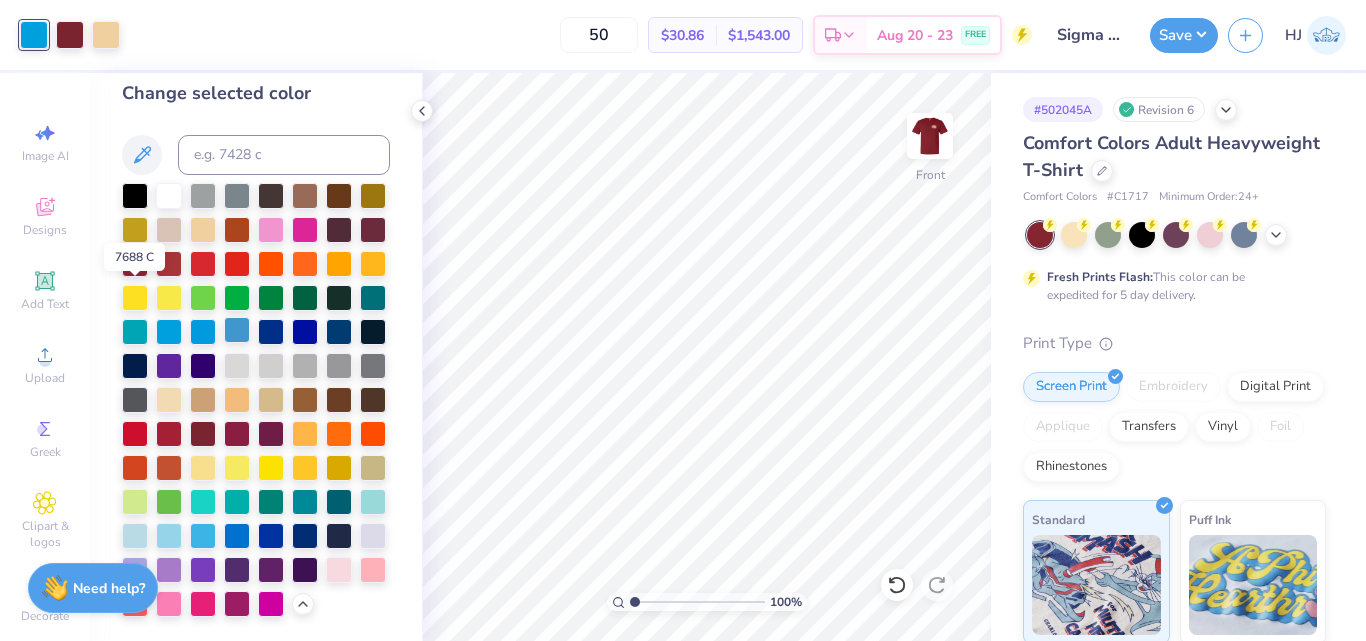 click at bounding box center (237, 330) 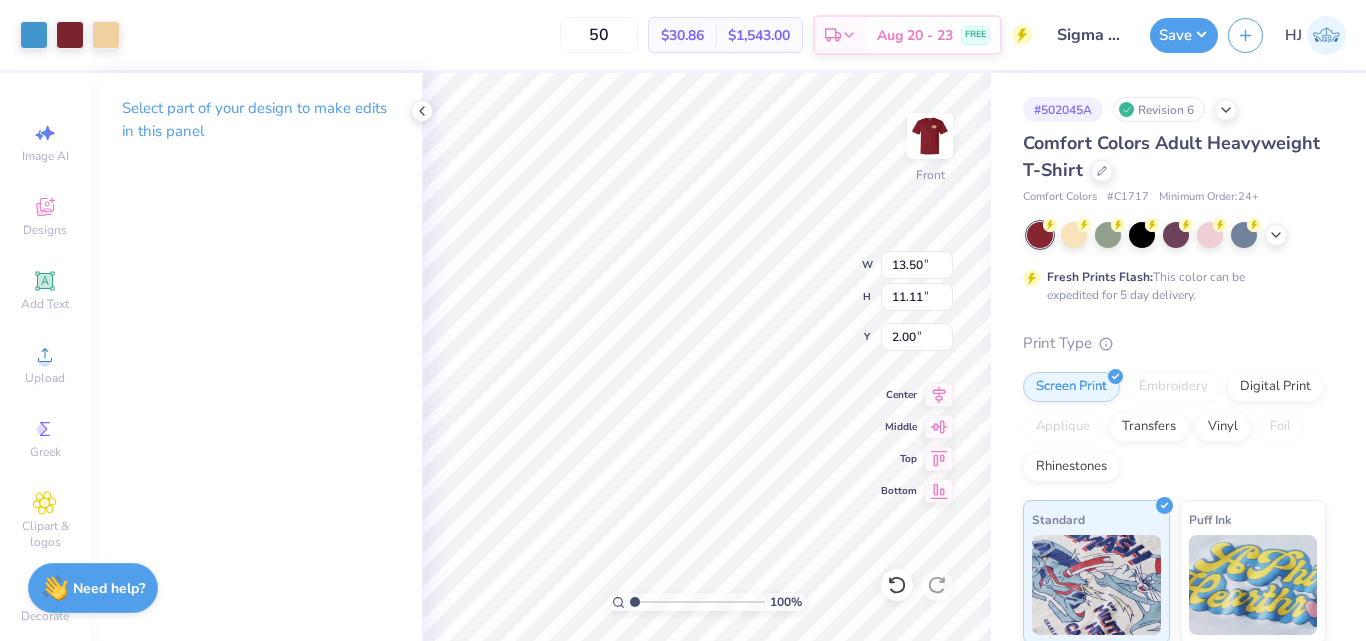 click on "Select part of your design to make edits in this panel" at bounding box center (256, 357) 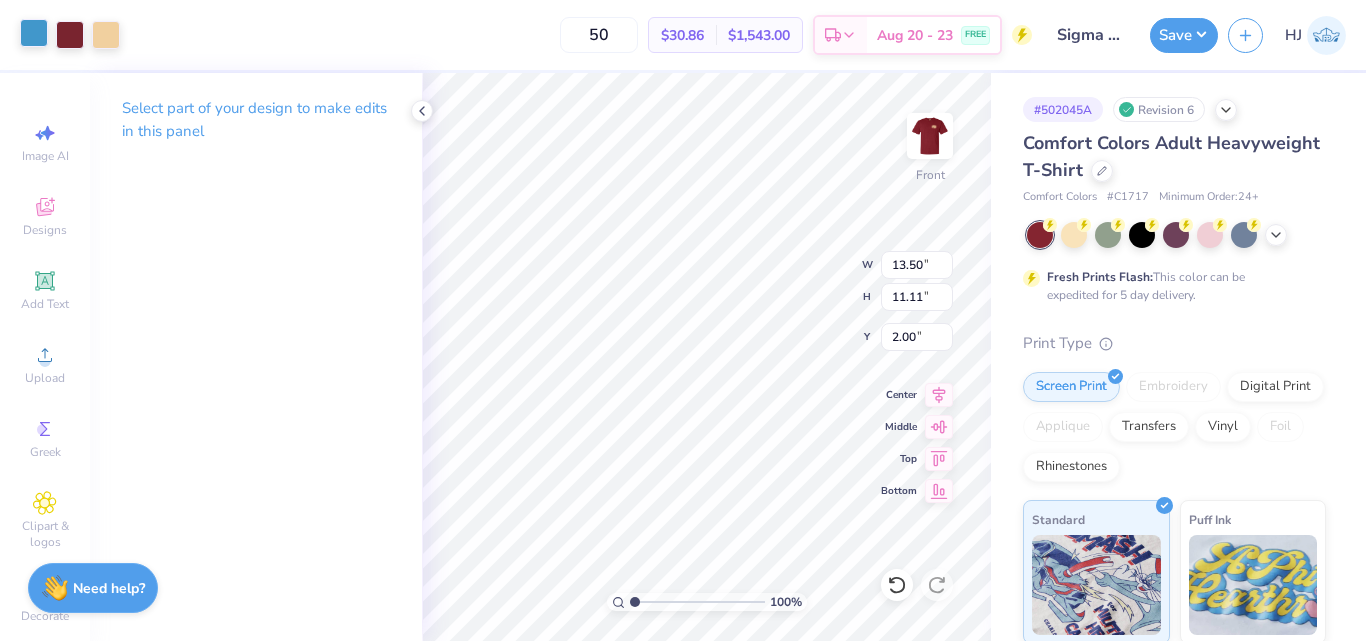 click at bounding box center (34, 33) 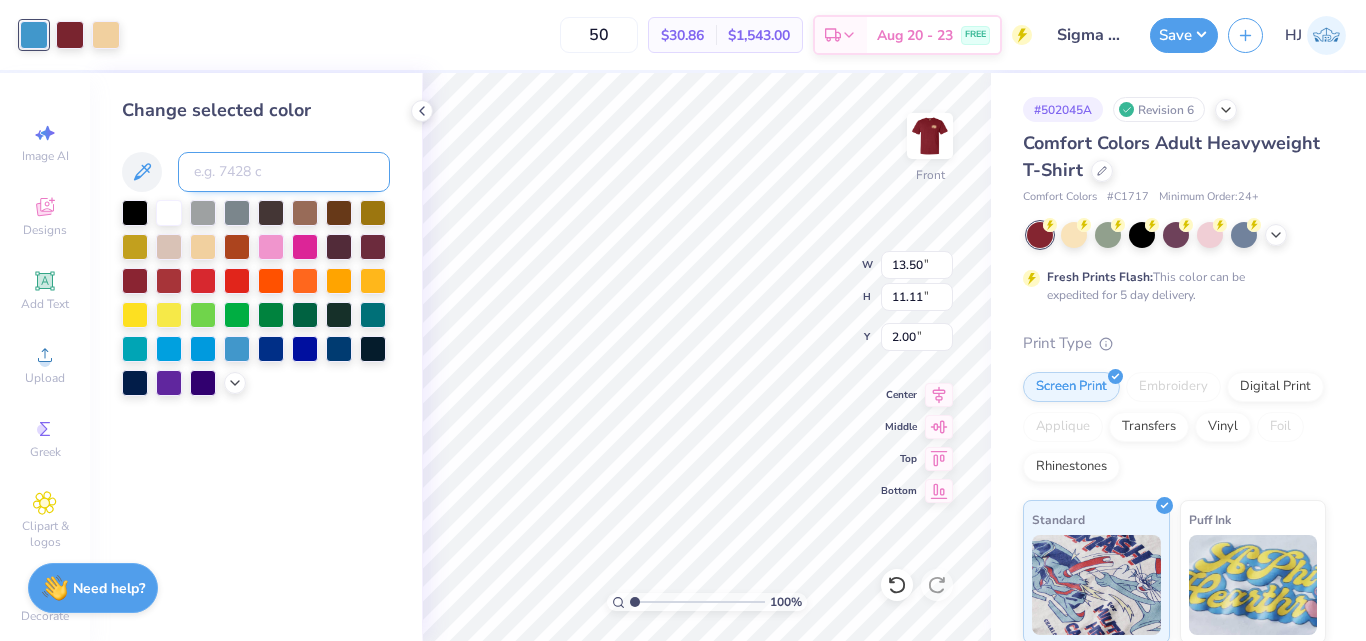 click at bounding box center [284, 172] 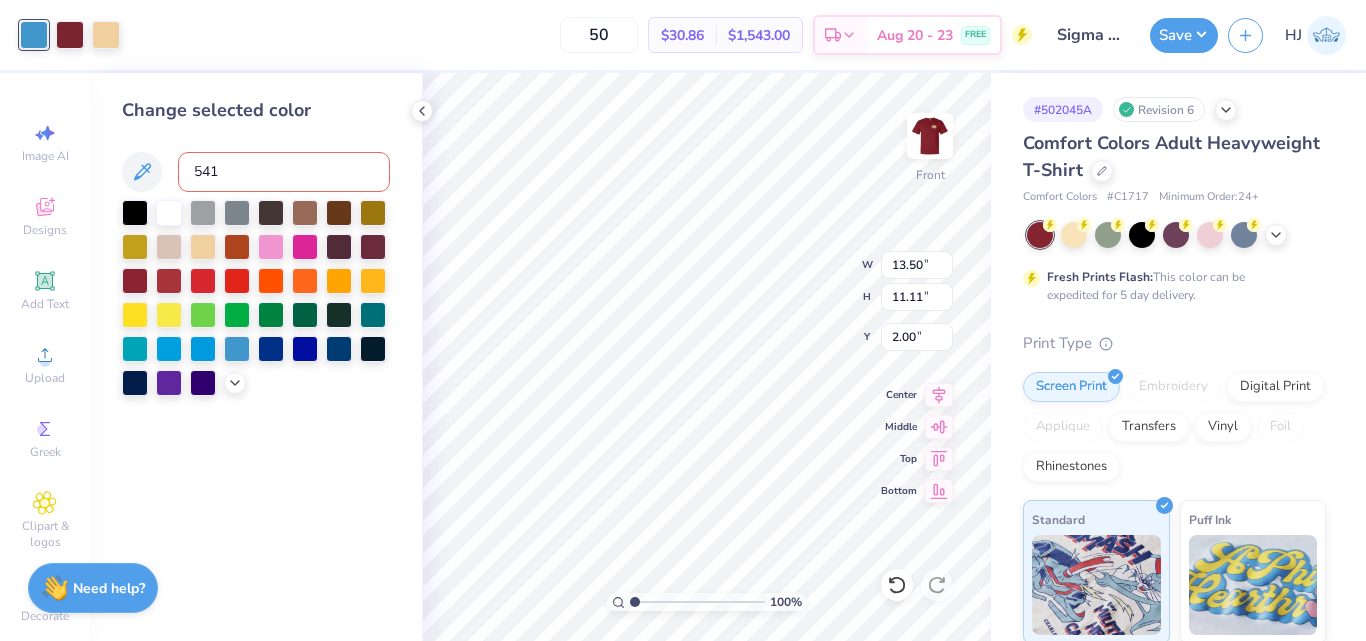 type on "541" 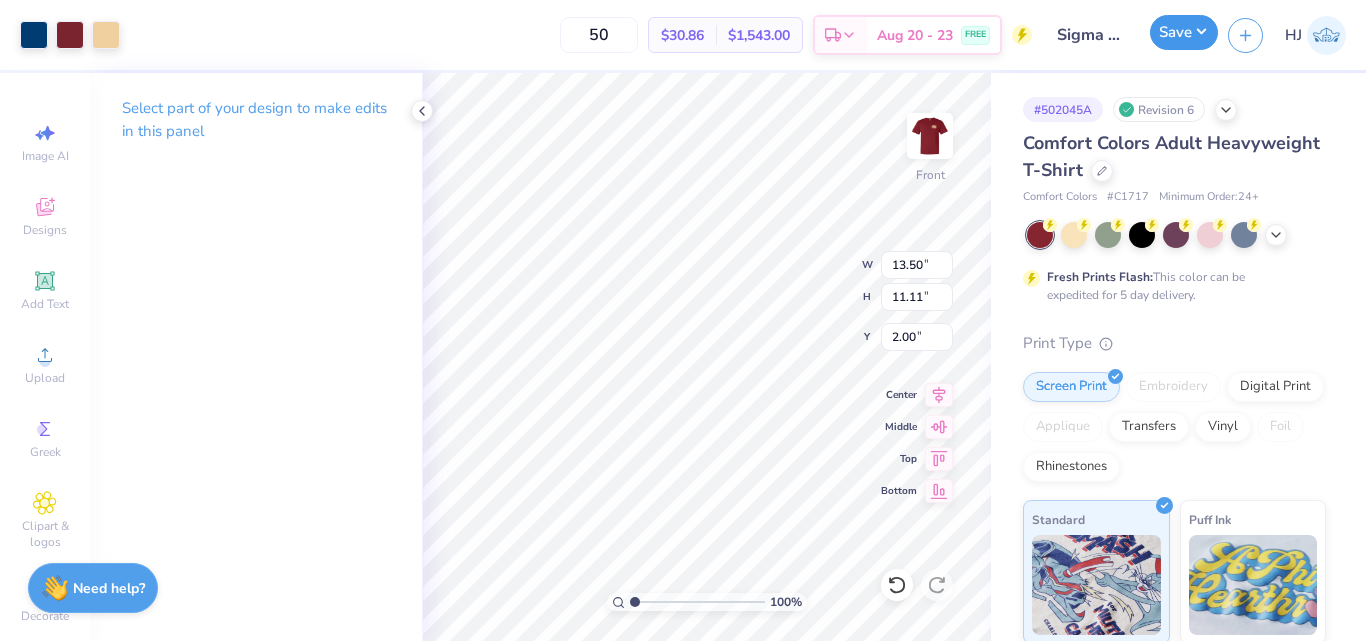 click on "Save" at bounding box center (1184, 32) 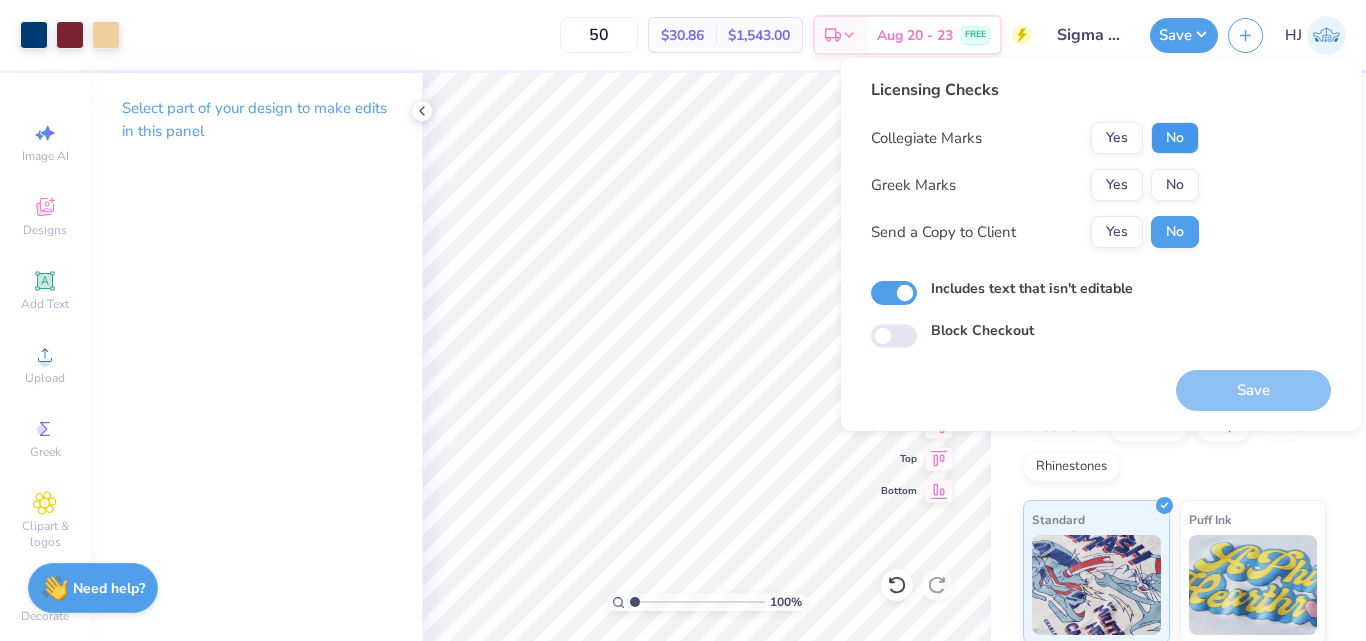 click on "No" at bounding box center [1175, 138] 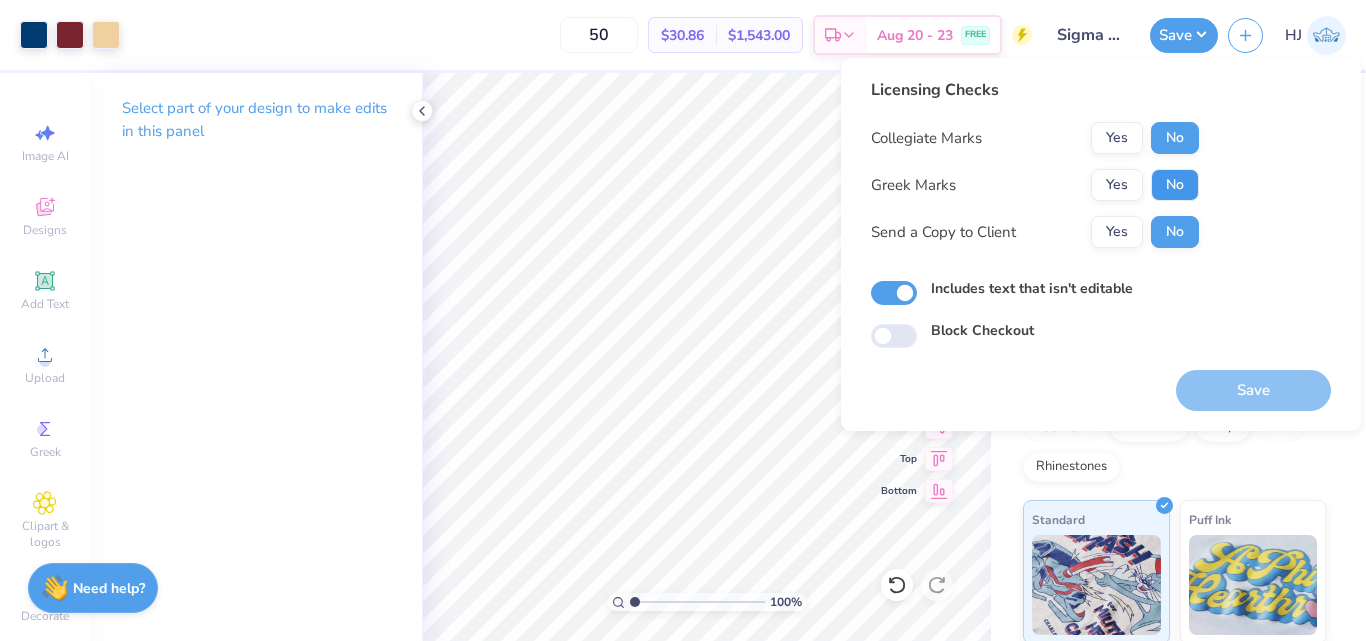 click on "No" at bounding box center [1175, 185] 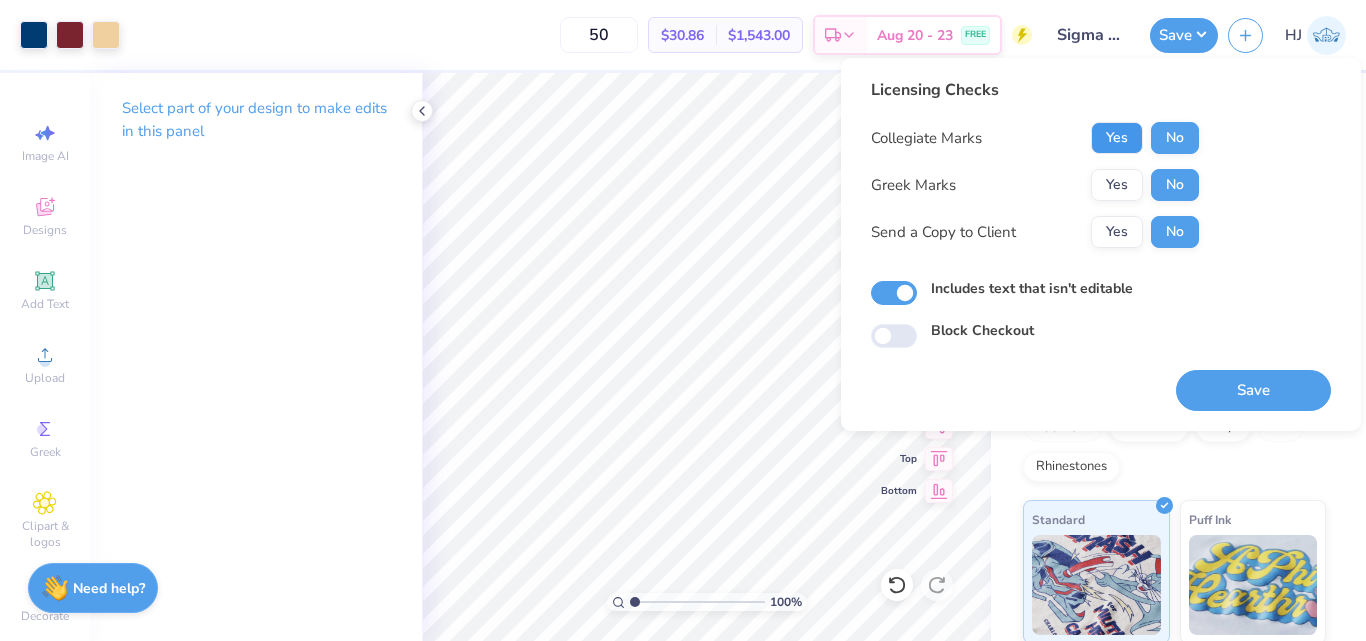 click on "Yes" at bounding box center (1117, 138) 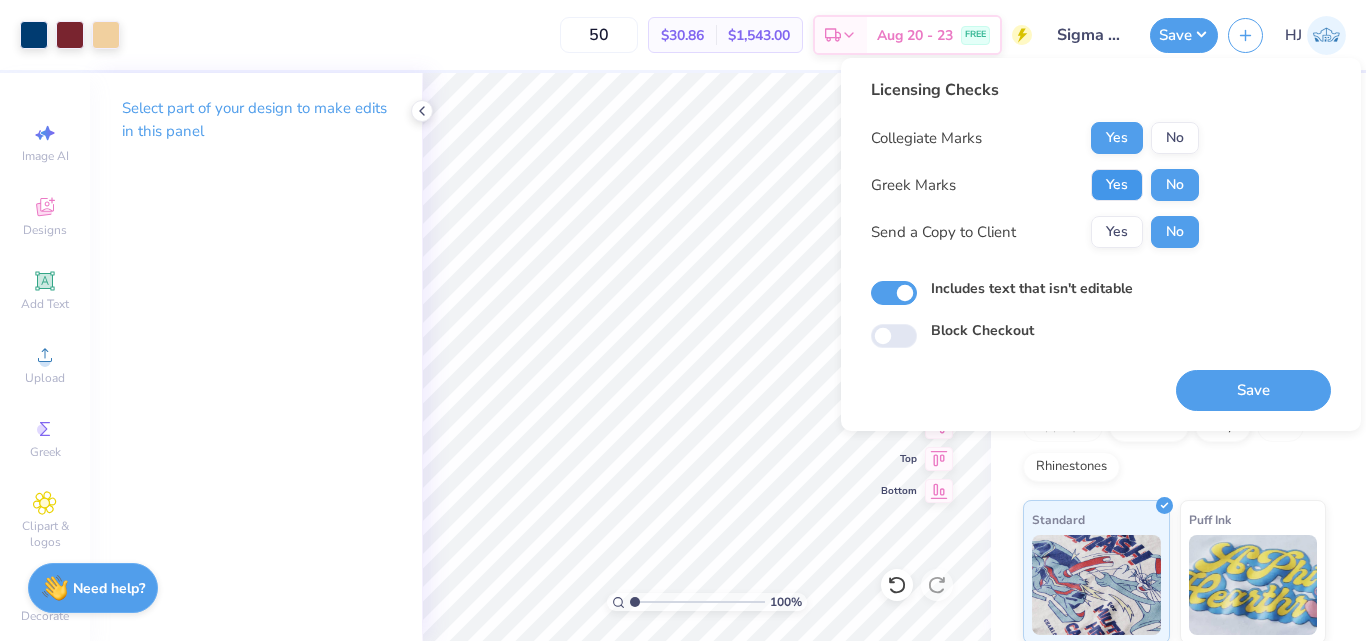 click on "Yes" at bounding box center [1117, 185] 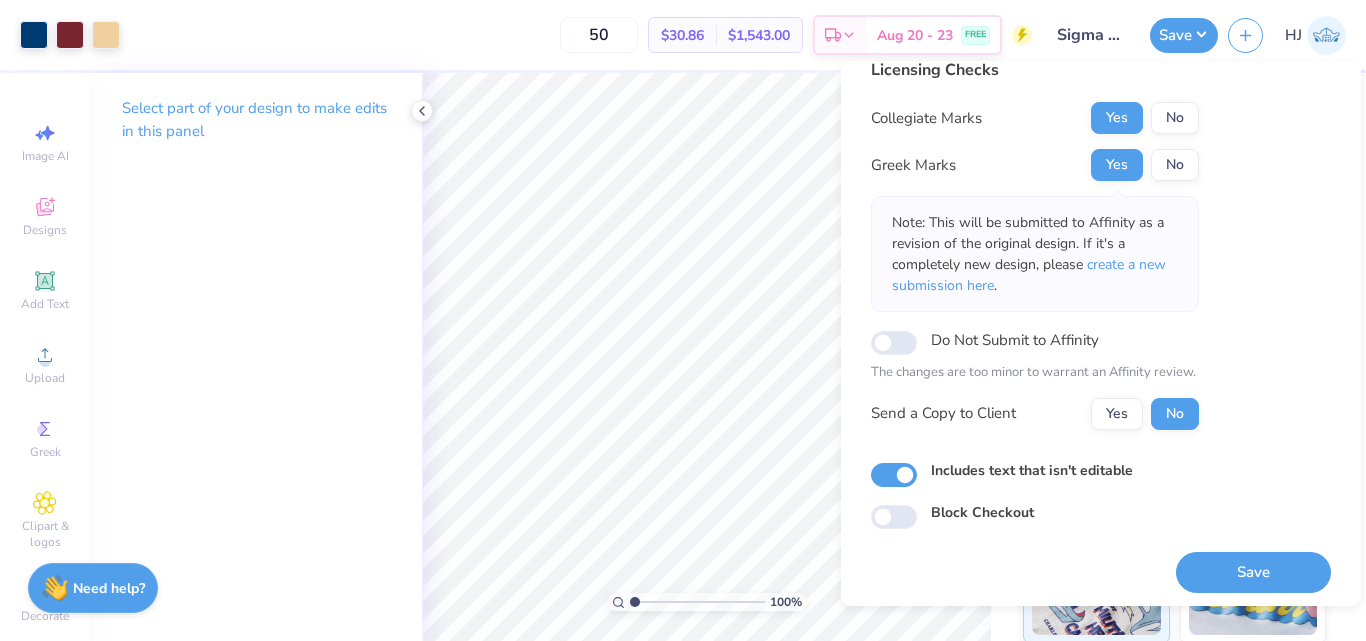 scroll, scrollTop: 29, scrollLeft: 0, axis: vertical 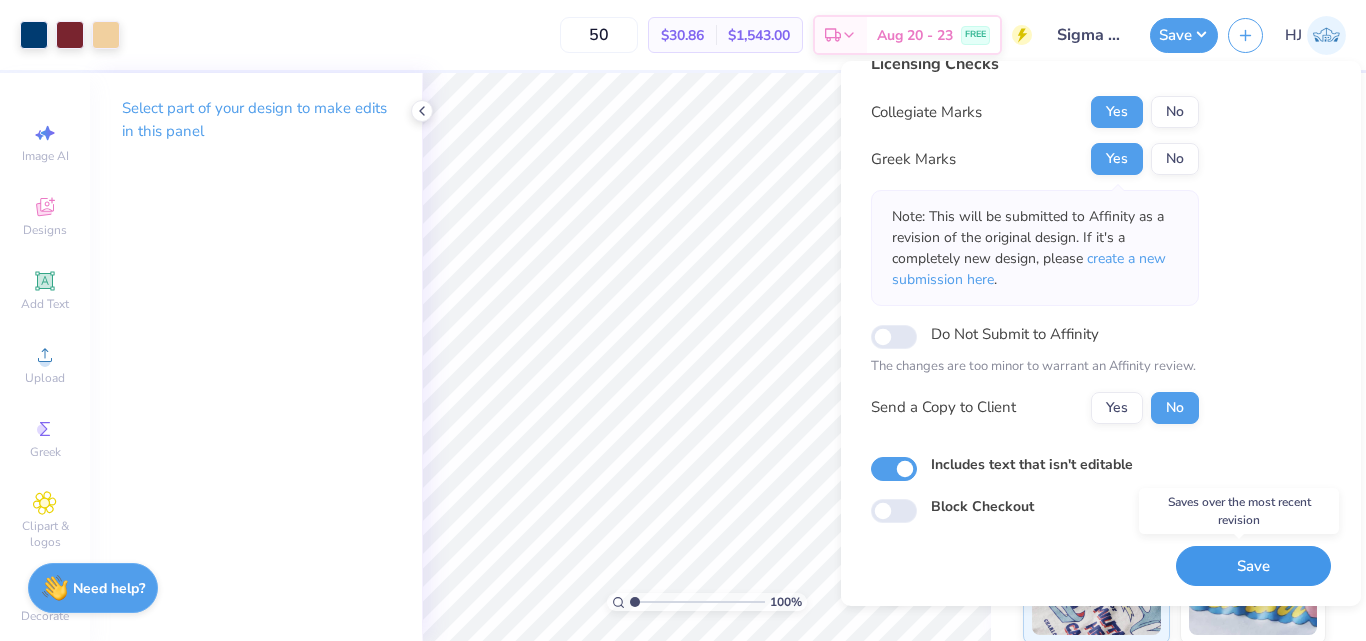click on "Save" at bounding box center (1253, 566) 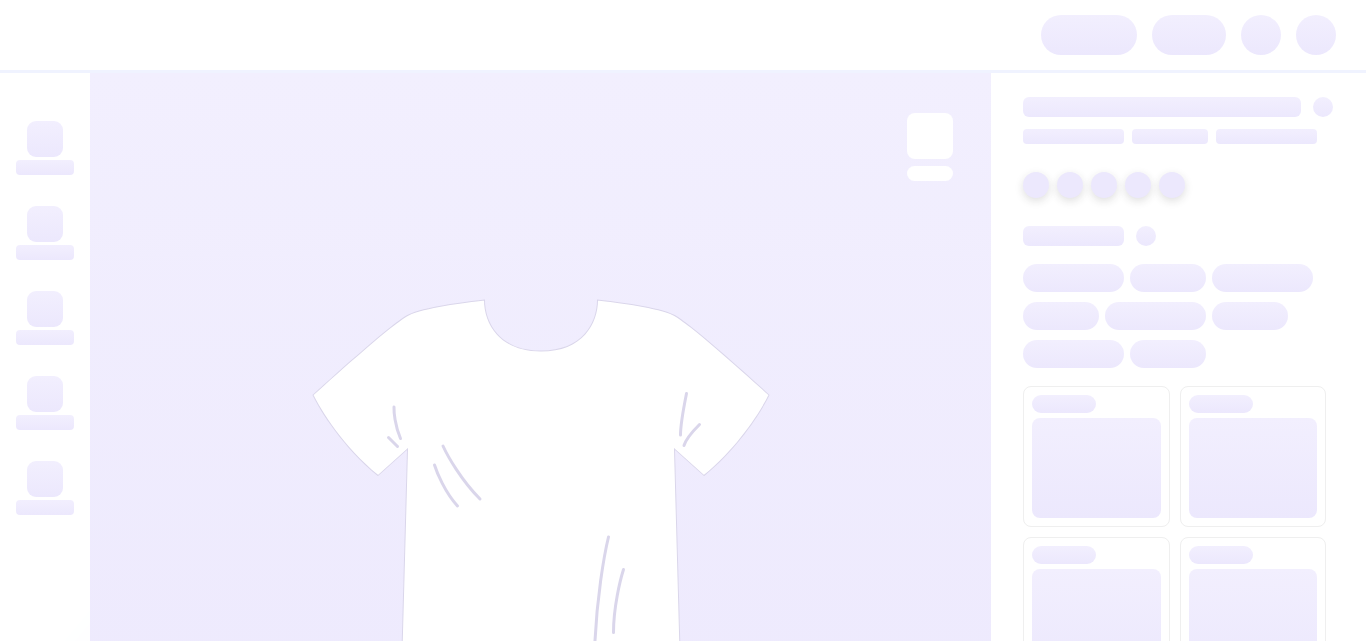 scroll, scrollTop: 0, scrollLeft: 0, axis: both 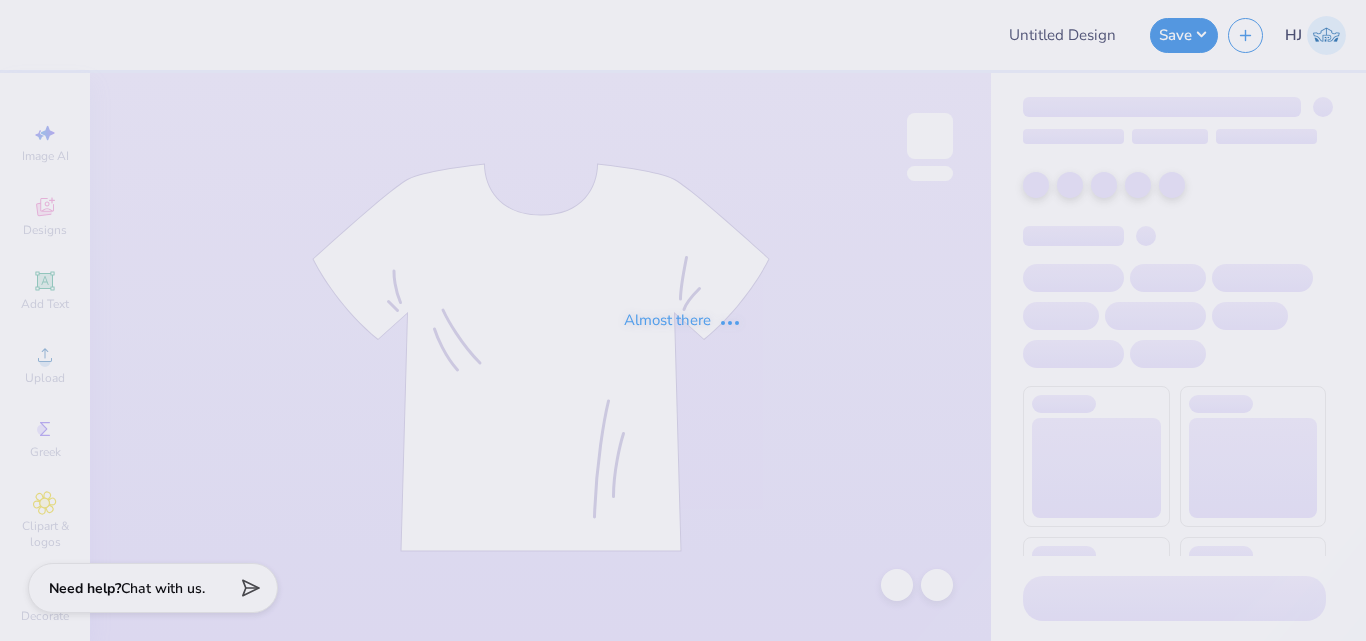 type on "tote?" 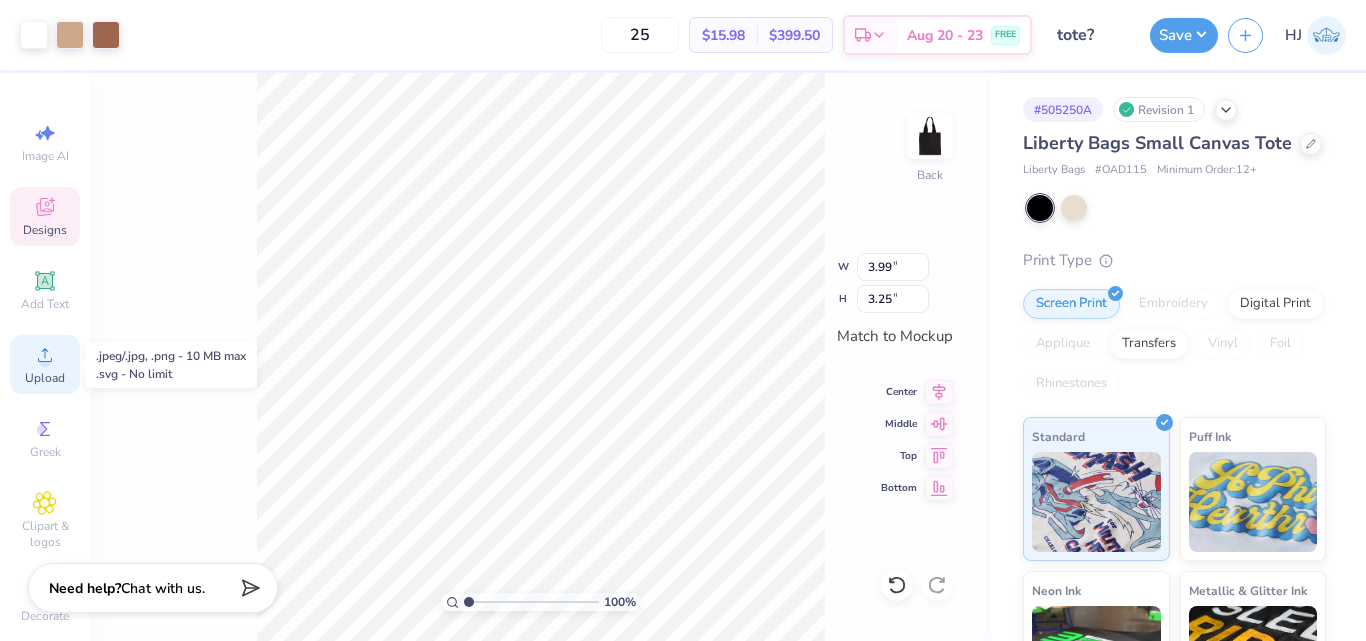 click 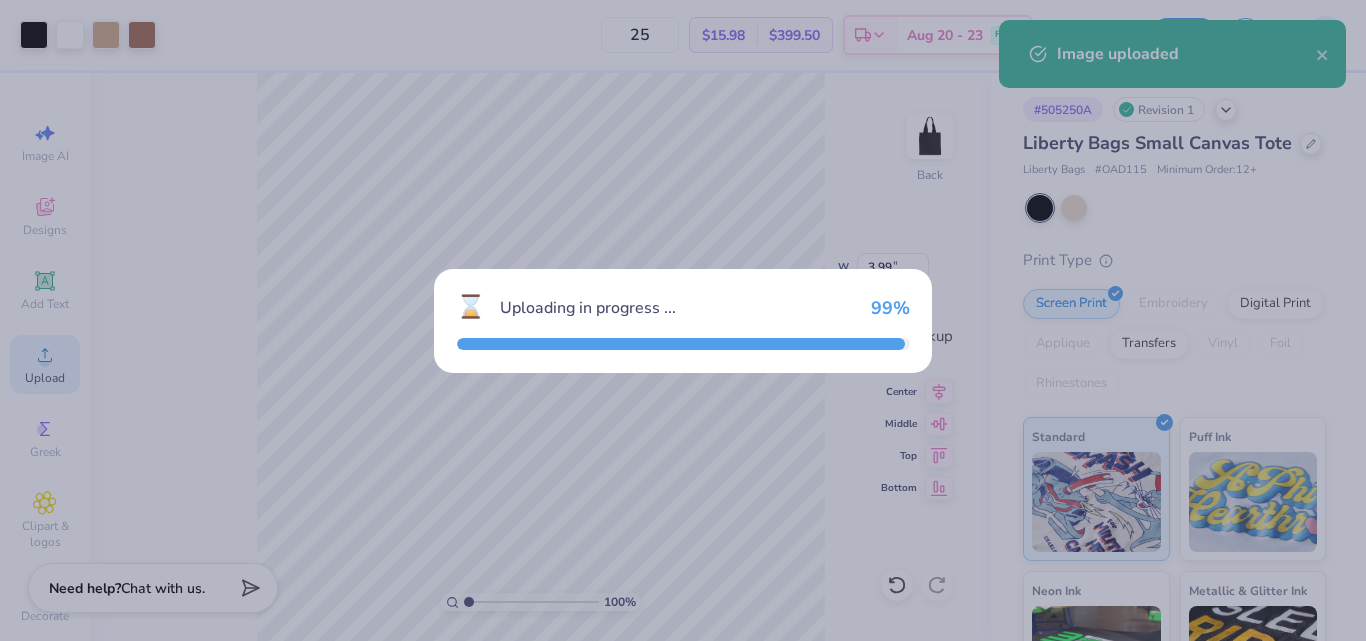 type on "4.00" 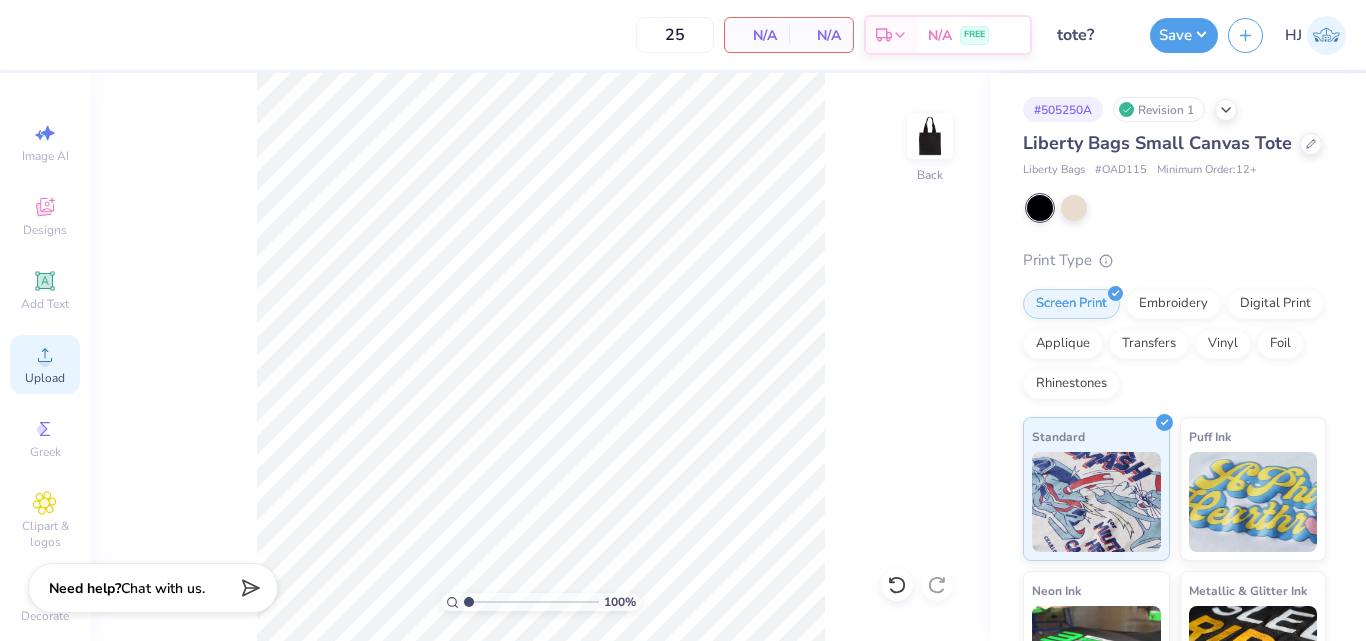 click 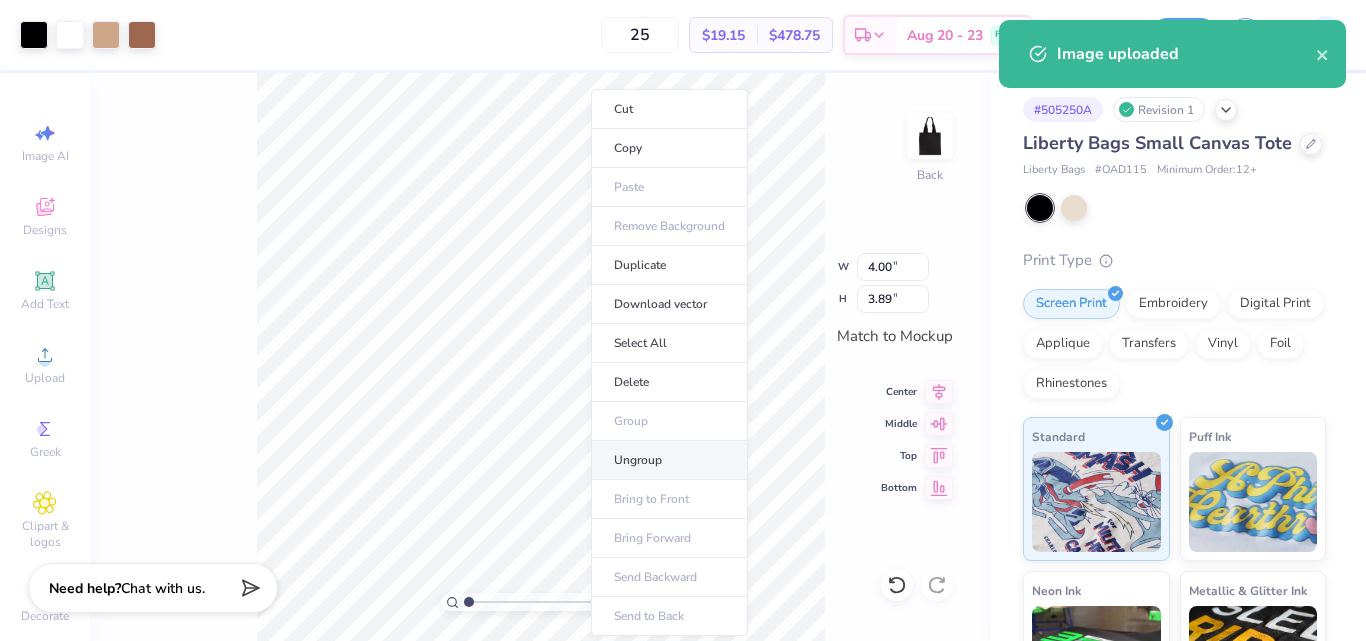click on "Ungroup" at bounding box center (669, 460) 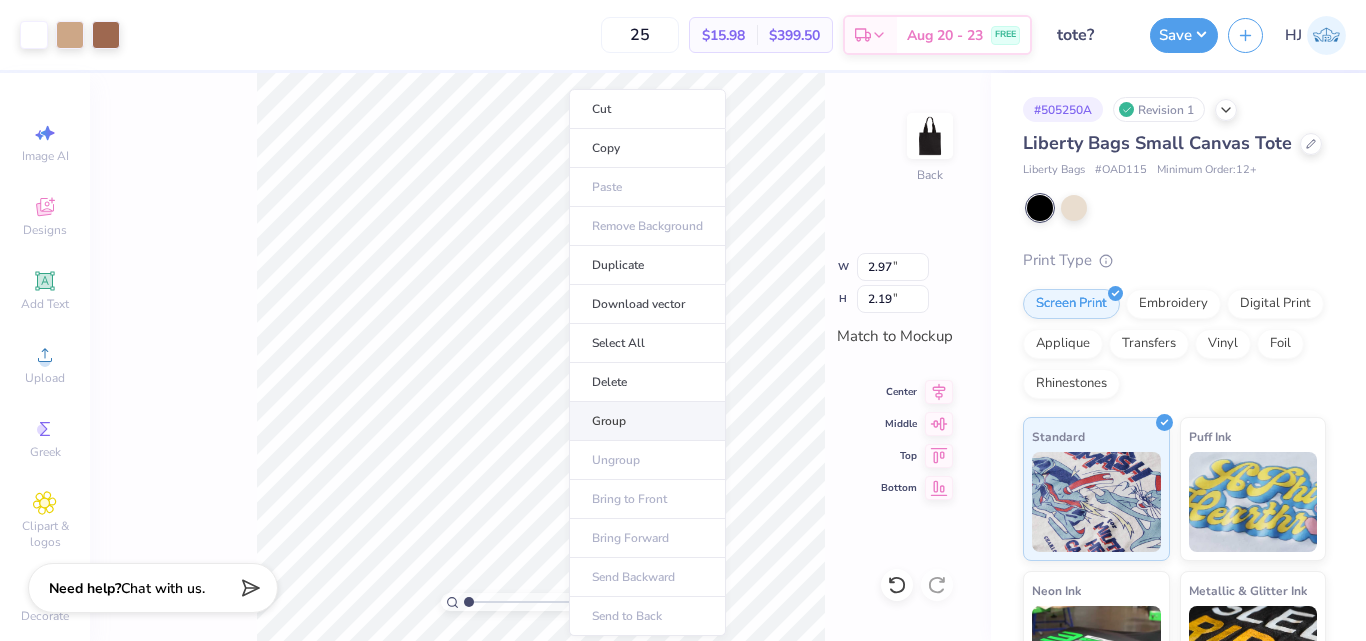 click on "Group" at bounding box center (647, 421) 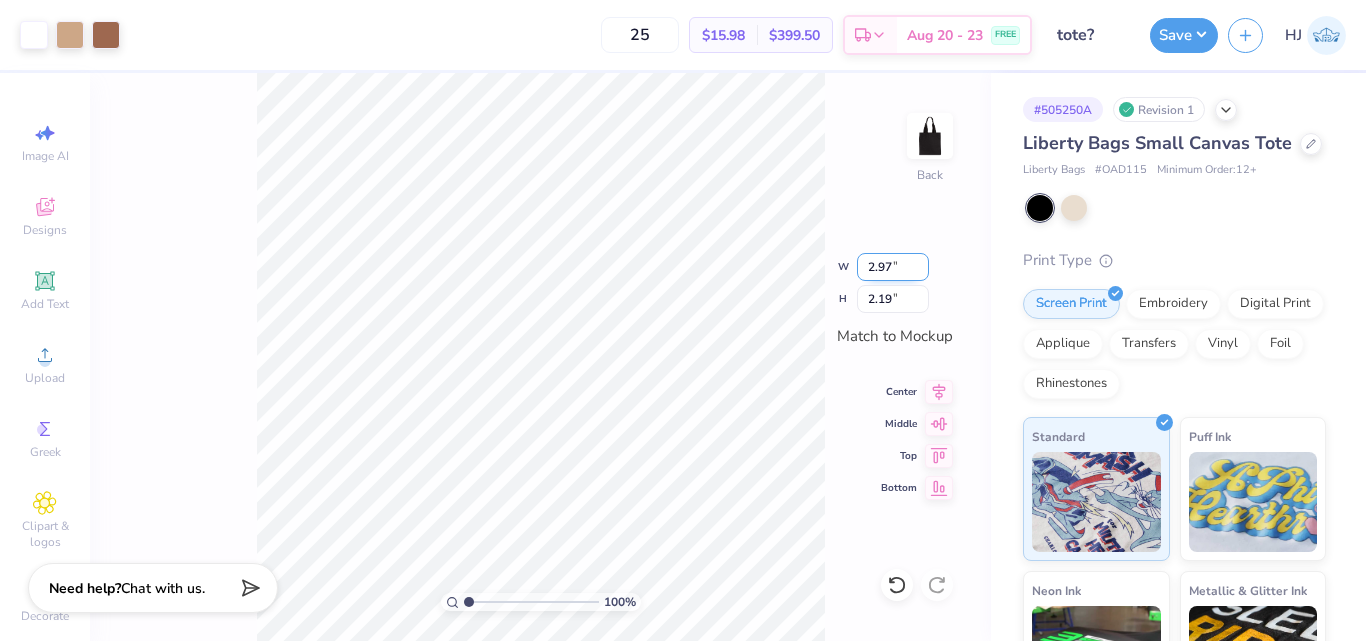 click on "2.97" at bounding box center (893, 267) 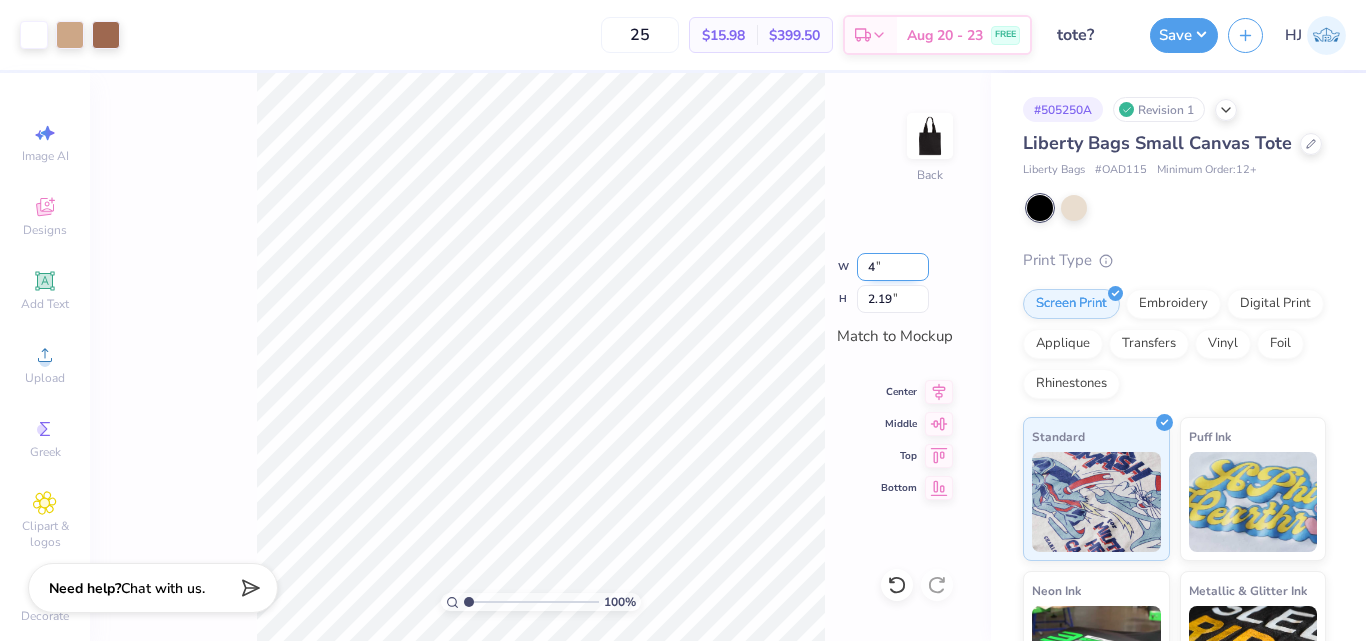 type on "4.00" 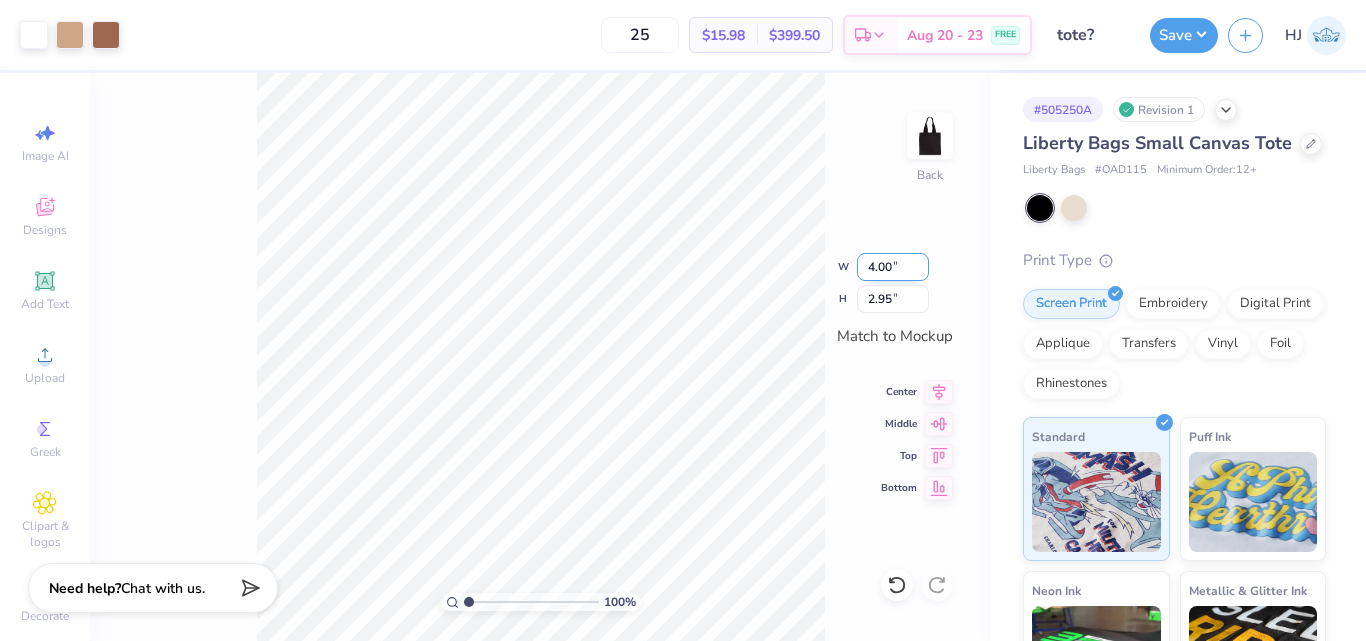 click on "4.00" at bounding box center [893, 267] 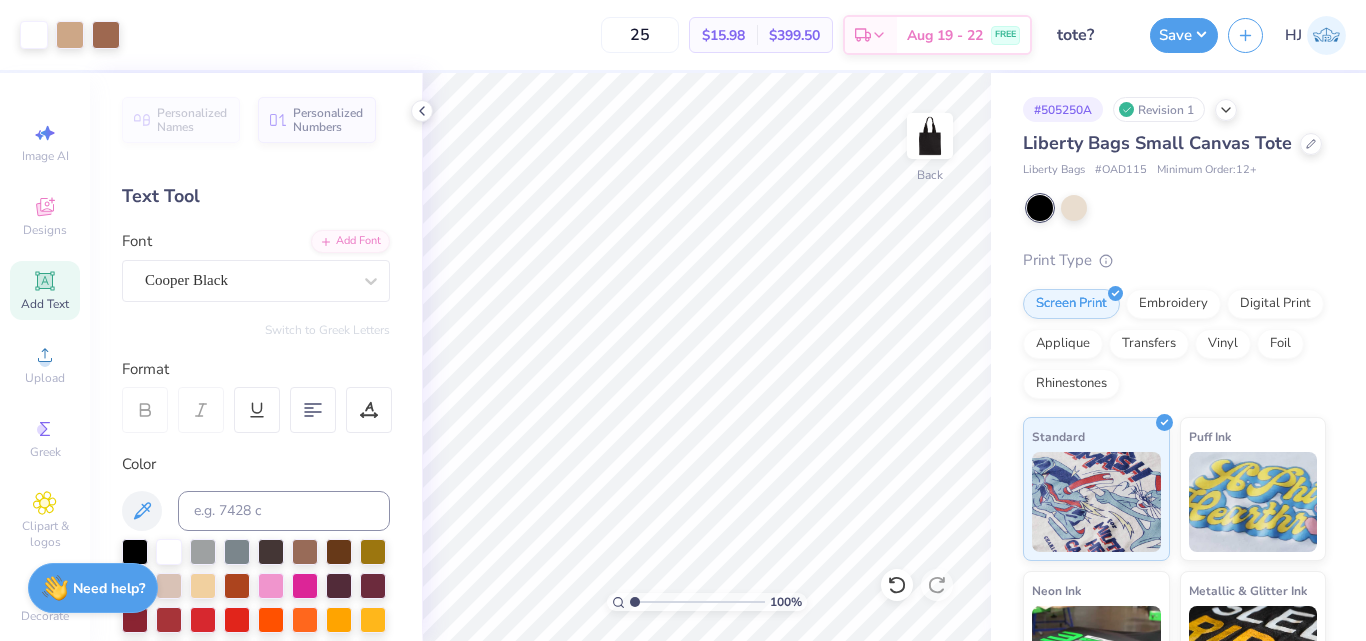 scroll, scrollTop: 0, scrollLeft: 0, axis: both 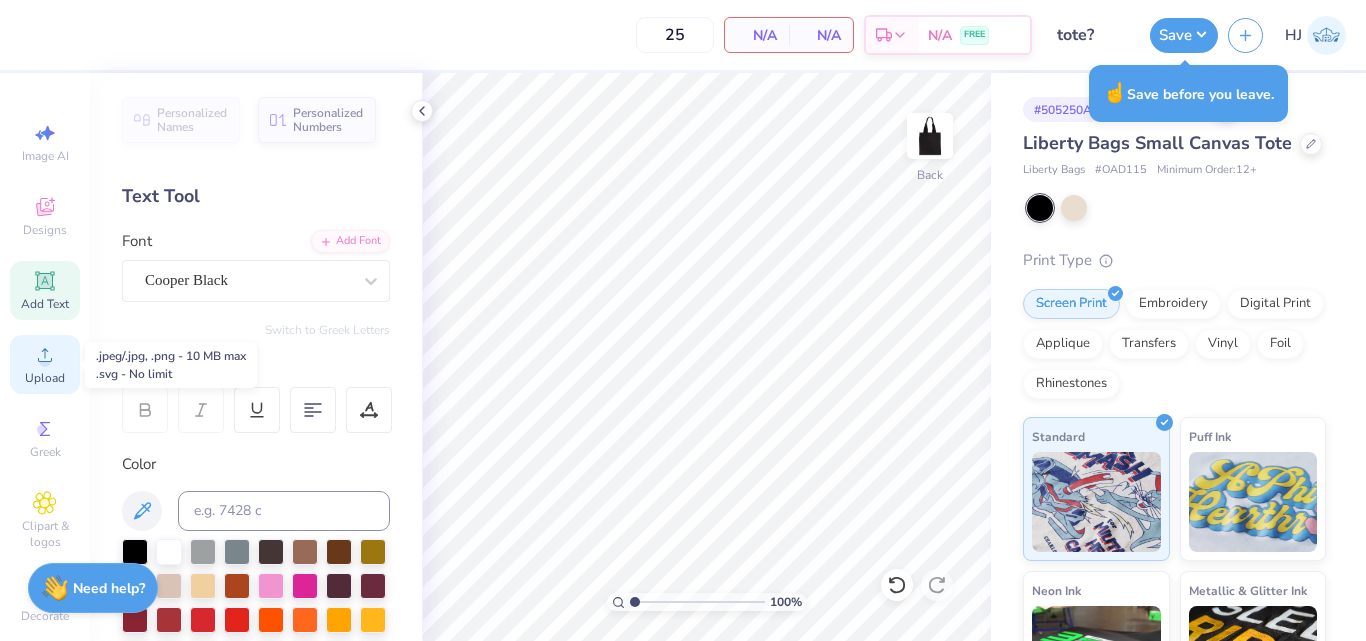 click on "Upload" at bounding box center (45, 378) 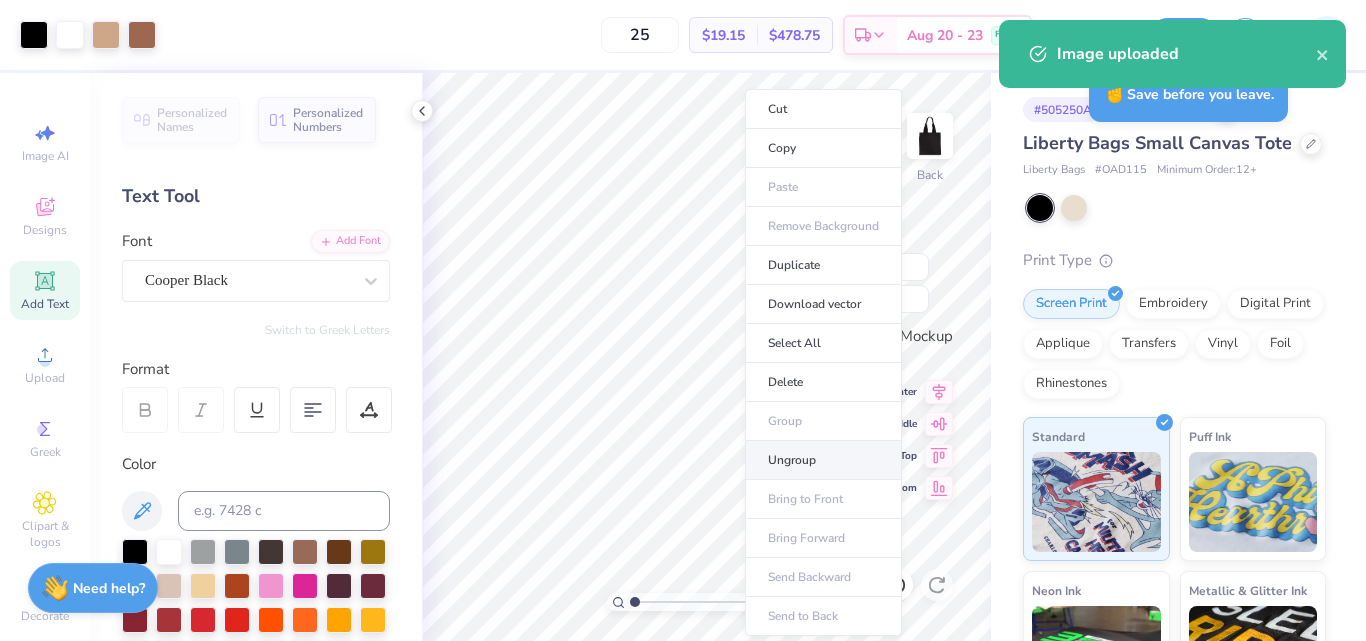 click on "Ungroup" at bounding box center [823, 460] 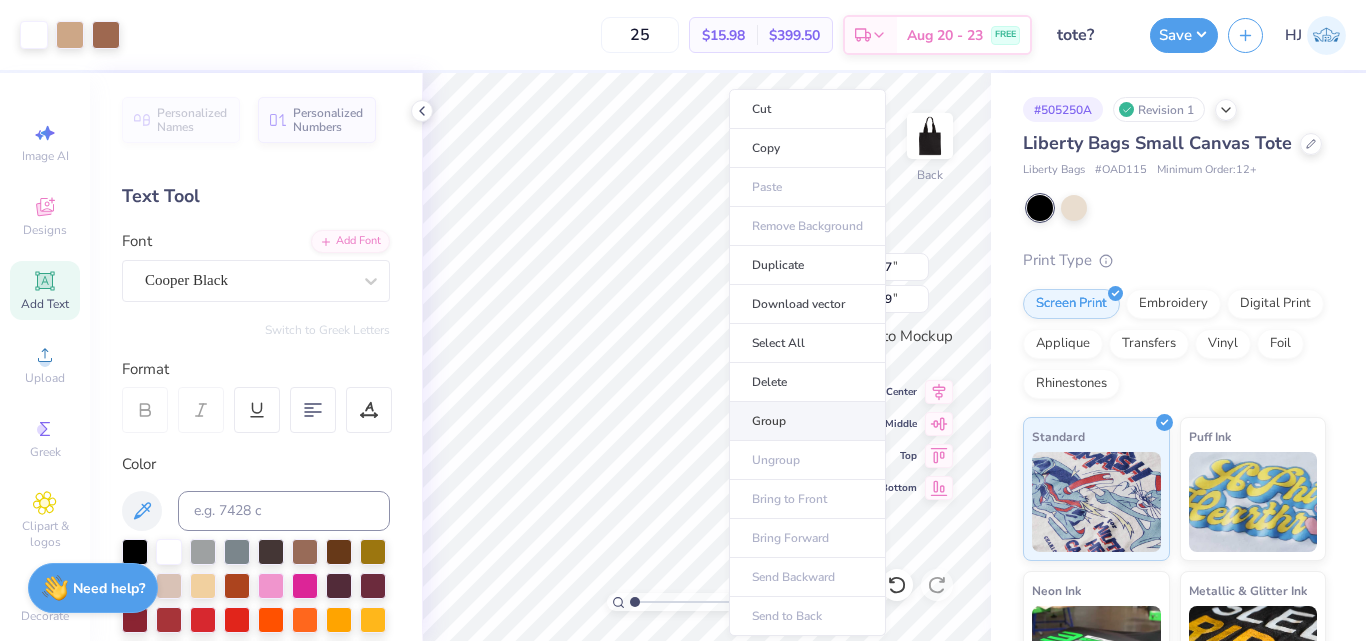 click on "Group" at bounding box center (807, 421) 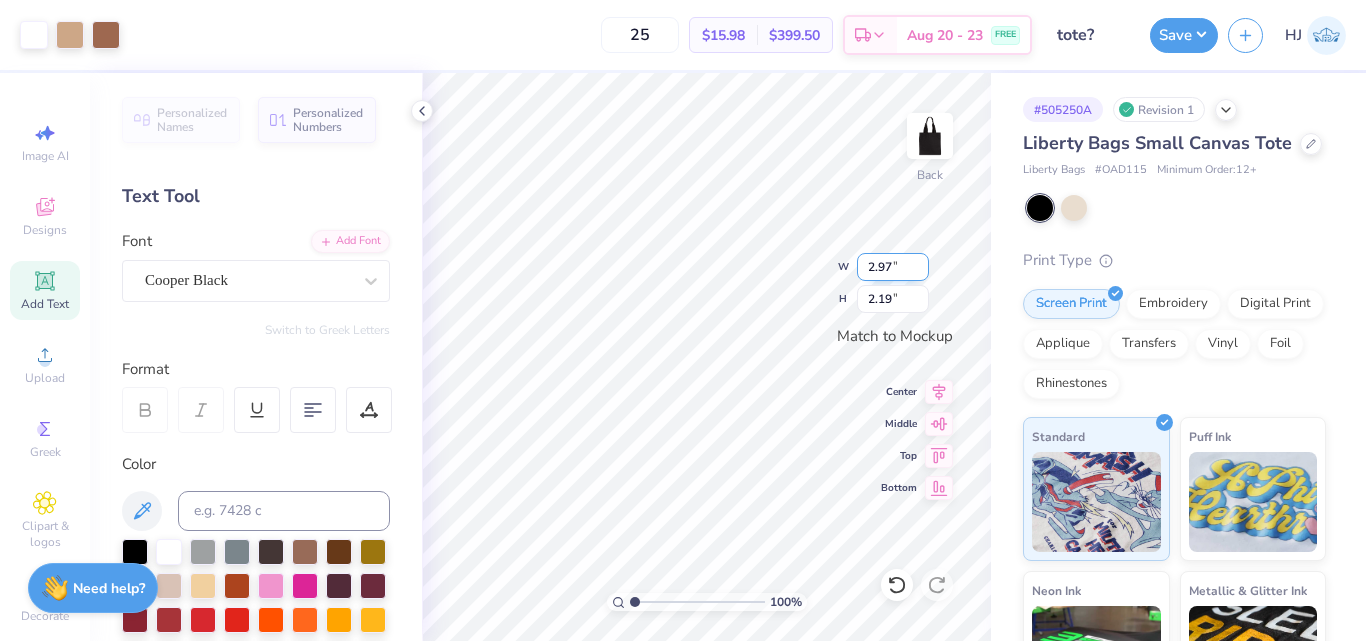 click on "2.97" at bounding box center (893, 267) 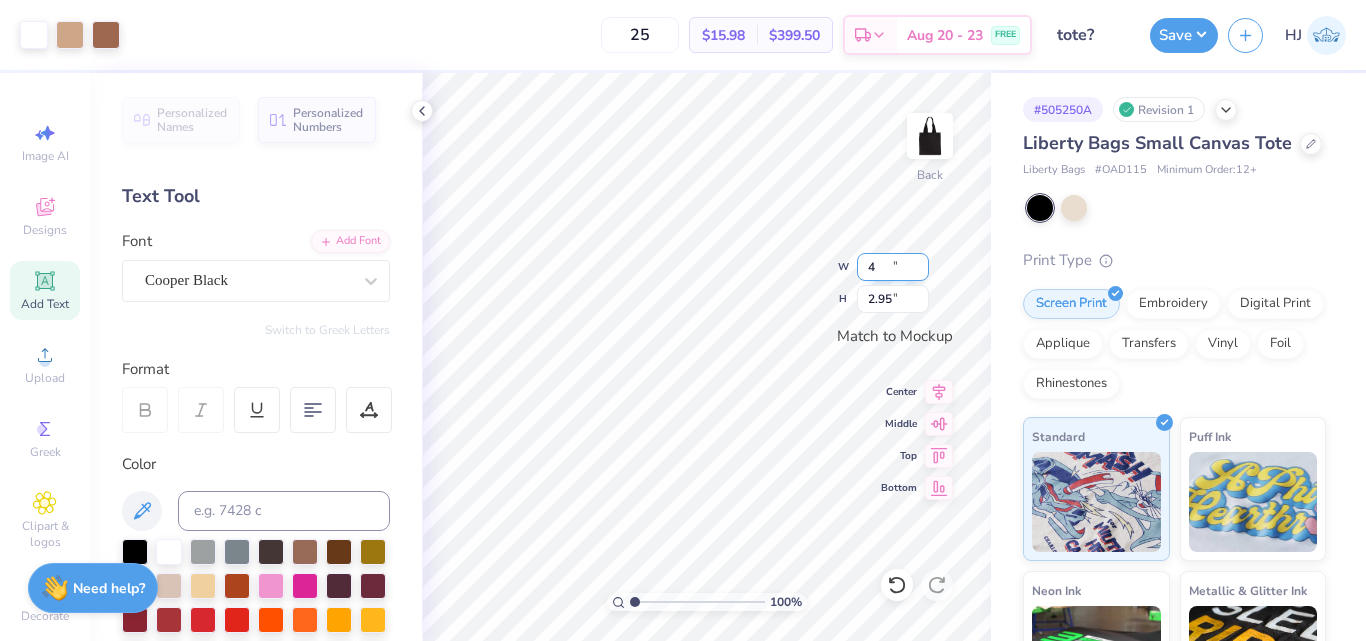 type on "4.00" 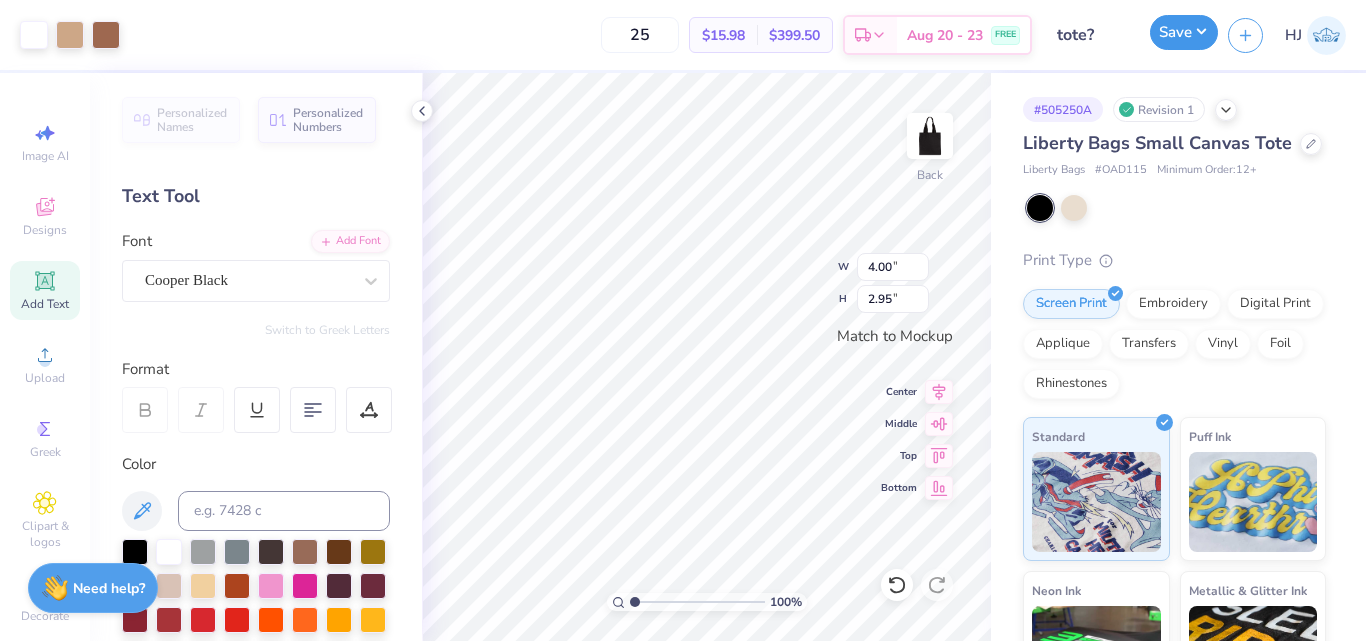 click on "Save" at bounding box center [1184, 32] 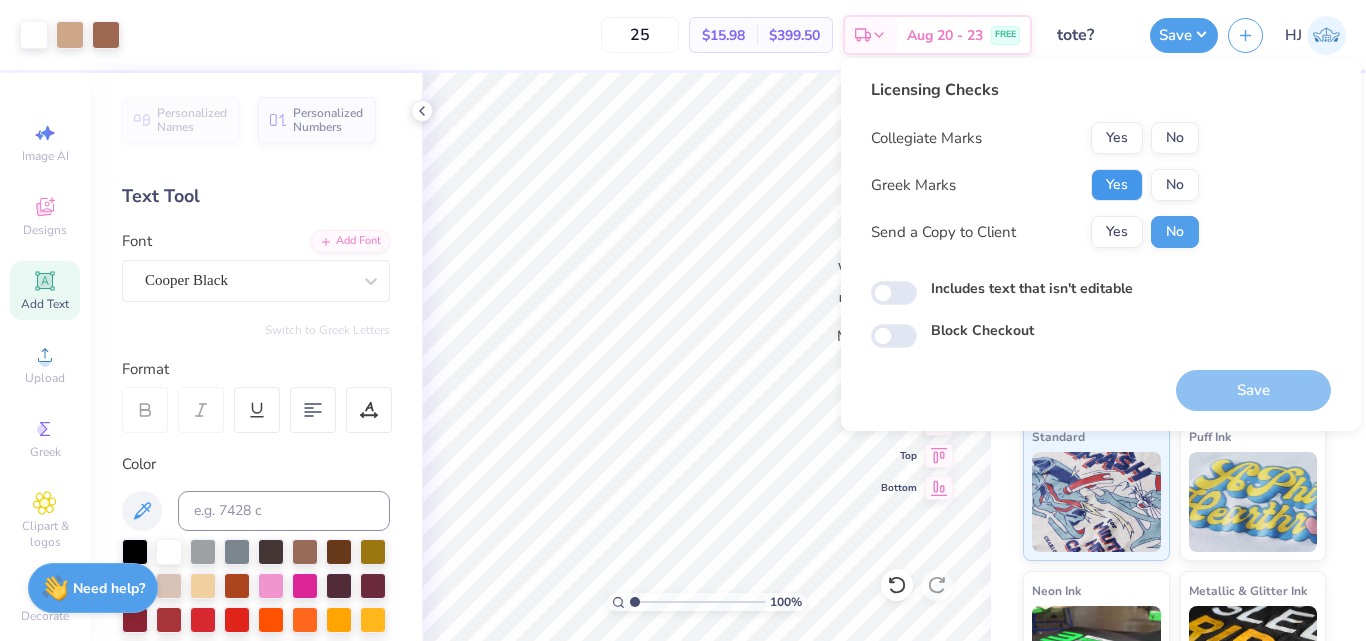 click on "Yes" at bounding box center [1117, 185] 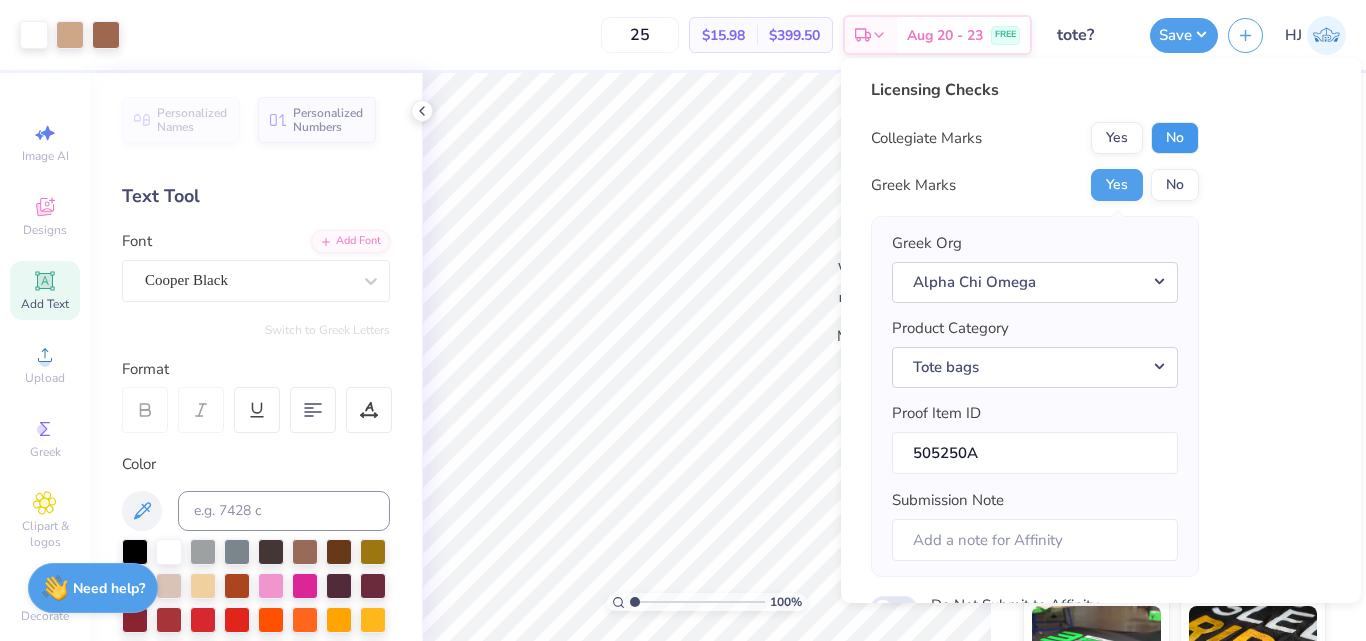 click on "No" at bounding box center (1175, 138) 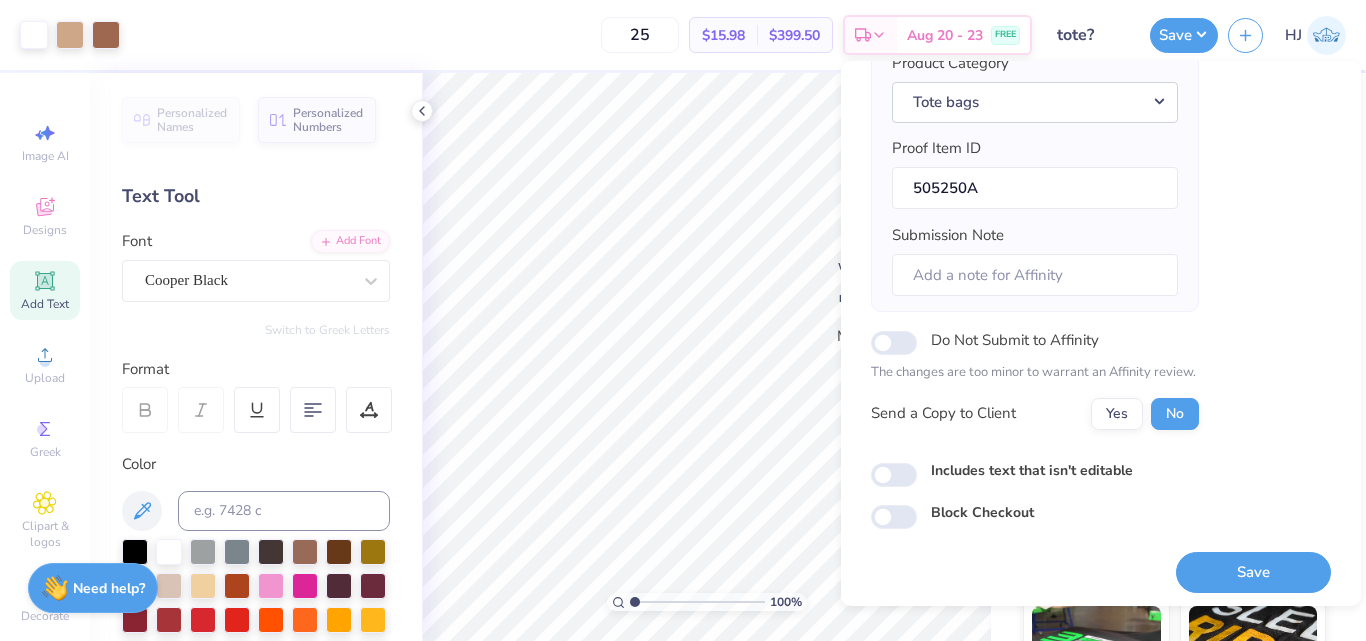 scroll, scrollTop: 274, scrollLeft: 0, axis: vertical 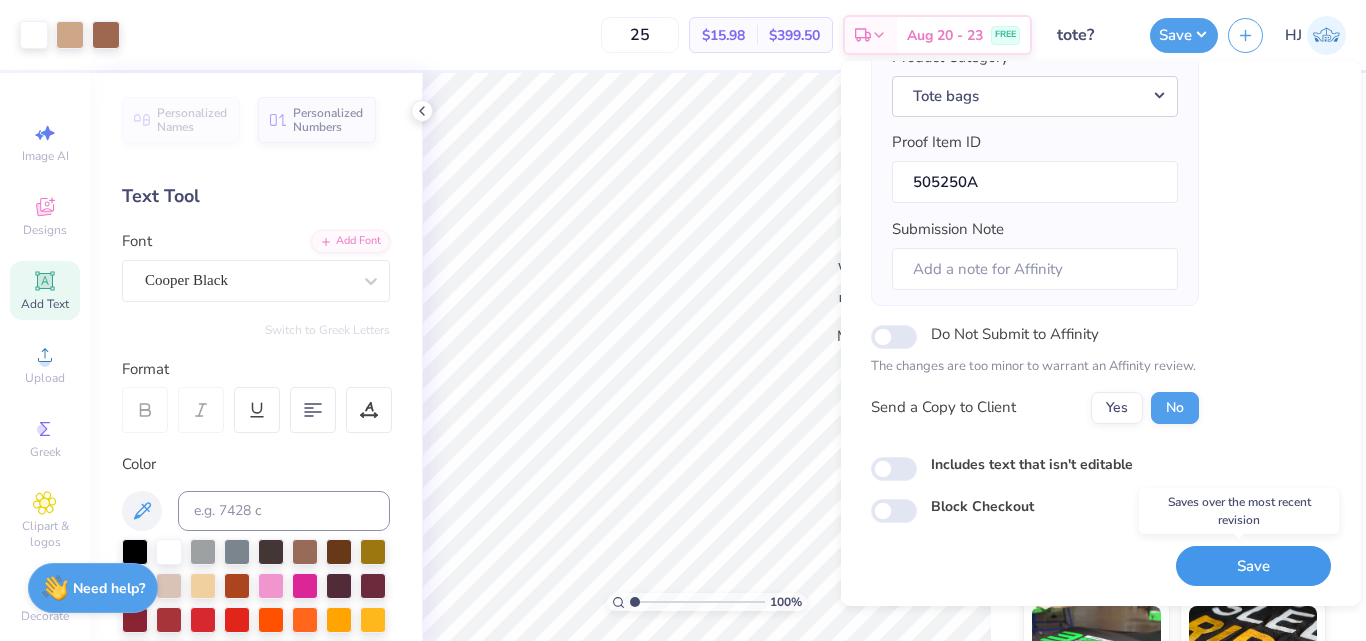 click on "Save" at bounding box center [1253, 566] 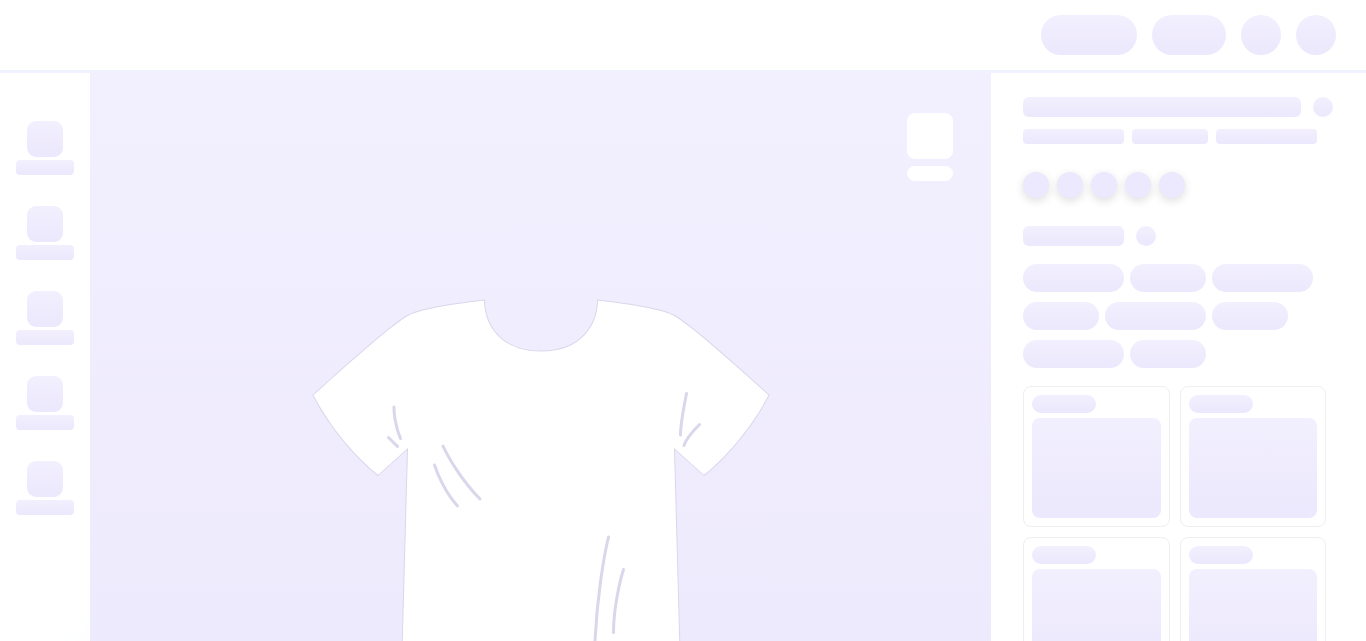 scroll, scrollTop: 0, scrollLeft: 0, axis: both 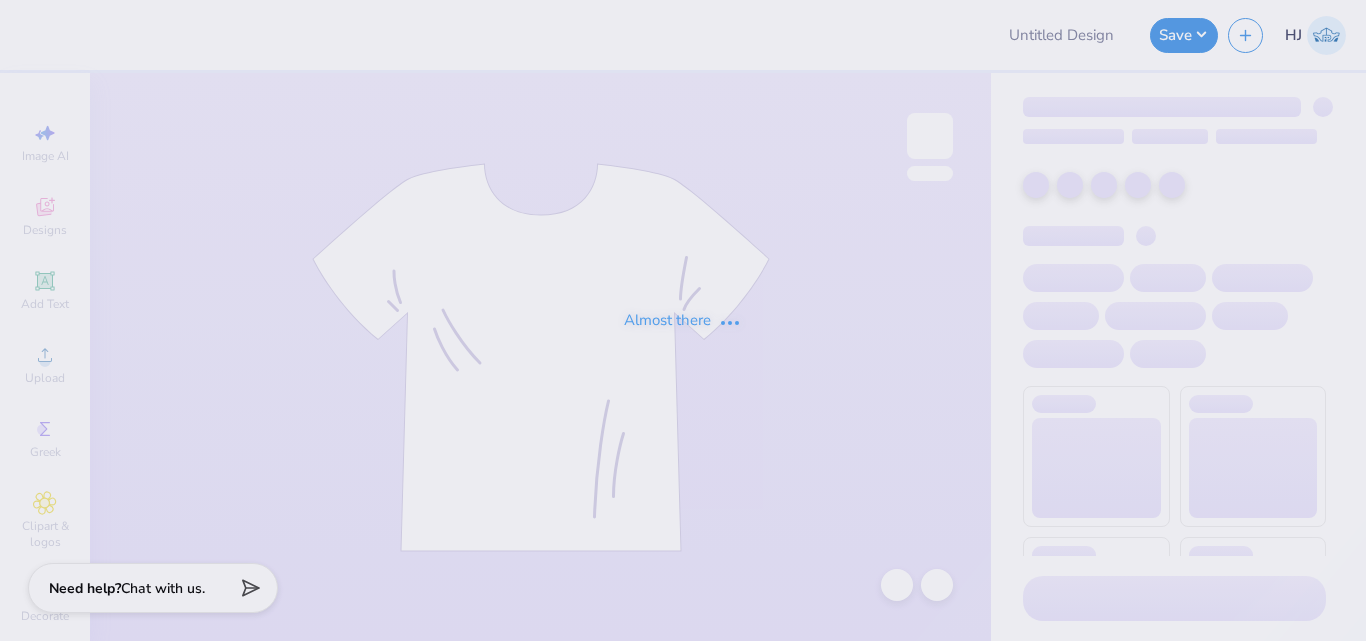 type on "Lambda Rush 2025" 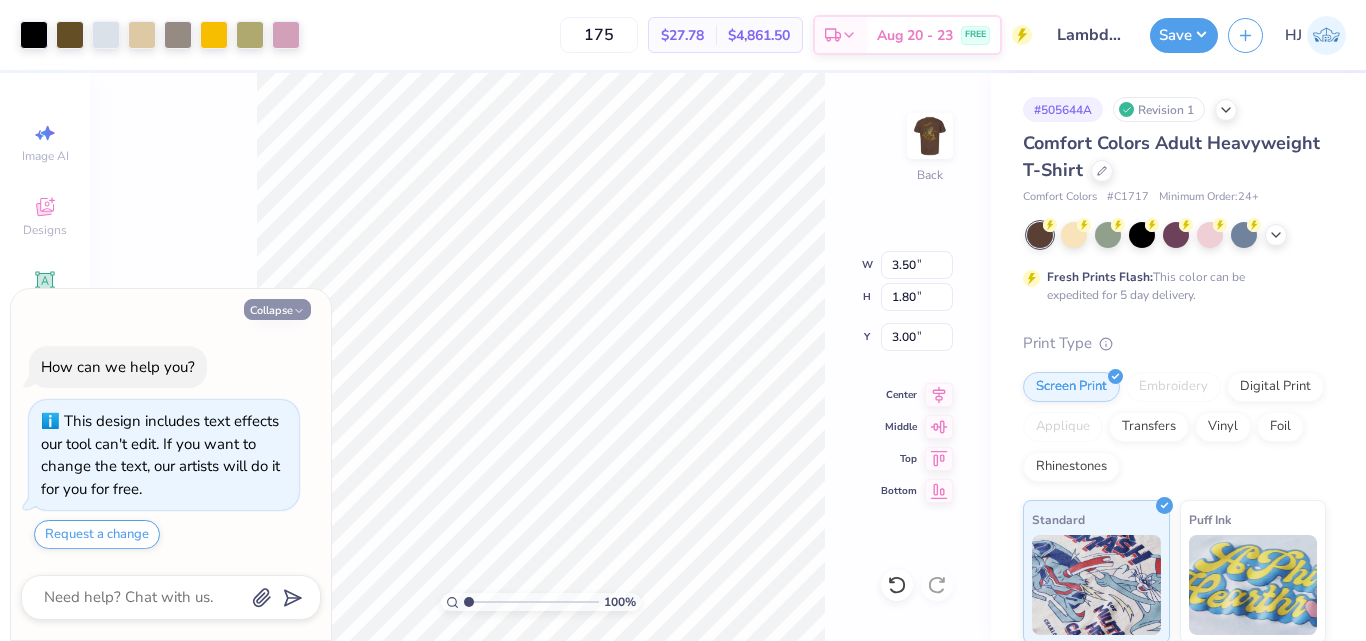 click on "Collapse" at bounding box center [277, 309] 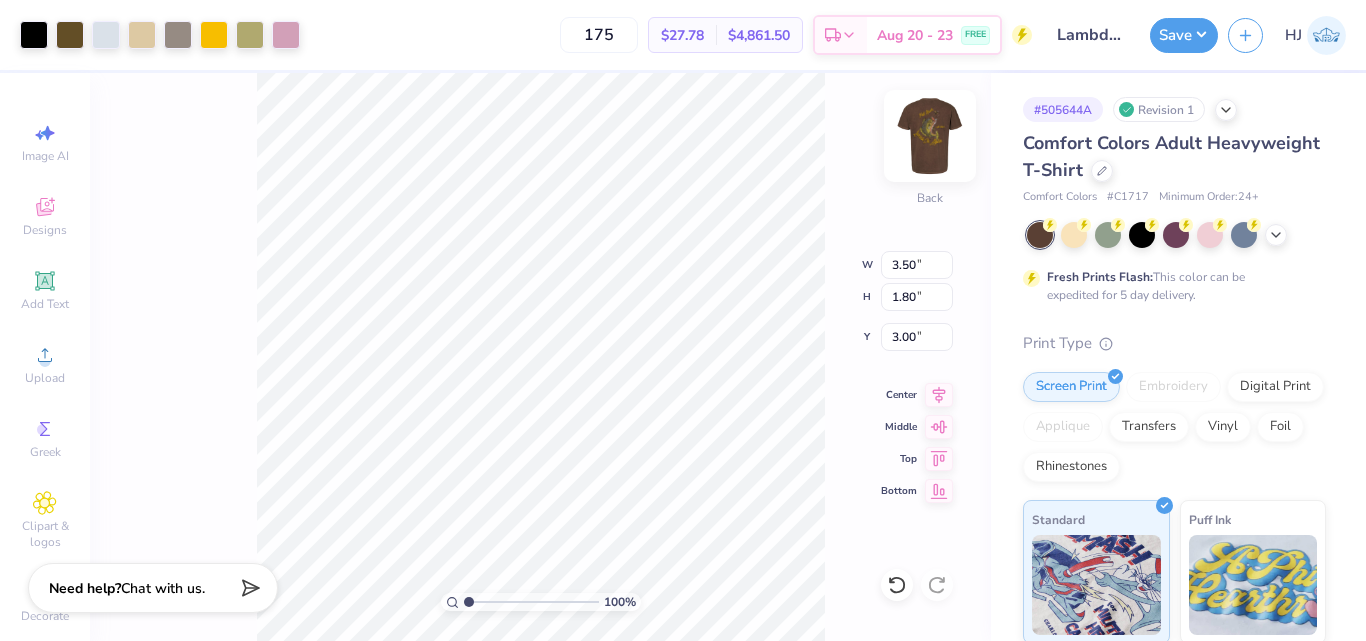 click at bounding box center (930, 136) 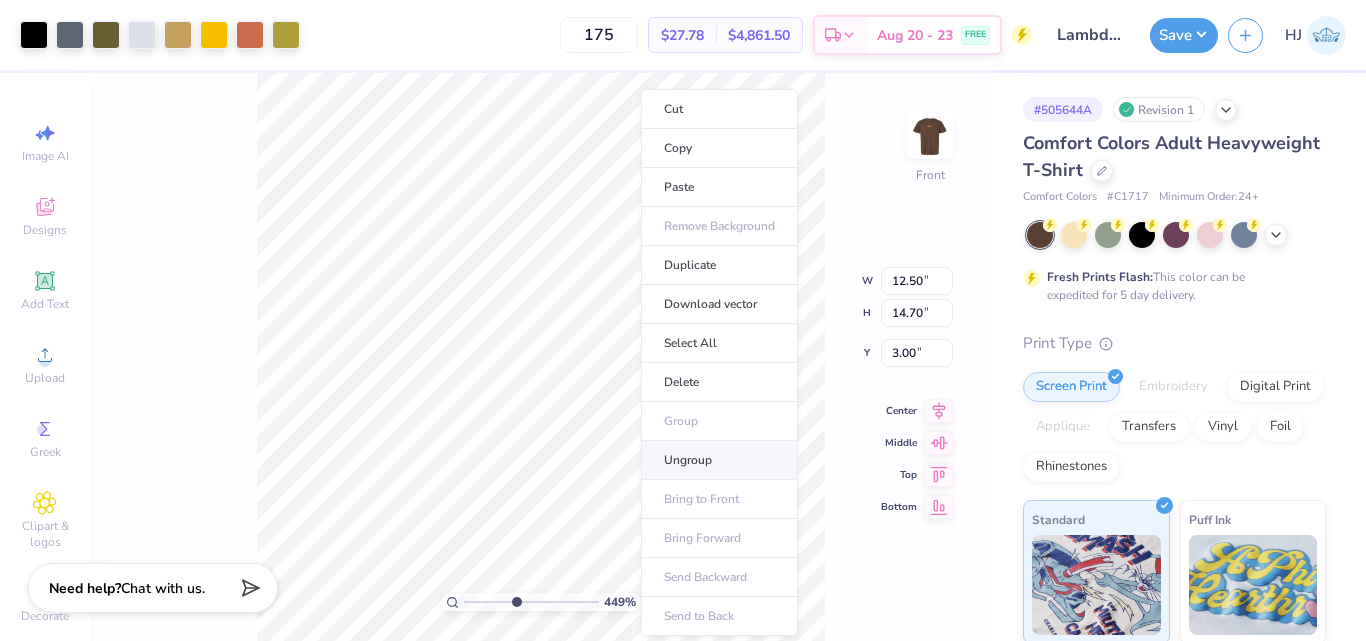 click on "Ungroup" at bounding box center [719, 460] 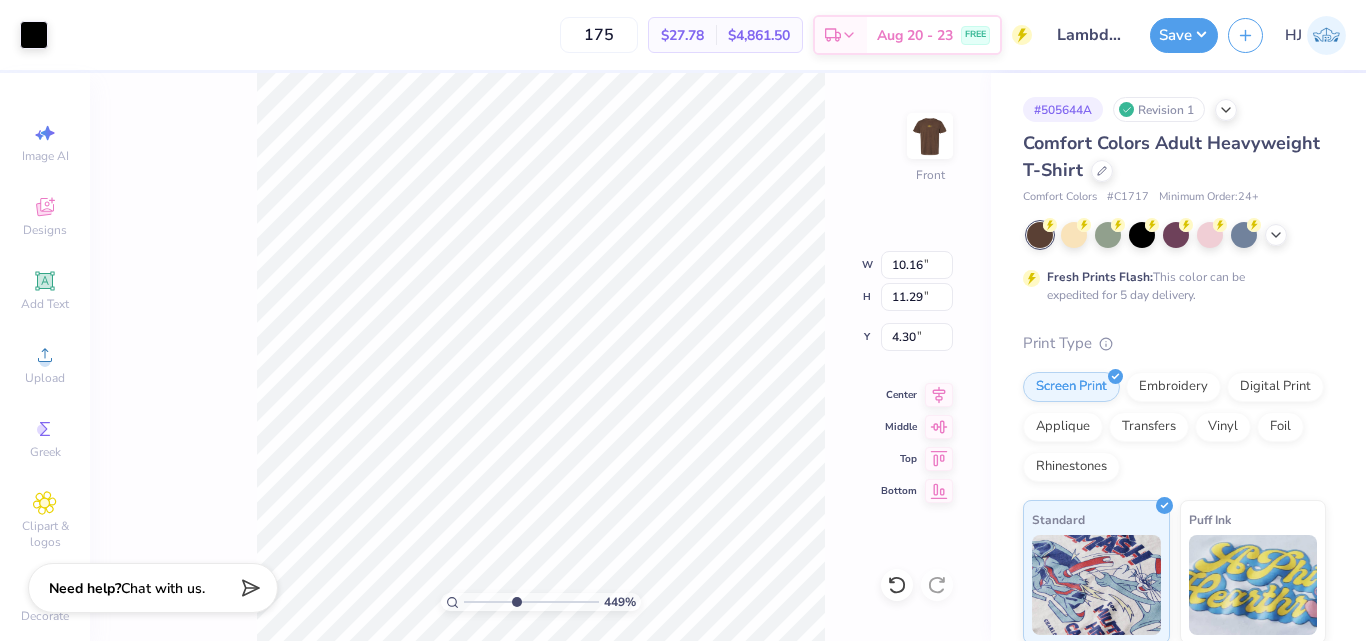 type on "4.48505384214065" 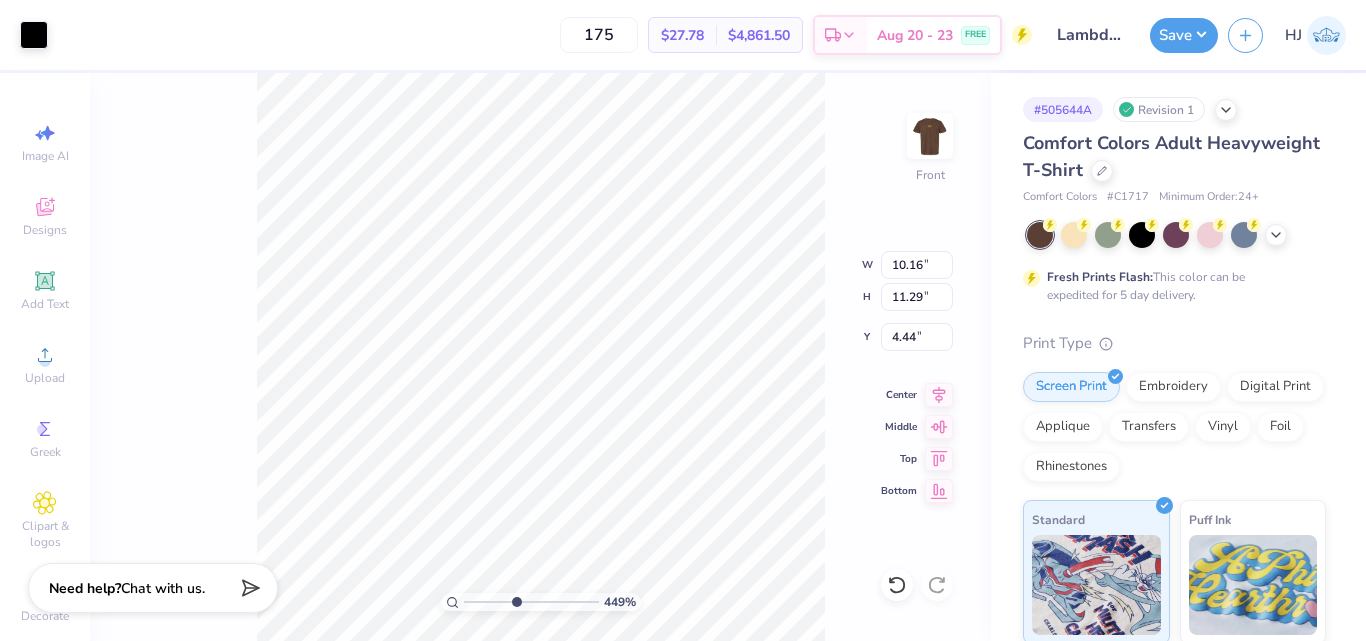 type on "4.48505384214065" 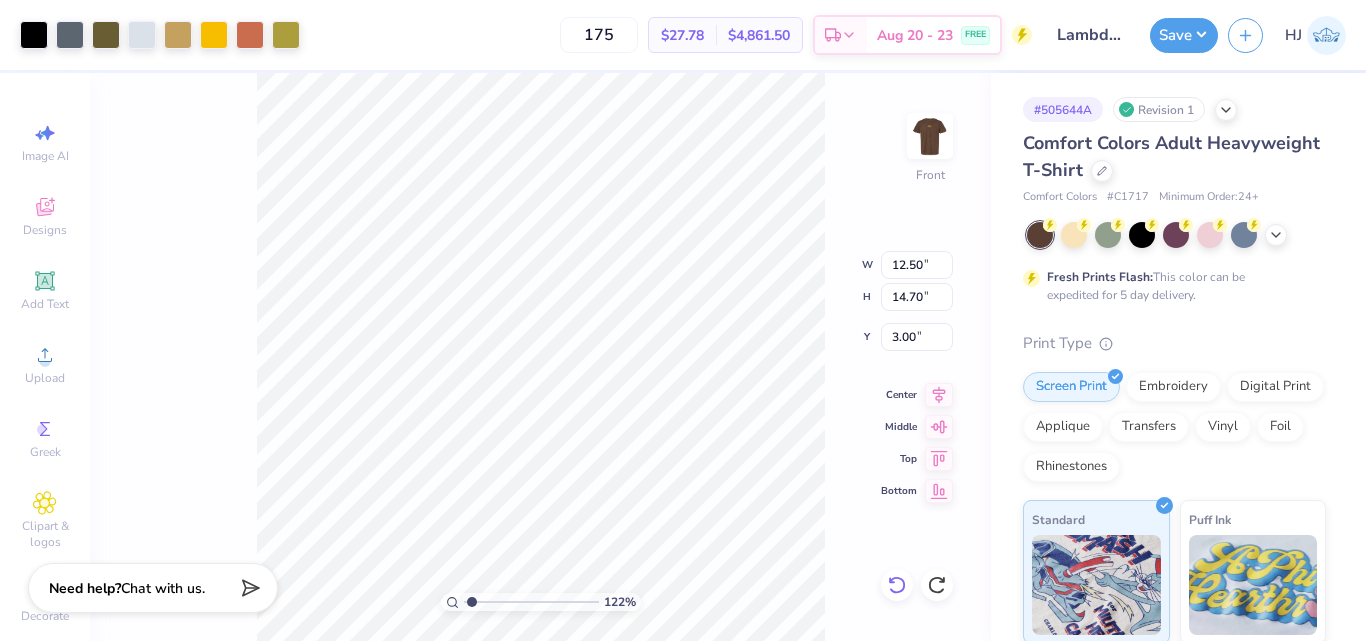 click 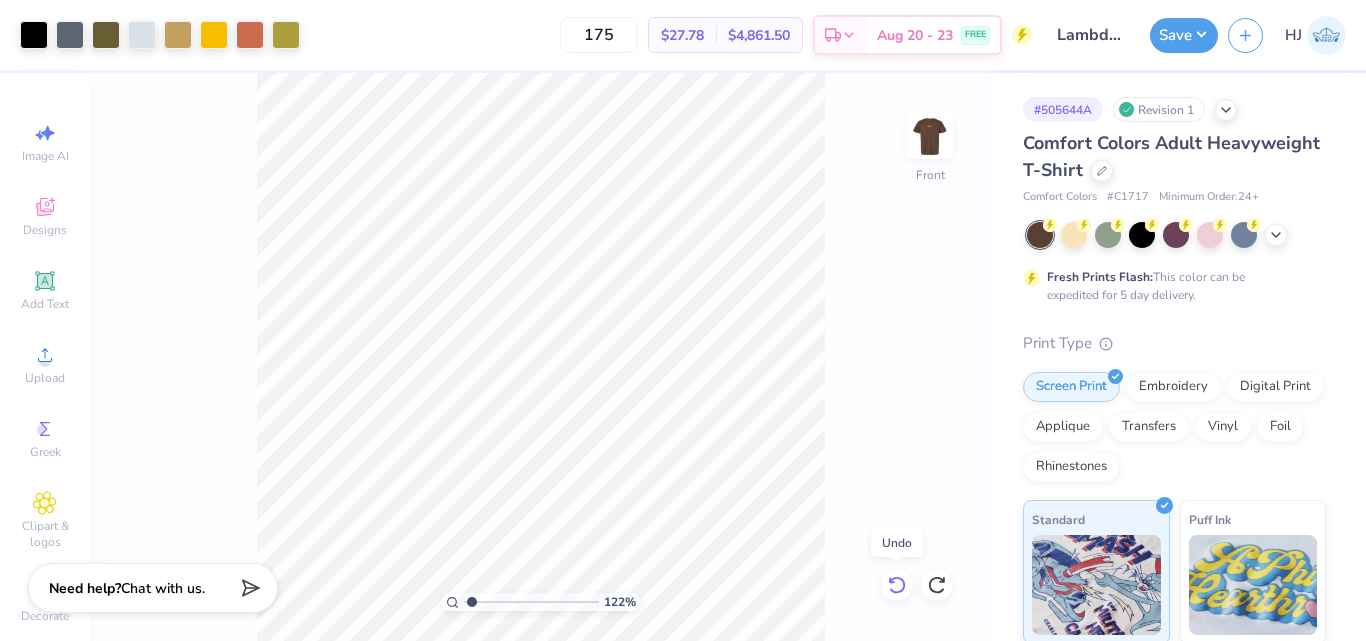 click 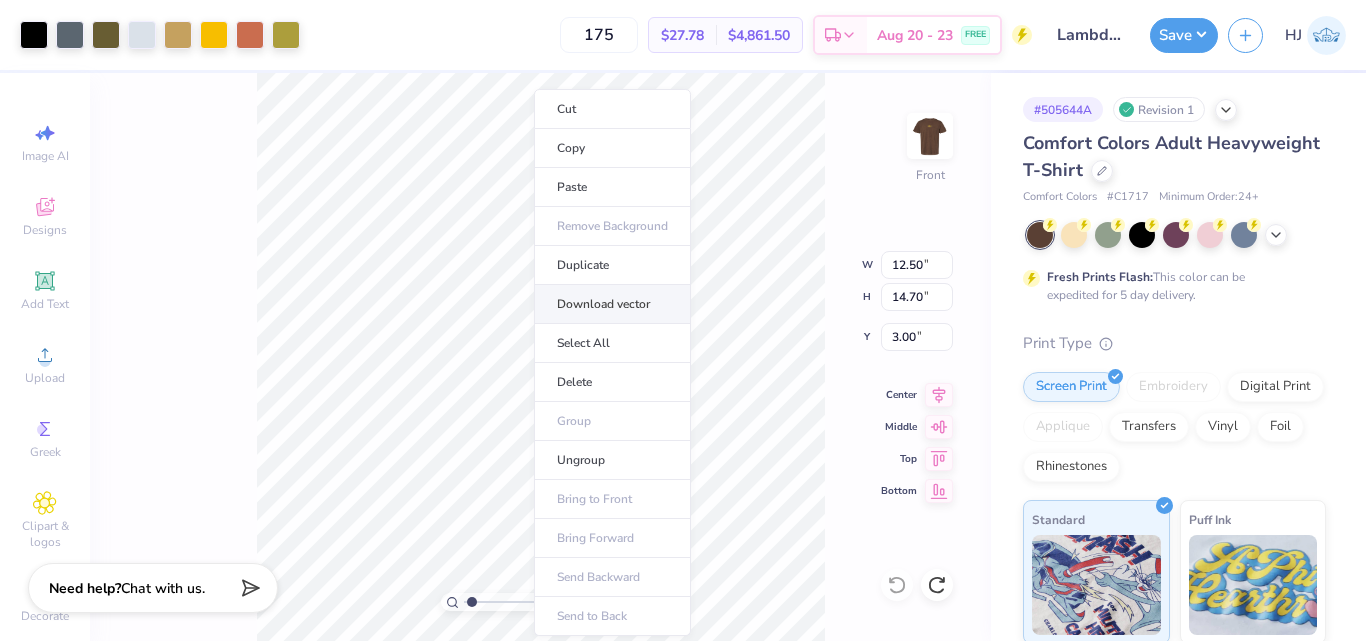 click on "Download vector" at bounding box center (612, 304) 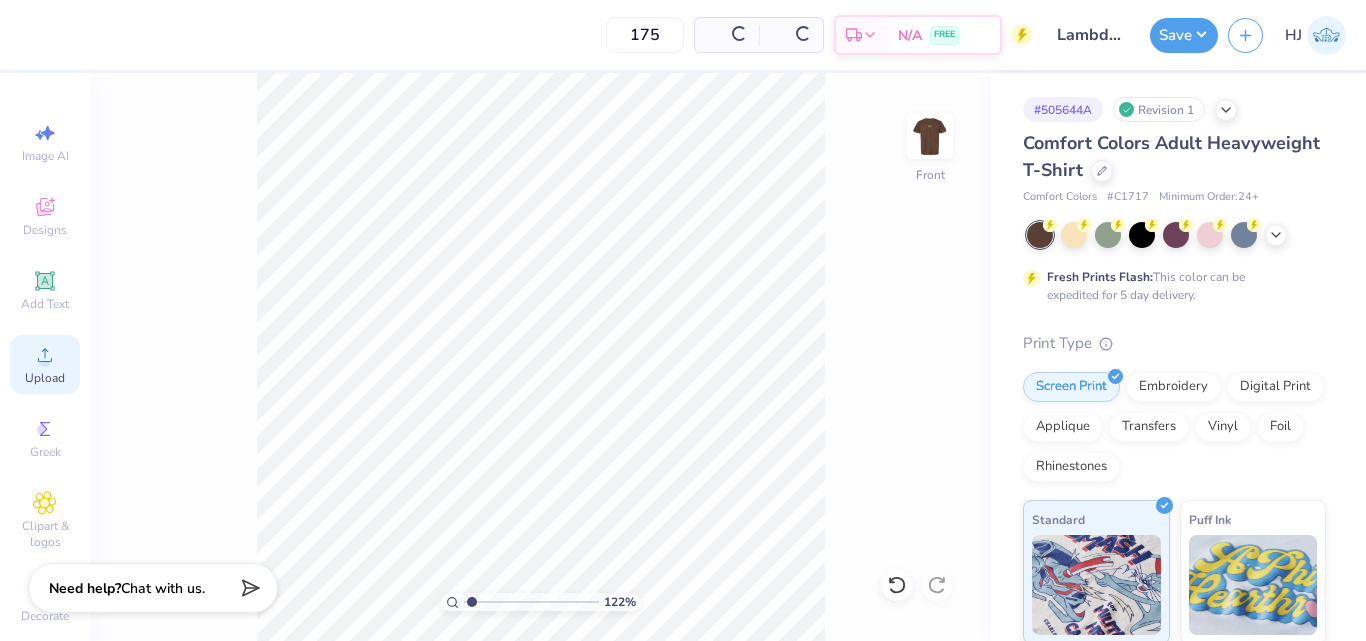 click 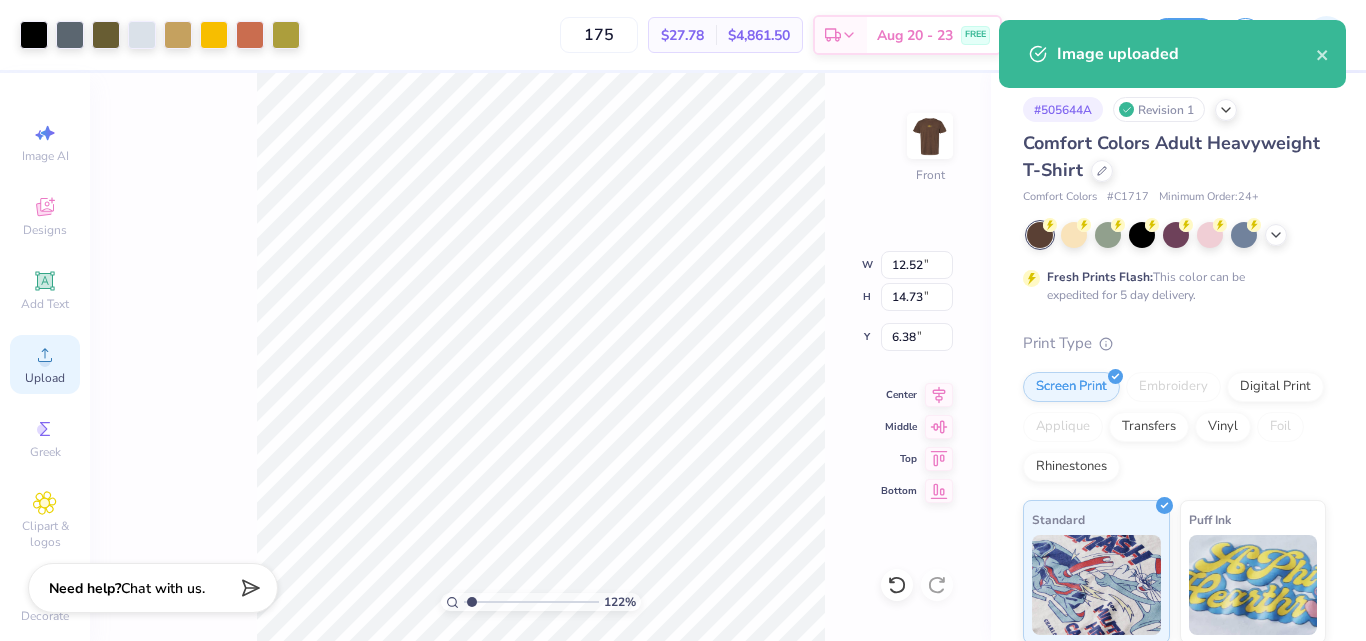 type on "1.22152498603932" 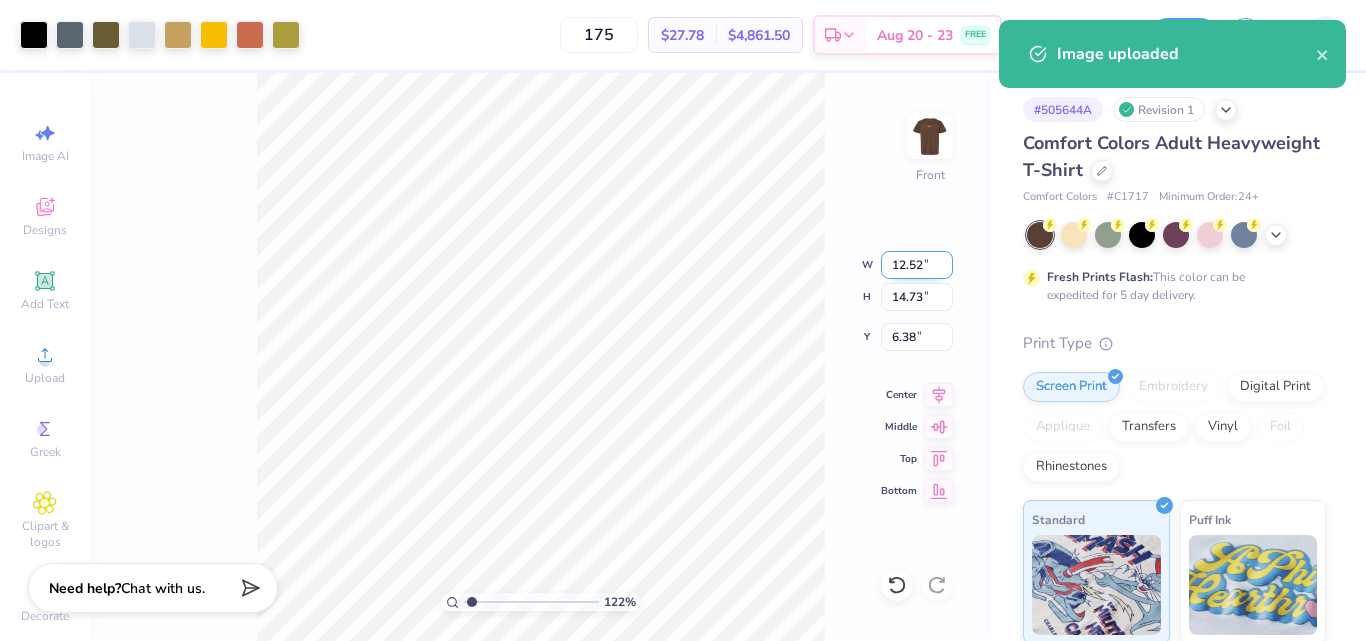 click on "12.52" at bounding box center (917, 265) 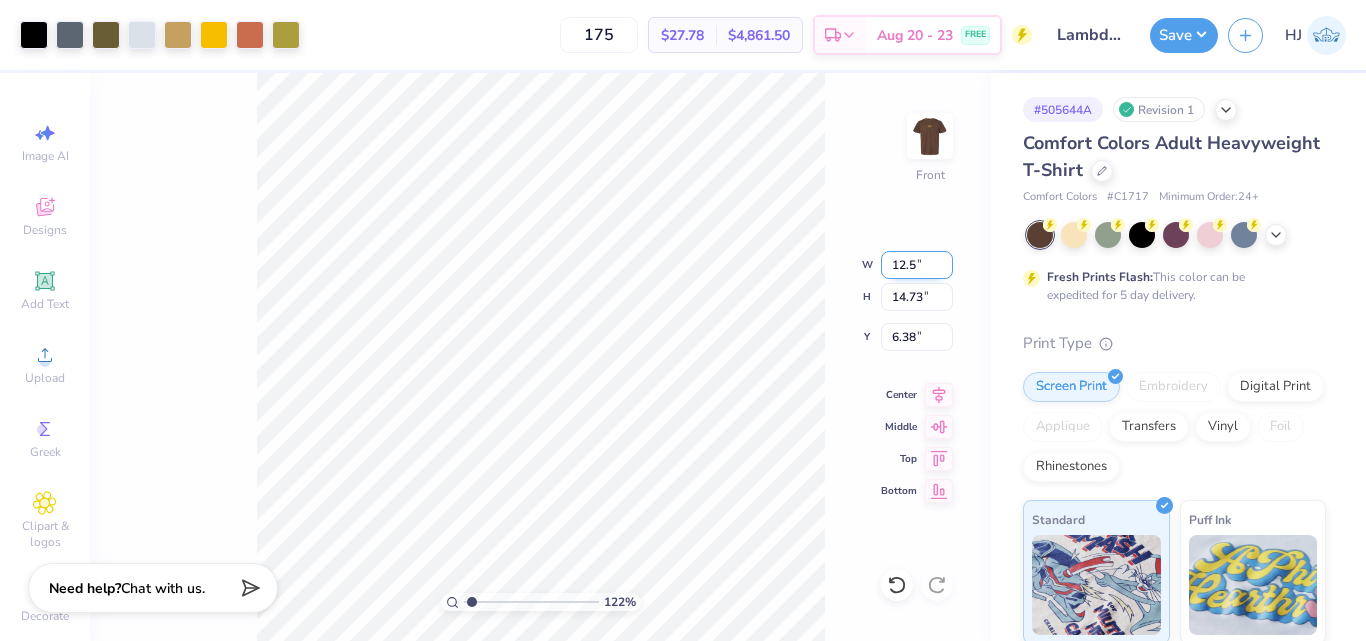 type on "12.5" 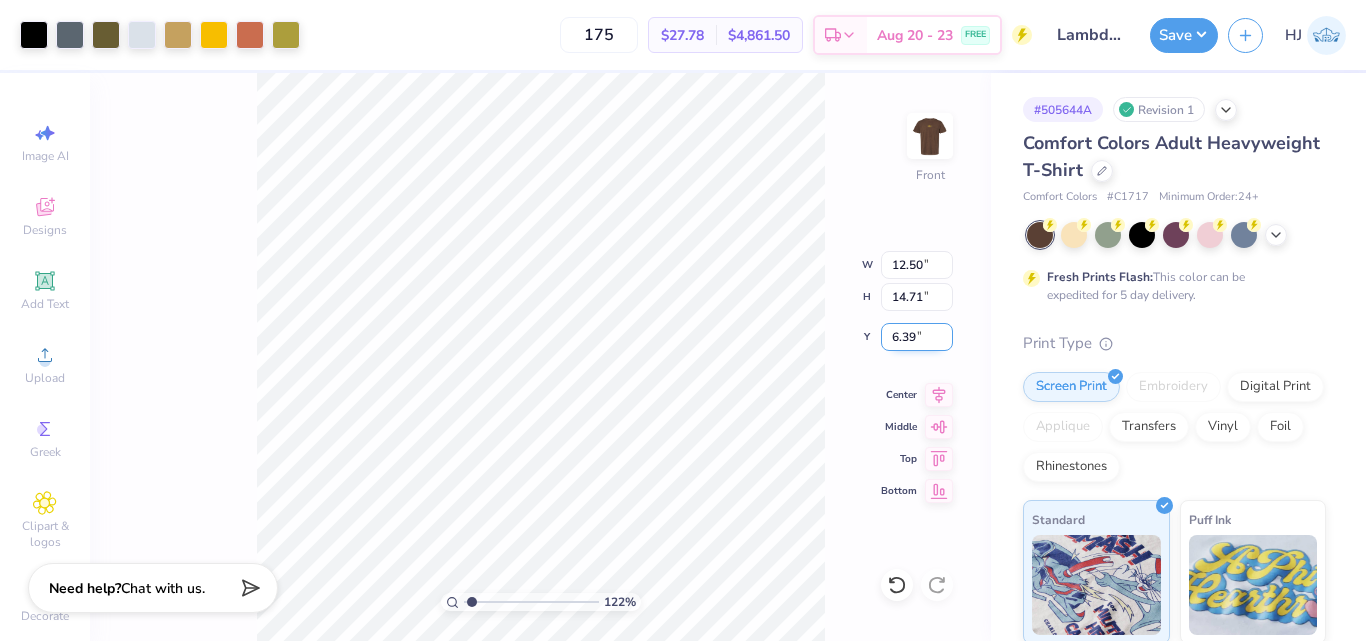 click on "6.39" at bounding box center (917, 337) 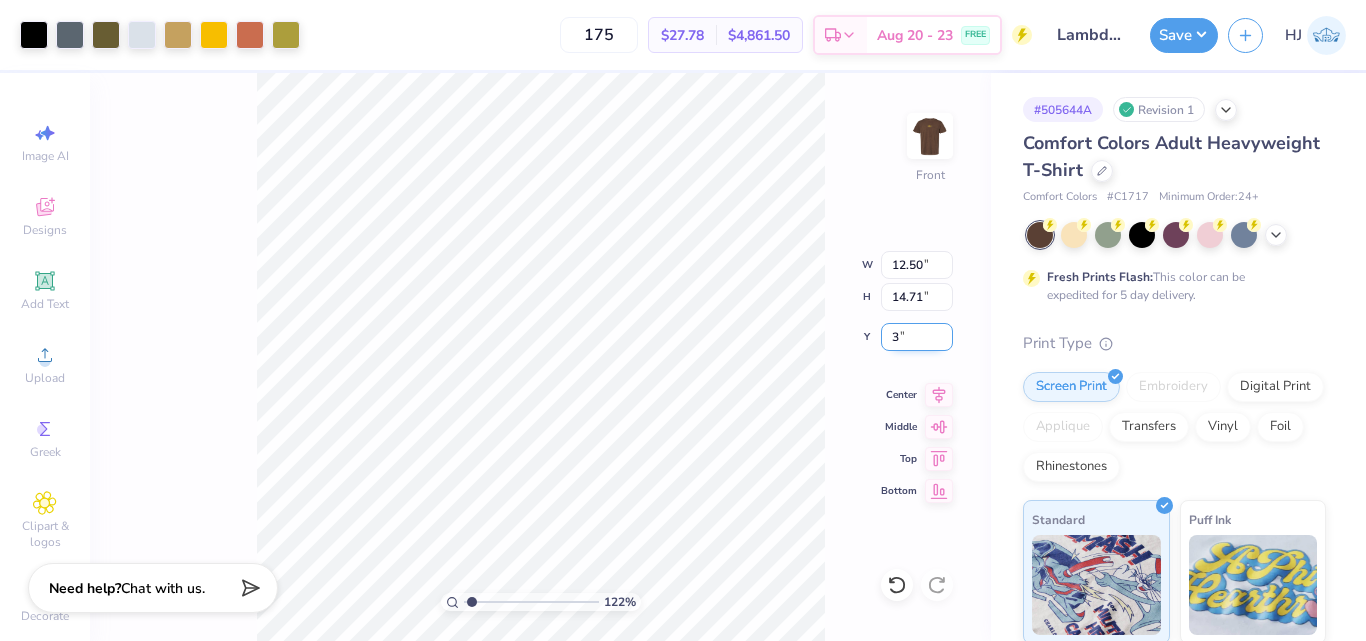 type on "3" 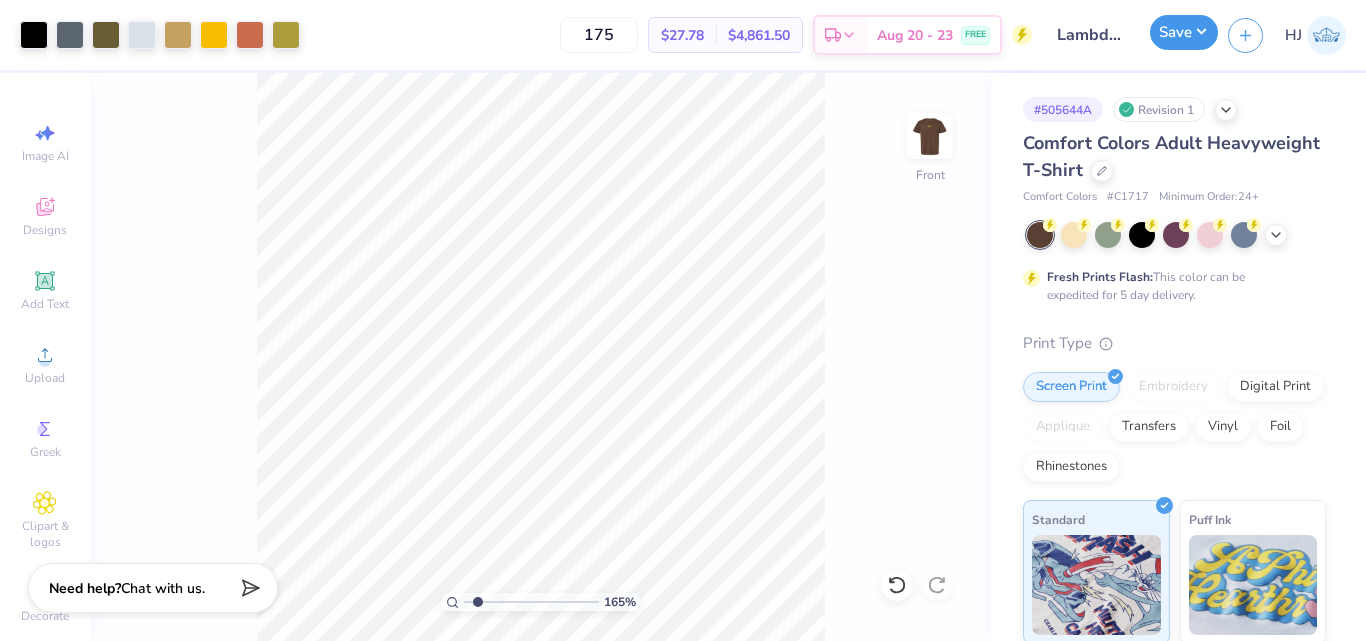 click on "Save" at bounding box center [1184, 32] 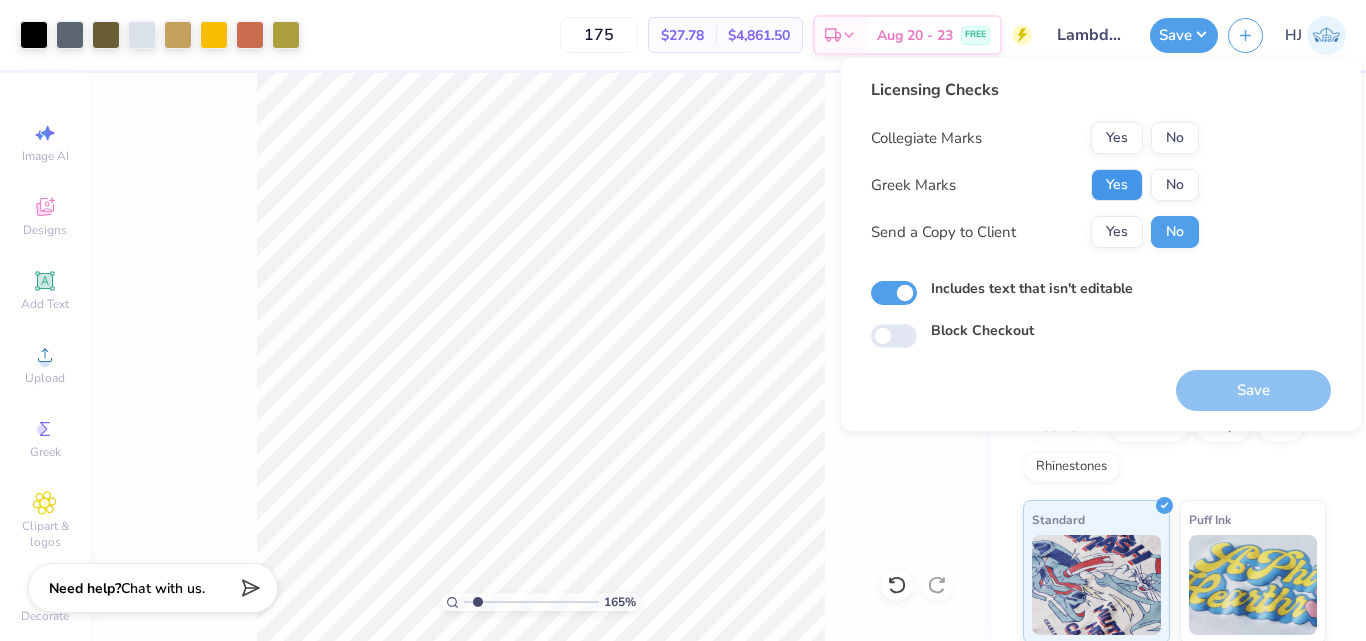 click on "Yes" at bounding box center (1117, 185) 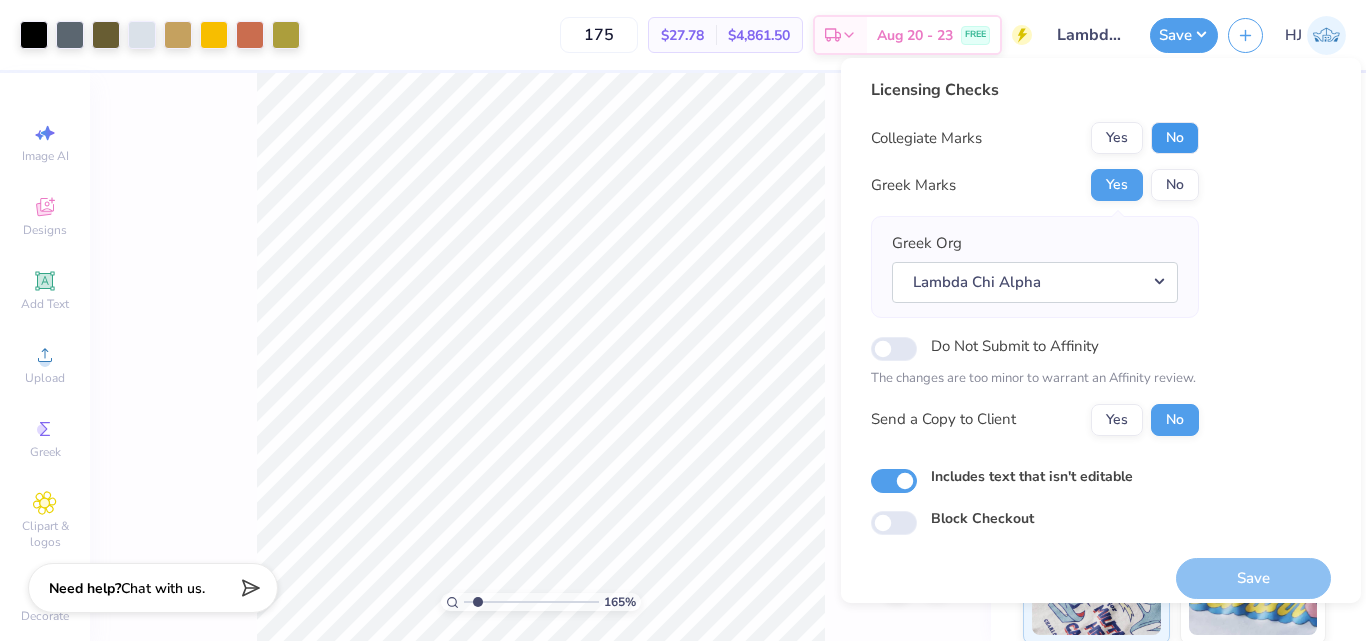 click on "No" at bounding box center [1175, 138] 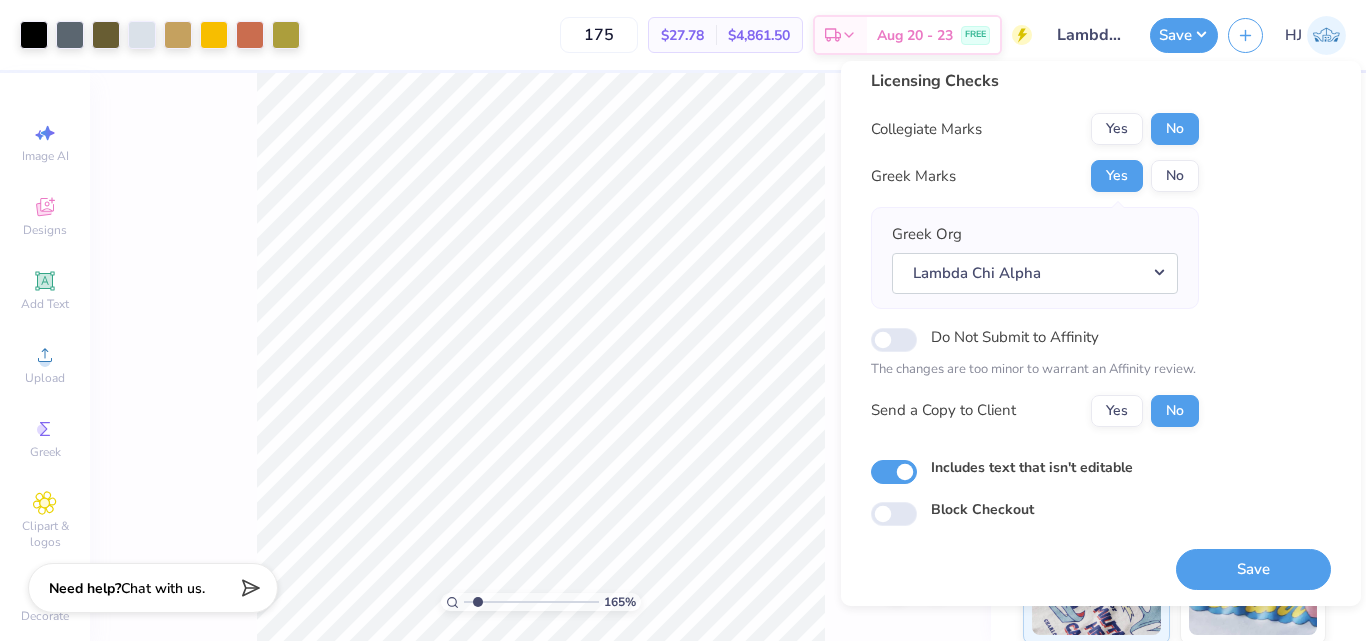scroll, scrollTop: 15, scrollLeft: 0, axis: vertical 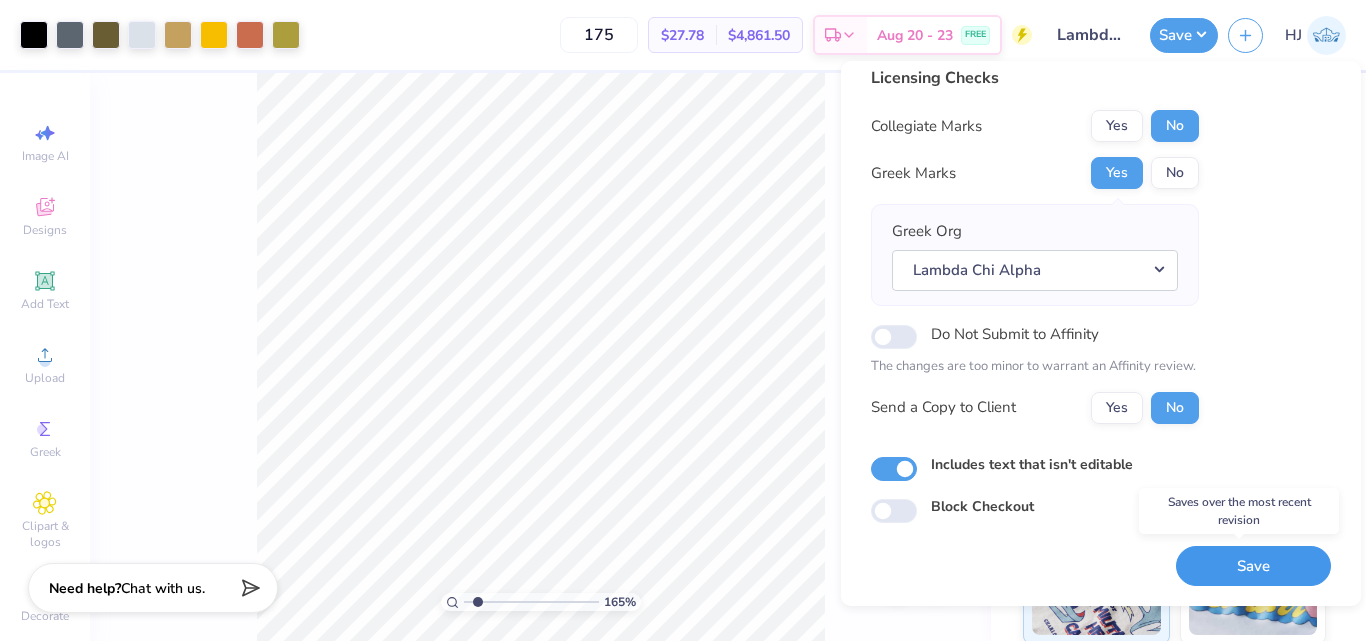 click on "Save" at bounding box center [1253, 566] 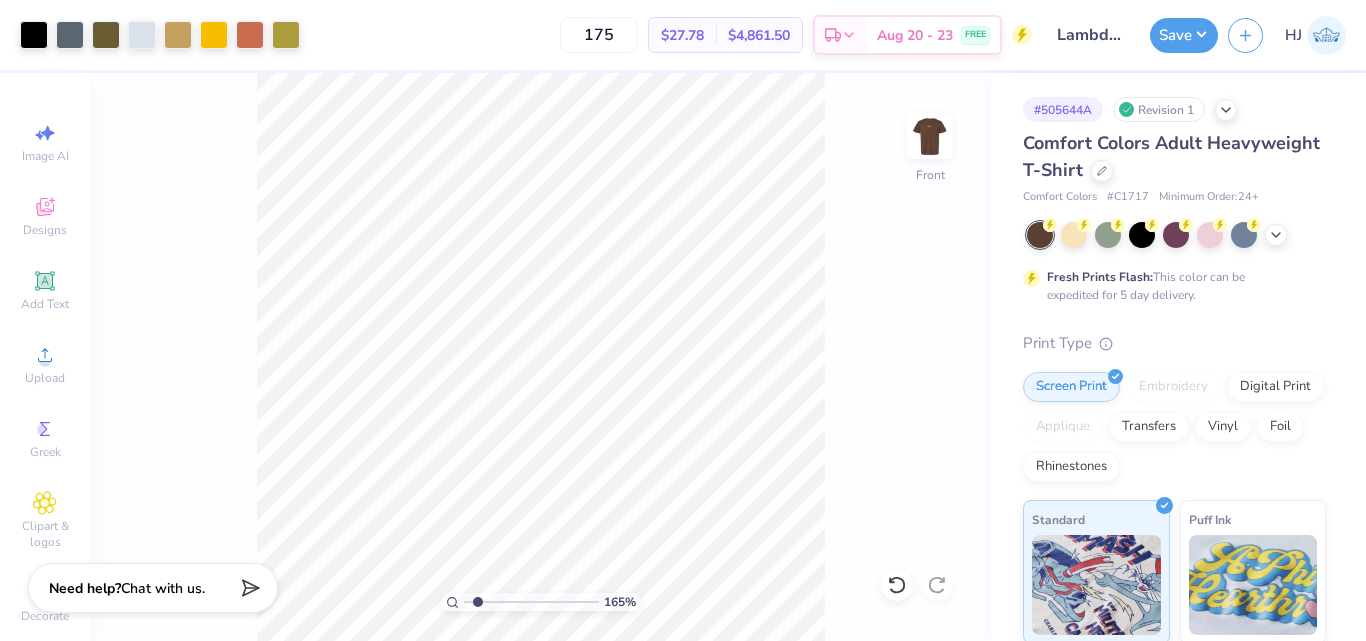 type on "1.64913377760655" 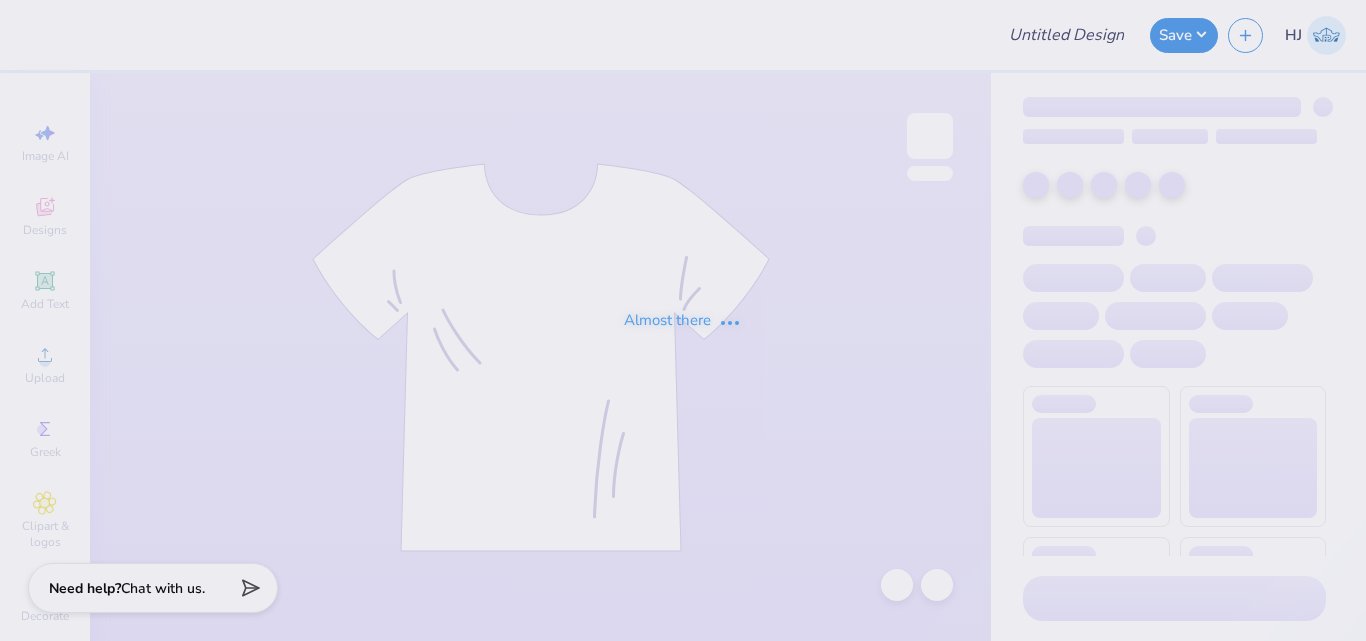 scroll, scrollTop: 0, scrollLeft: 0, axis: both 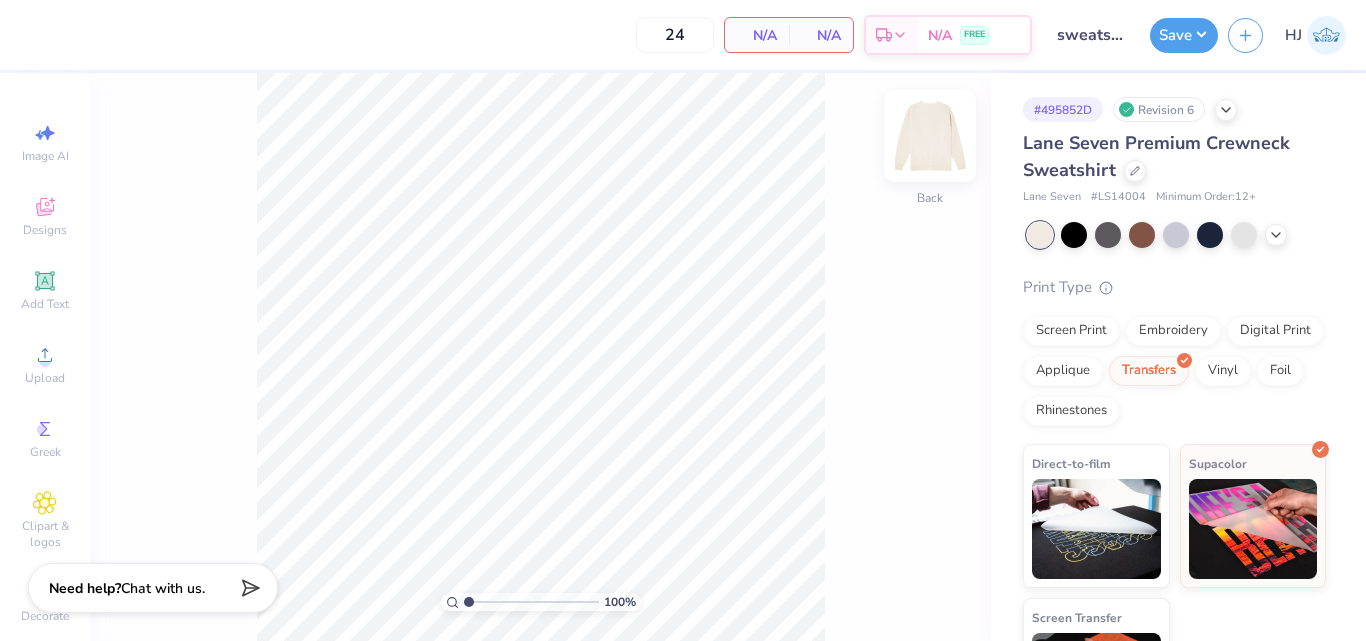 click at bounding box center (930, 136) 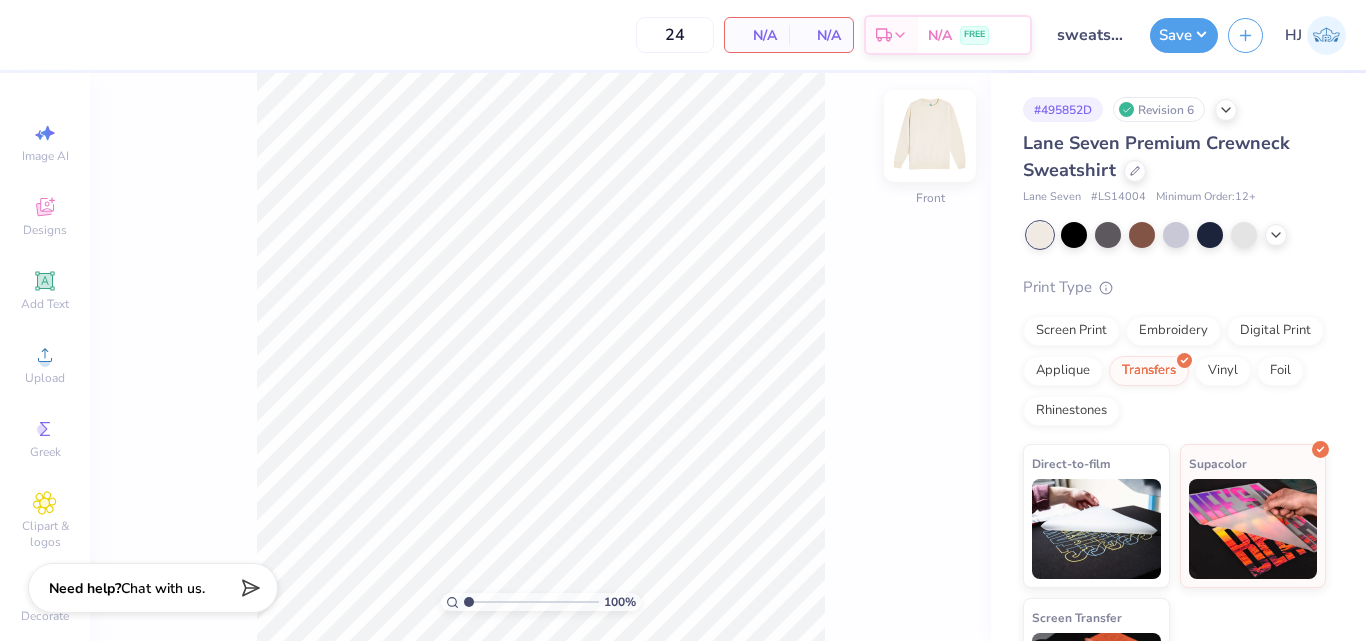 click at bounding box center (930, 136) 